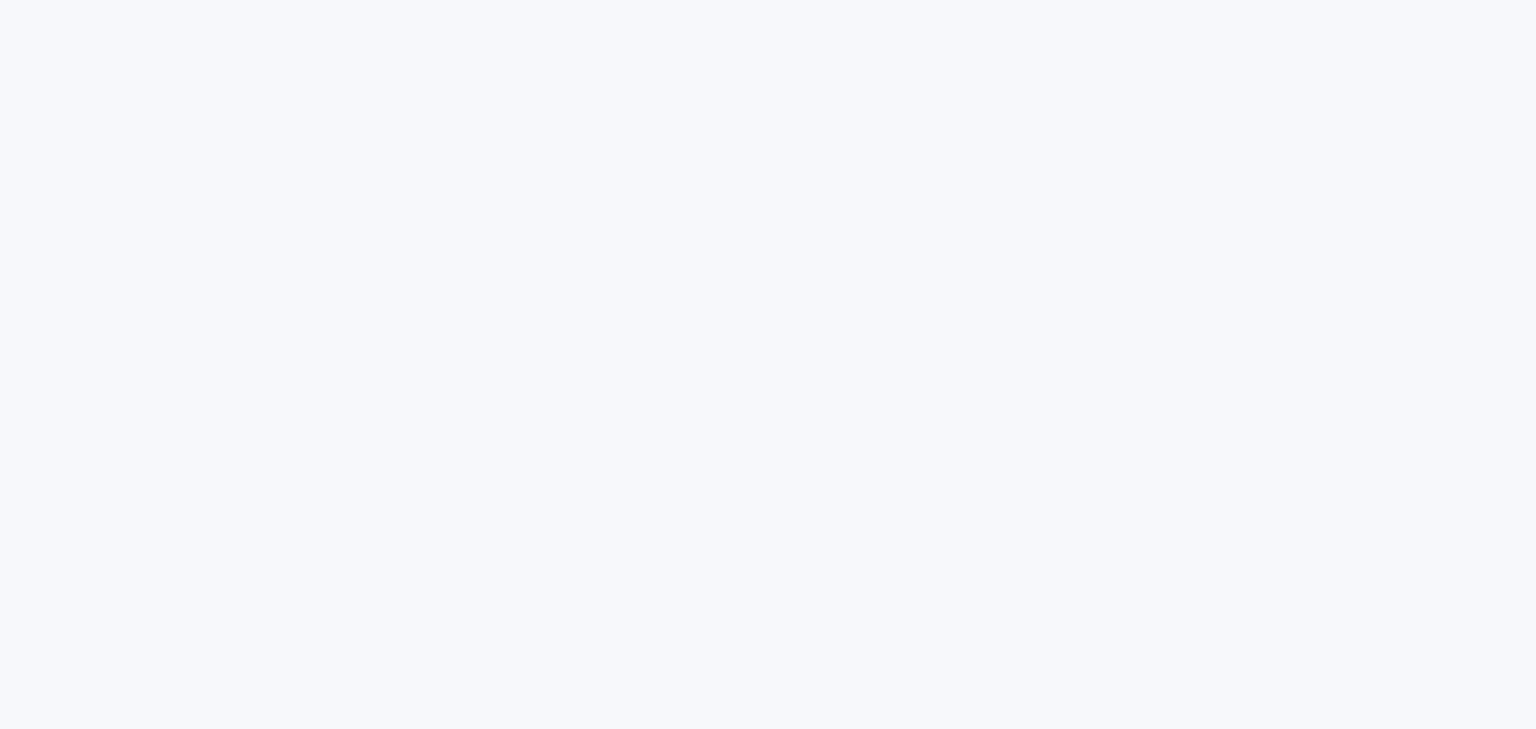 scroll, scrollTop: 0, scrollLeft: 0, axis: both 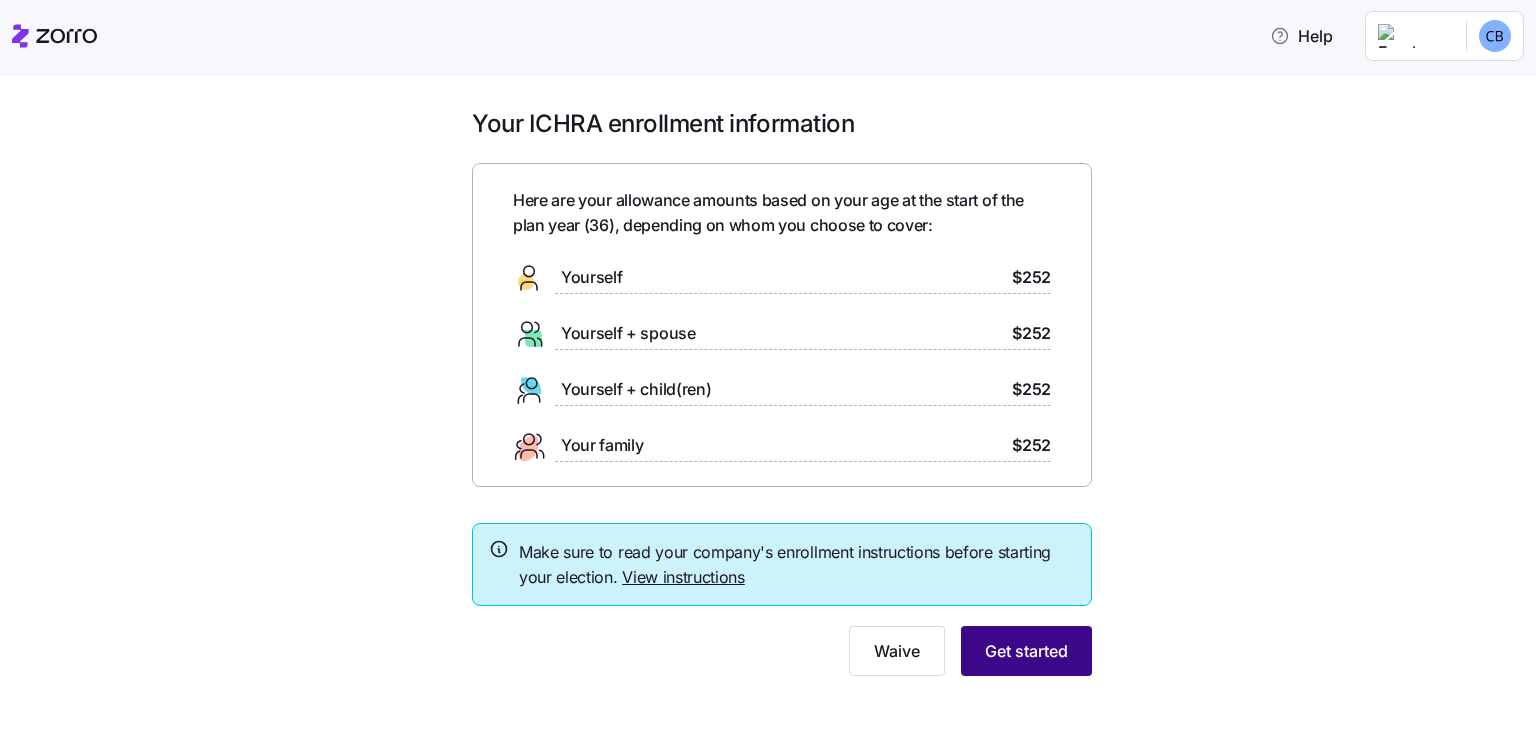 click on "Get started" at bounding box center (1026, 651) 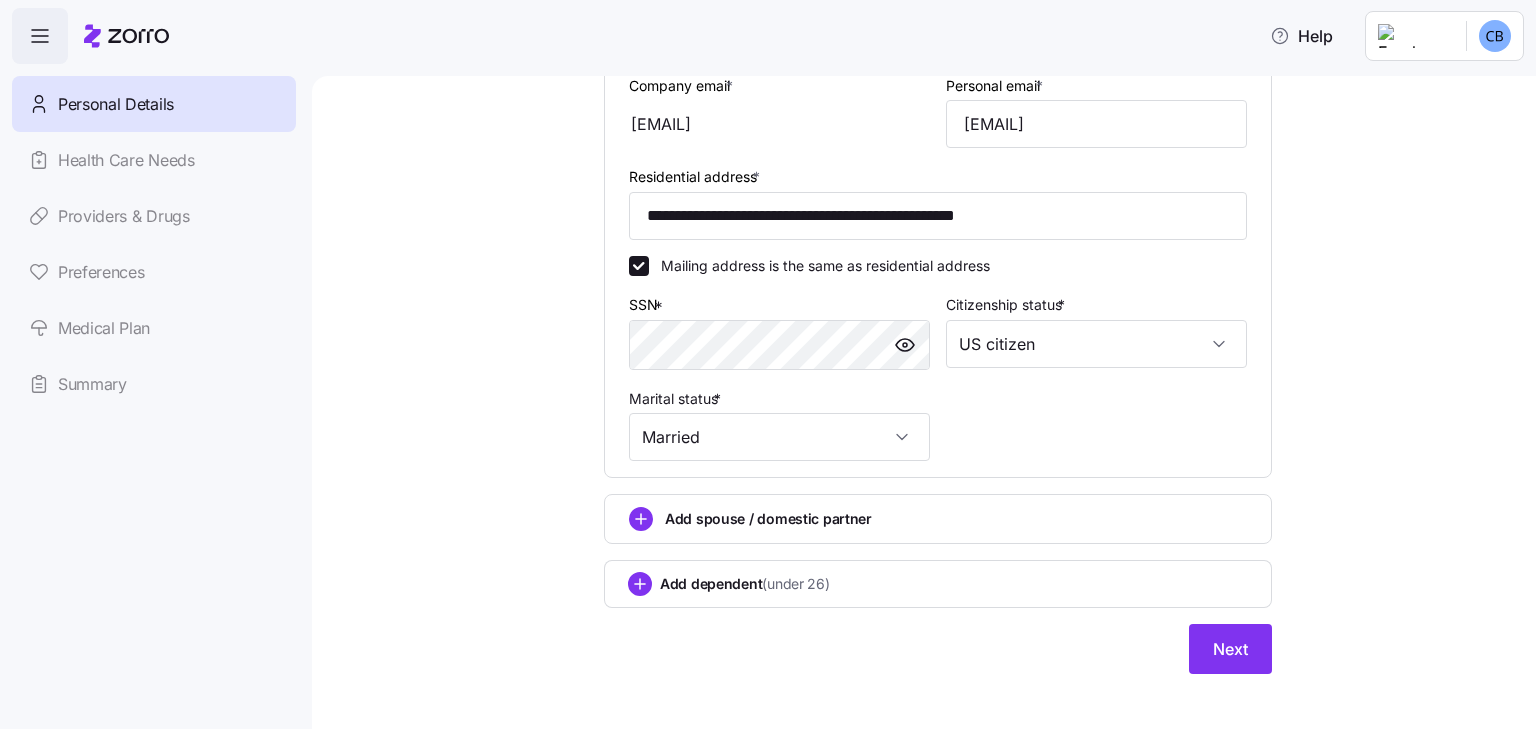 scroll, scrollTop: 596, scrollLeft: 0, axis: vertical 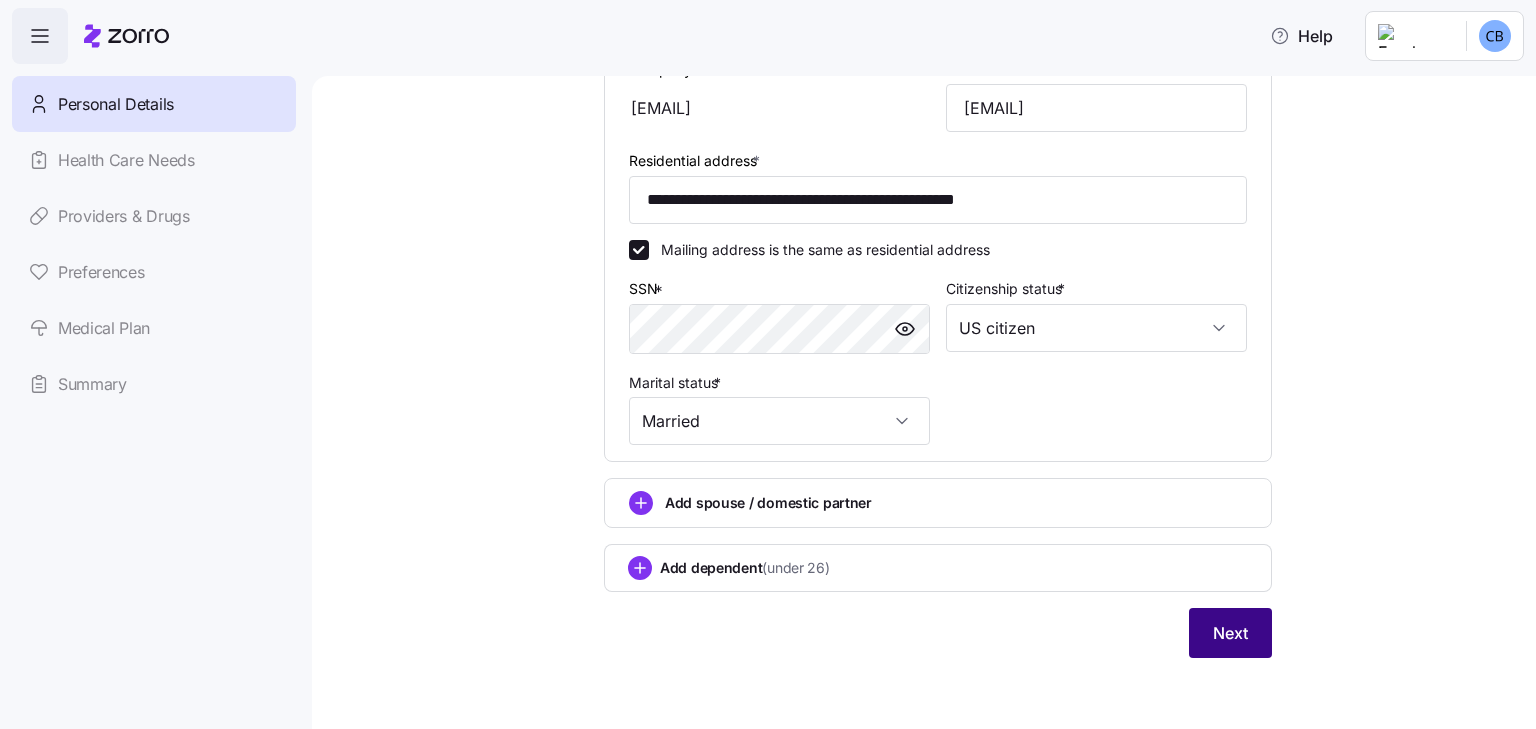 click on "Next" at bounding box center [1230, 633] 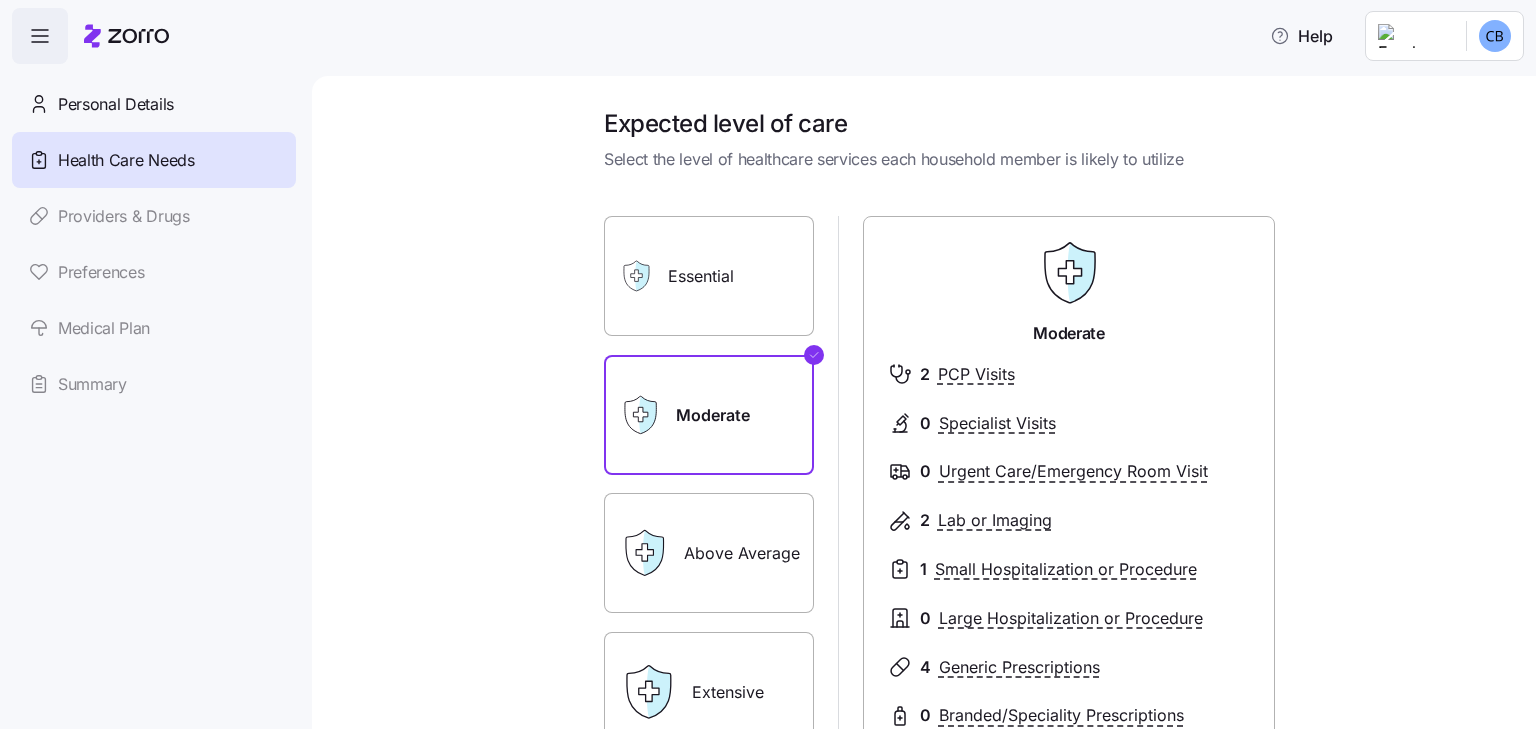 click on "Essential" at bounding box center (709, 276) 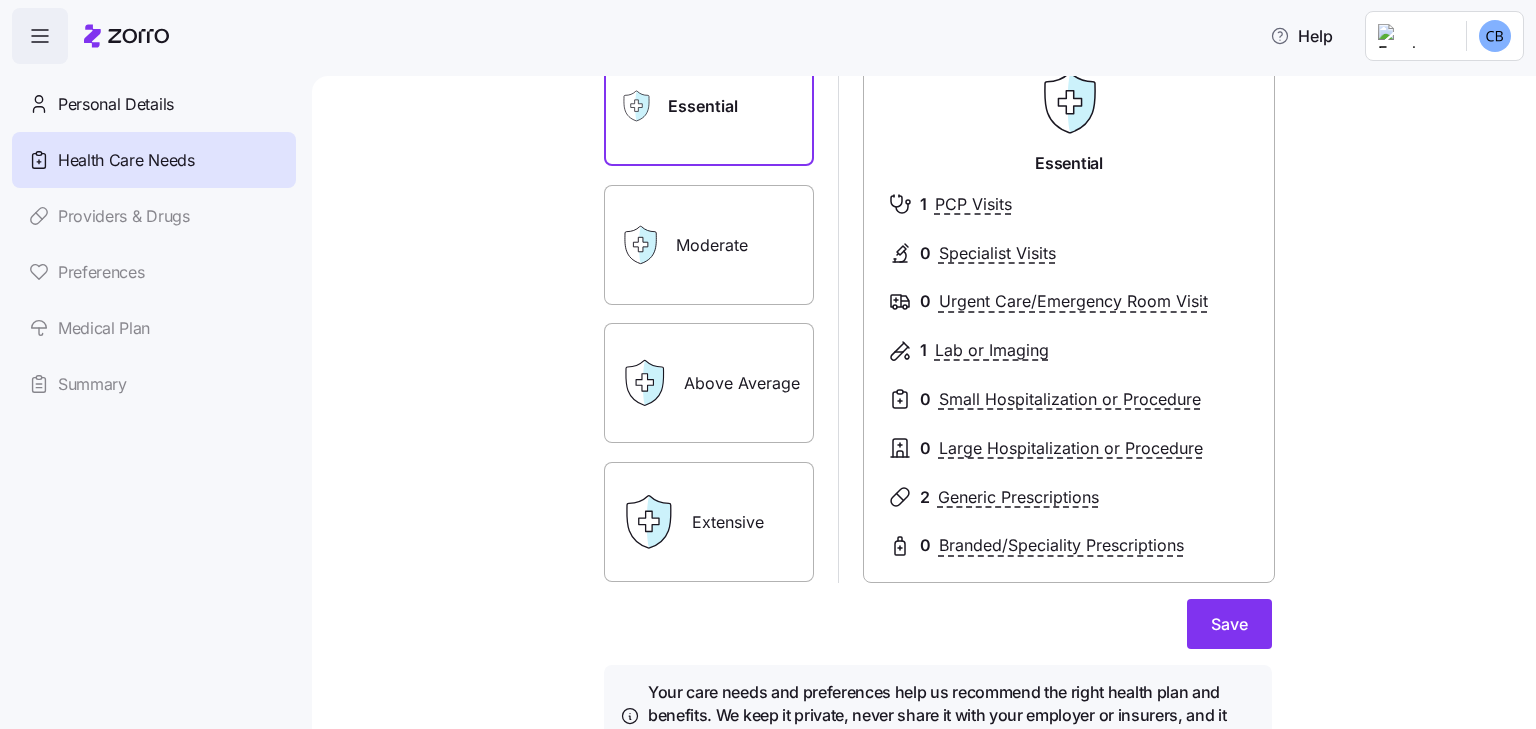 scroll, scrollTop: 279, scrollLeft: 0, axis: vertical 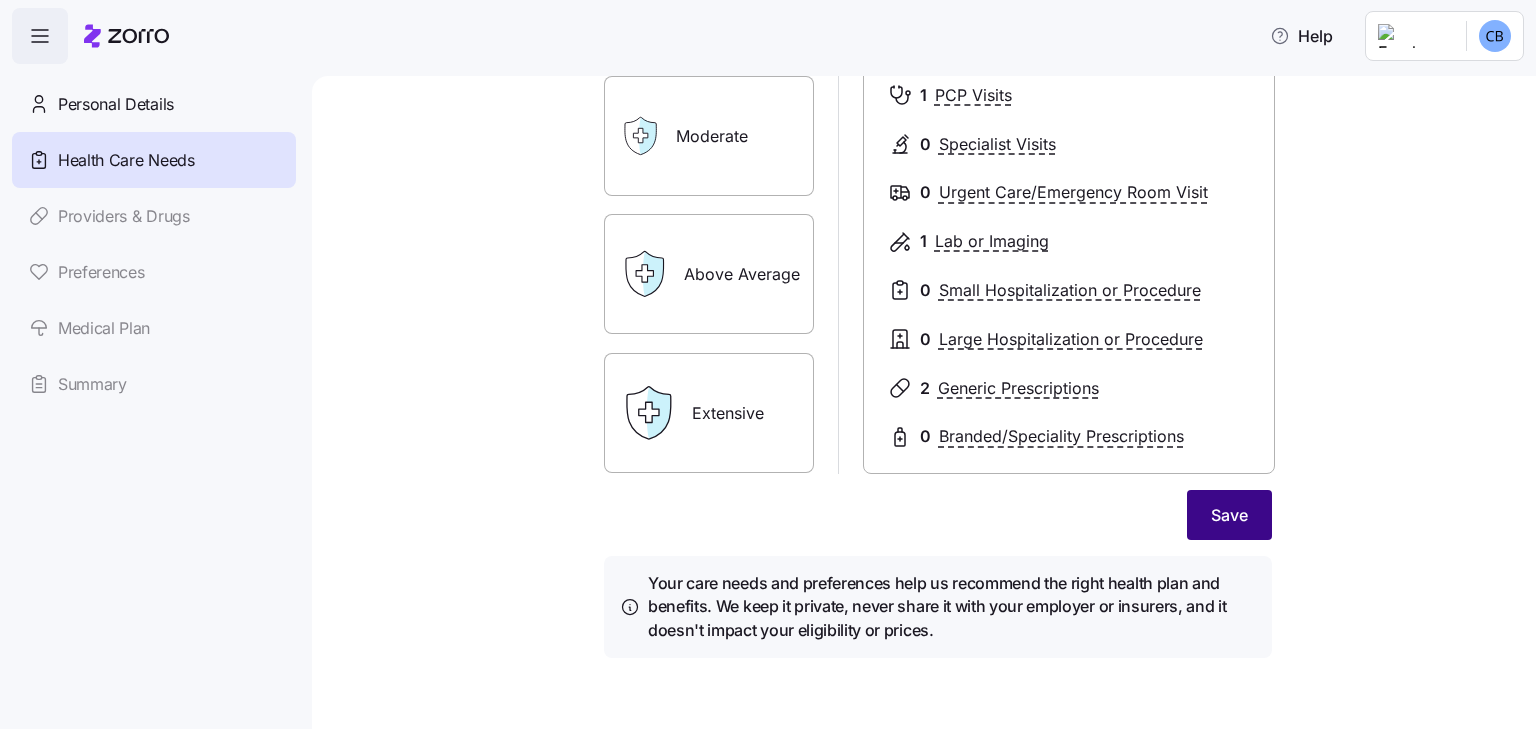 click on "Save" at bounding box center (1229, 515) 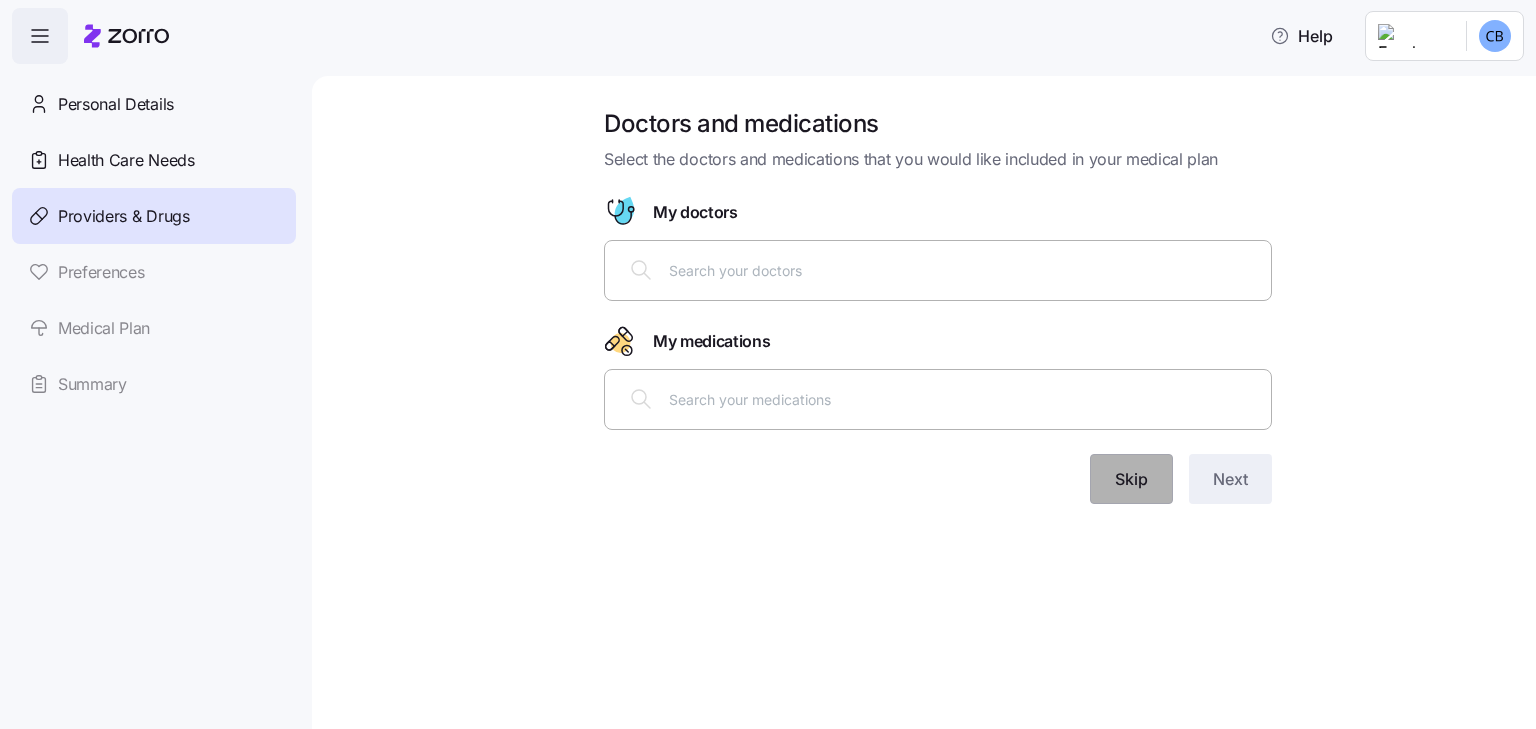 click on "Skip" at bounding box center (1131, 479) 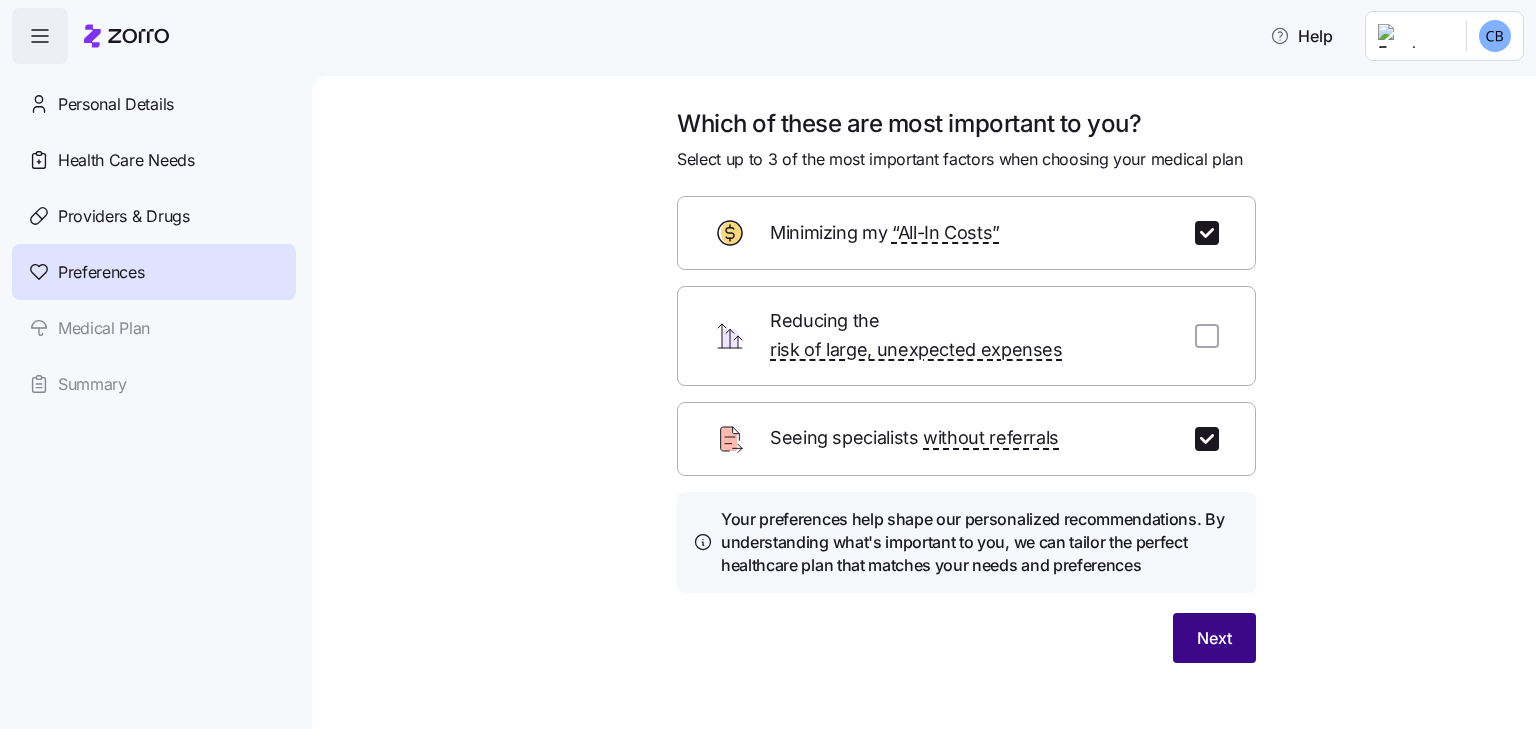 click on "Next" at bounding box center [1214, 638] 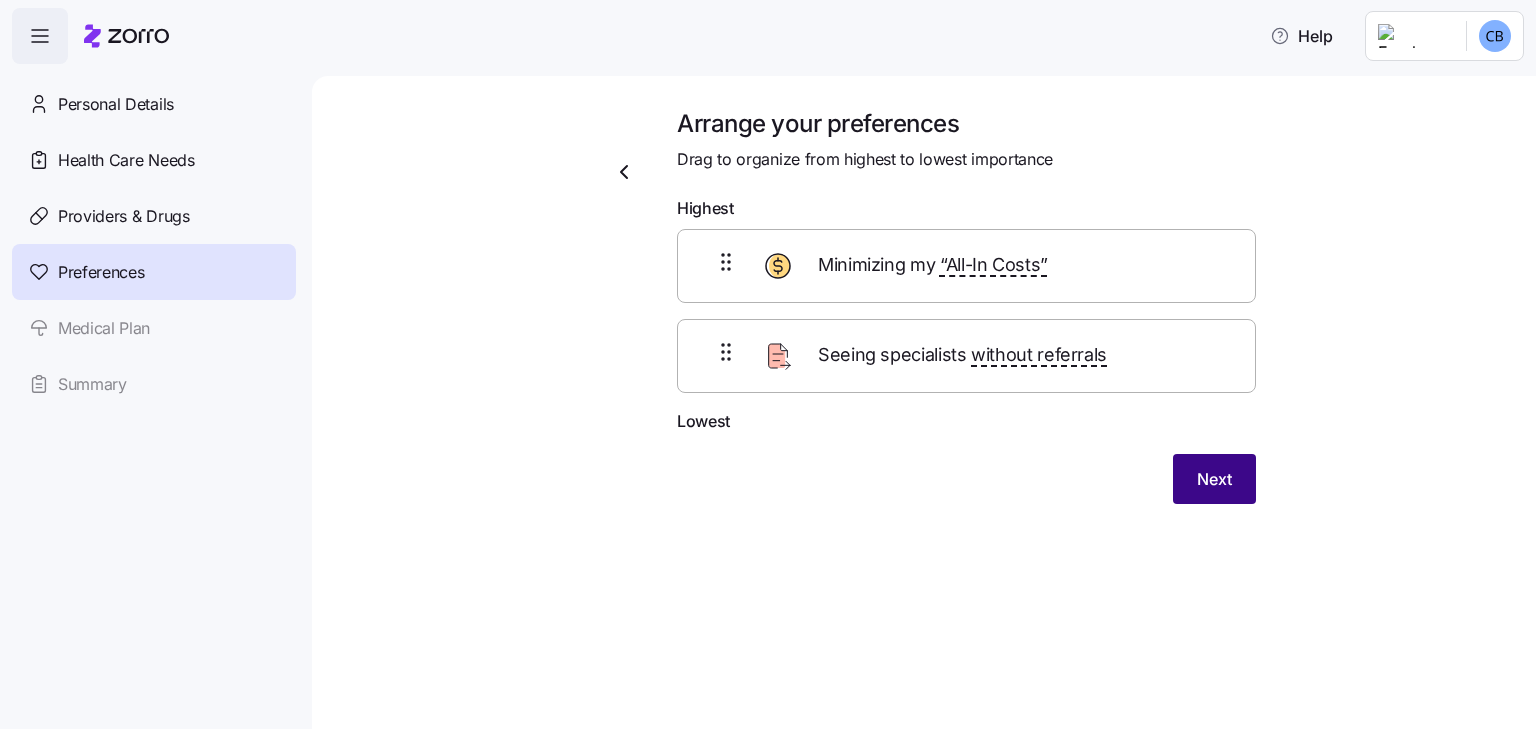 click on "Next" at bounding box center (1214, 479) 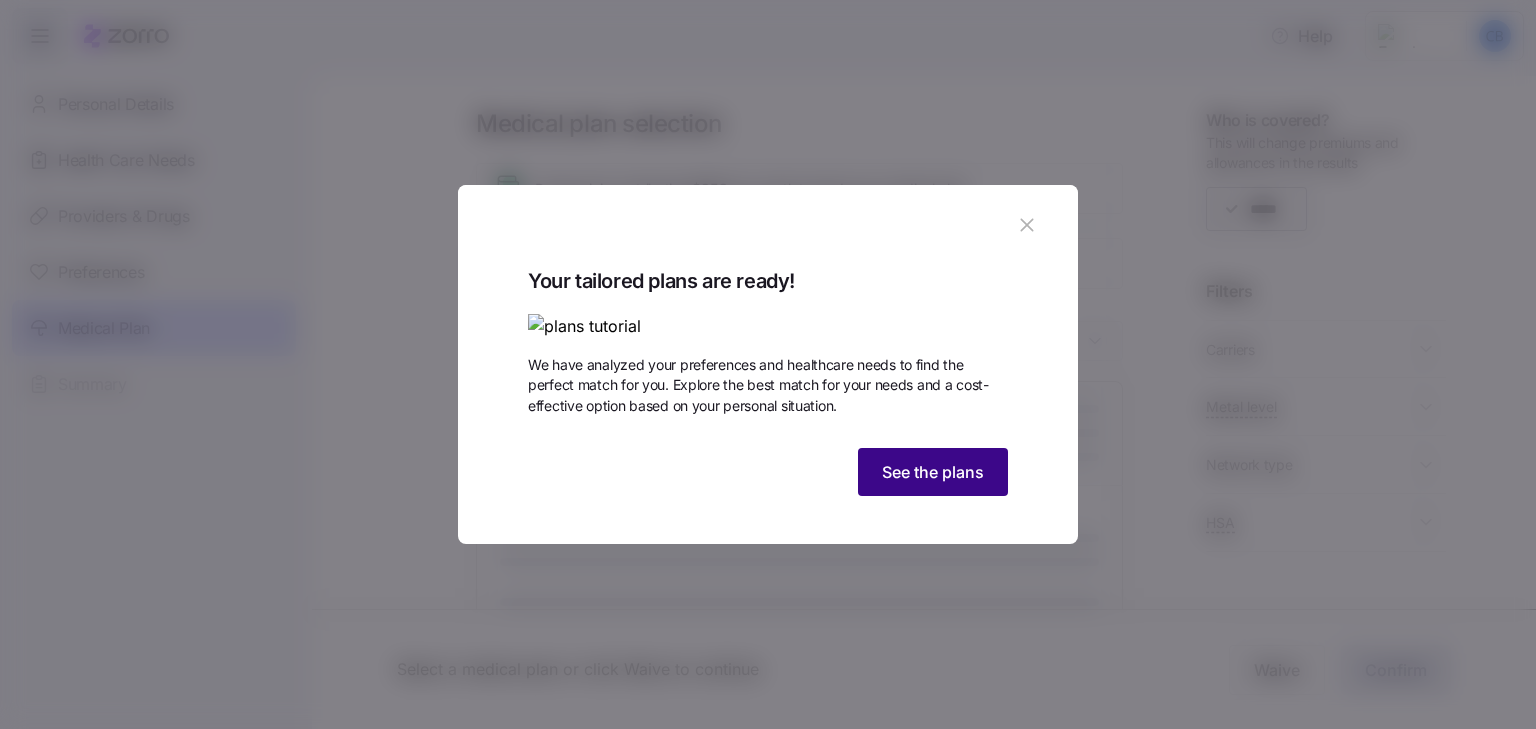click on "See the plans" at bounding box center (933, 472) 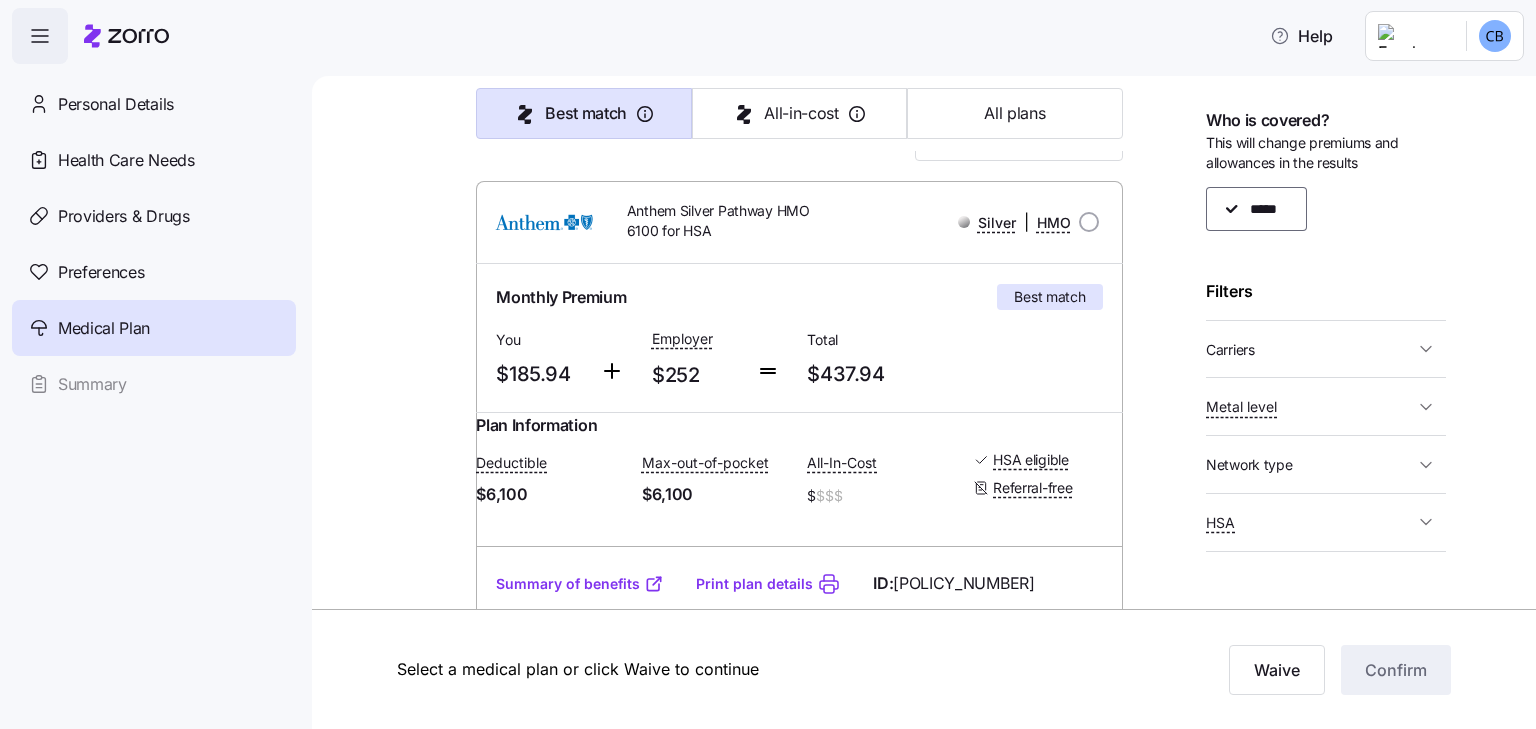 scroll, scrollTop: 300, scrollLeft: 0, axis: vertical 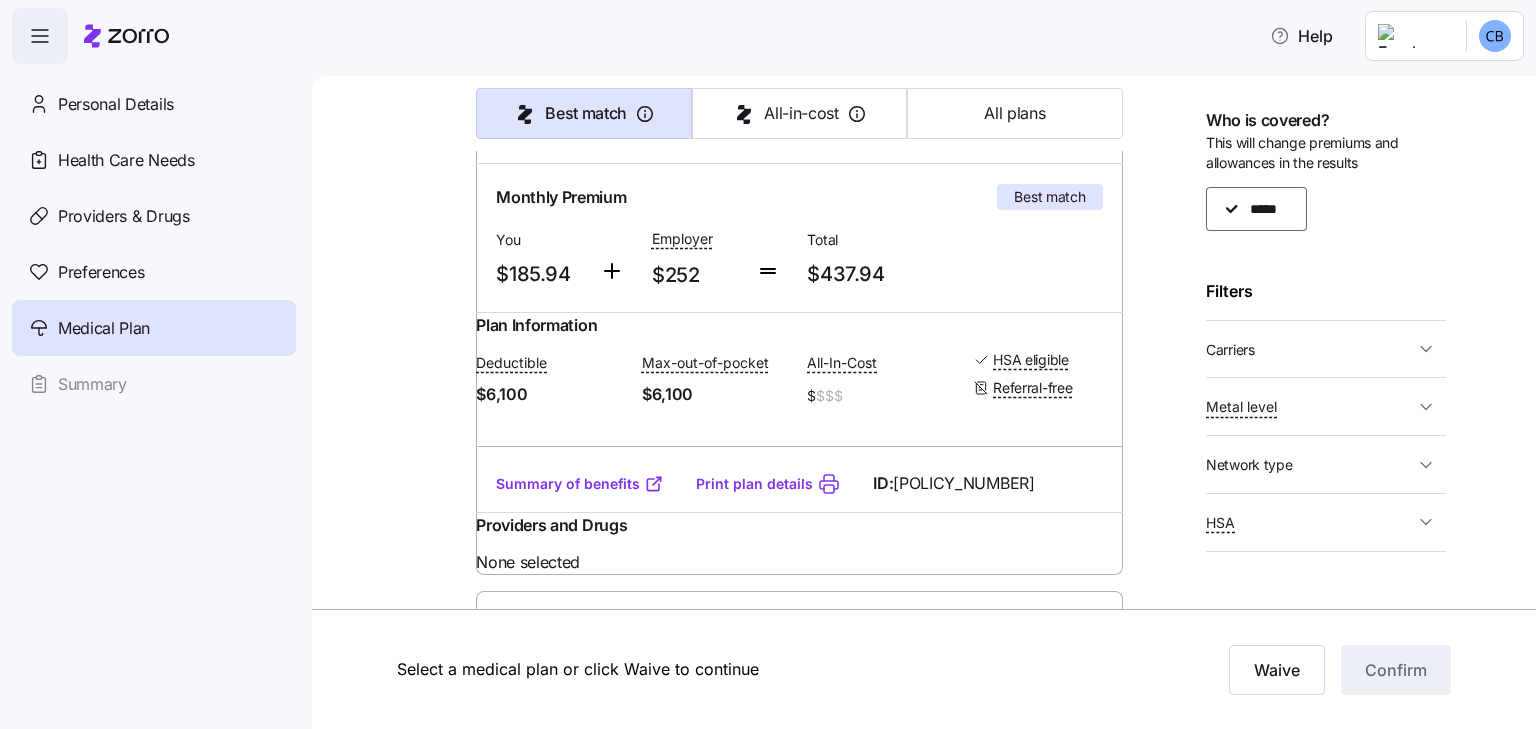 click on "Summary of benefits" at bounding box center [580, 484] 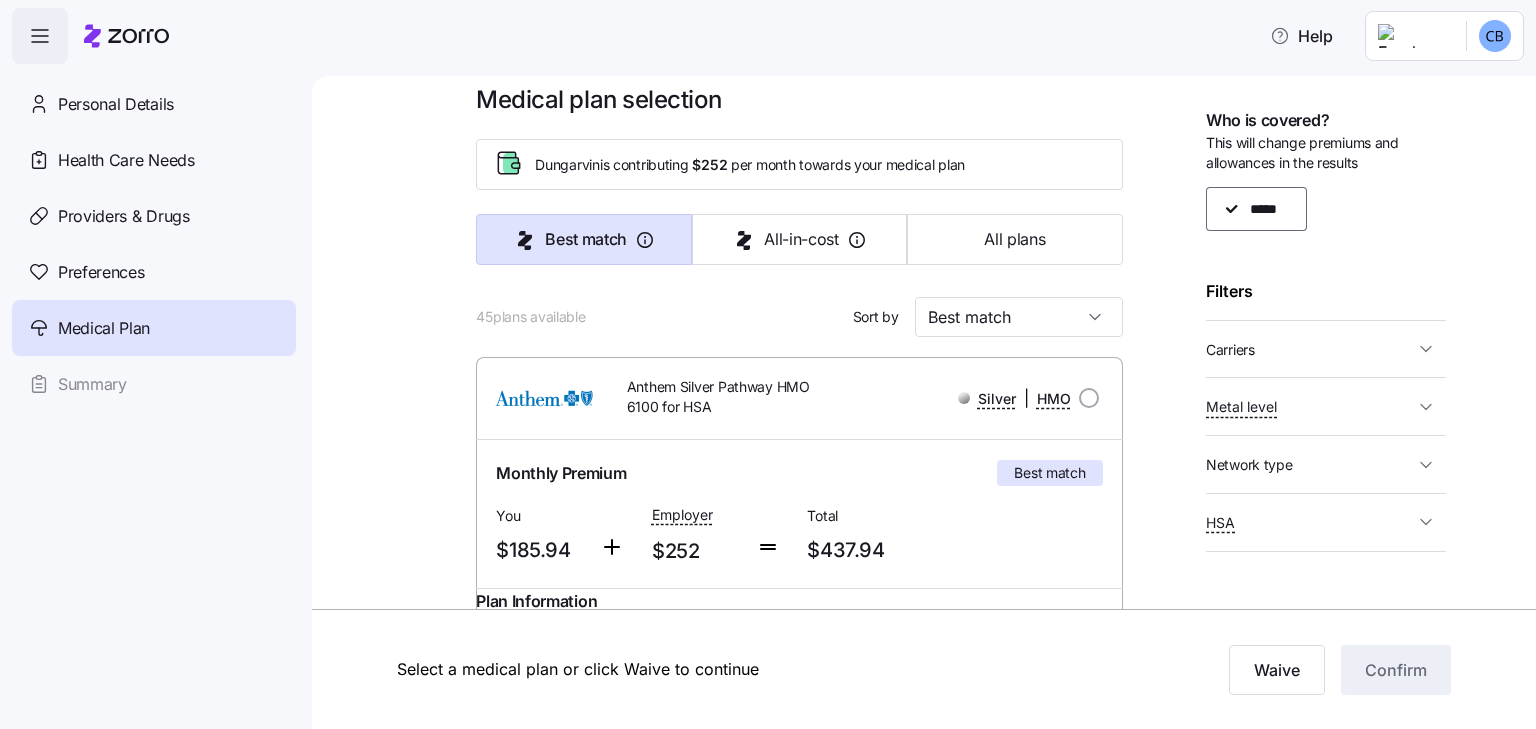 scroll, scrollTop: 0, scrollLeft: 0, axis: both 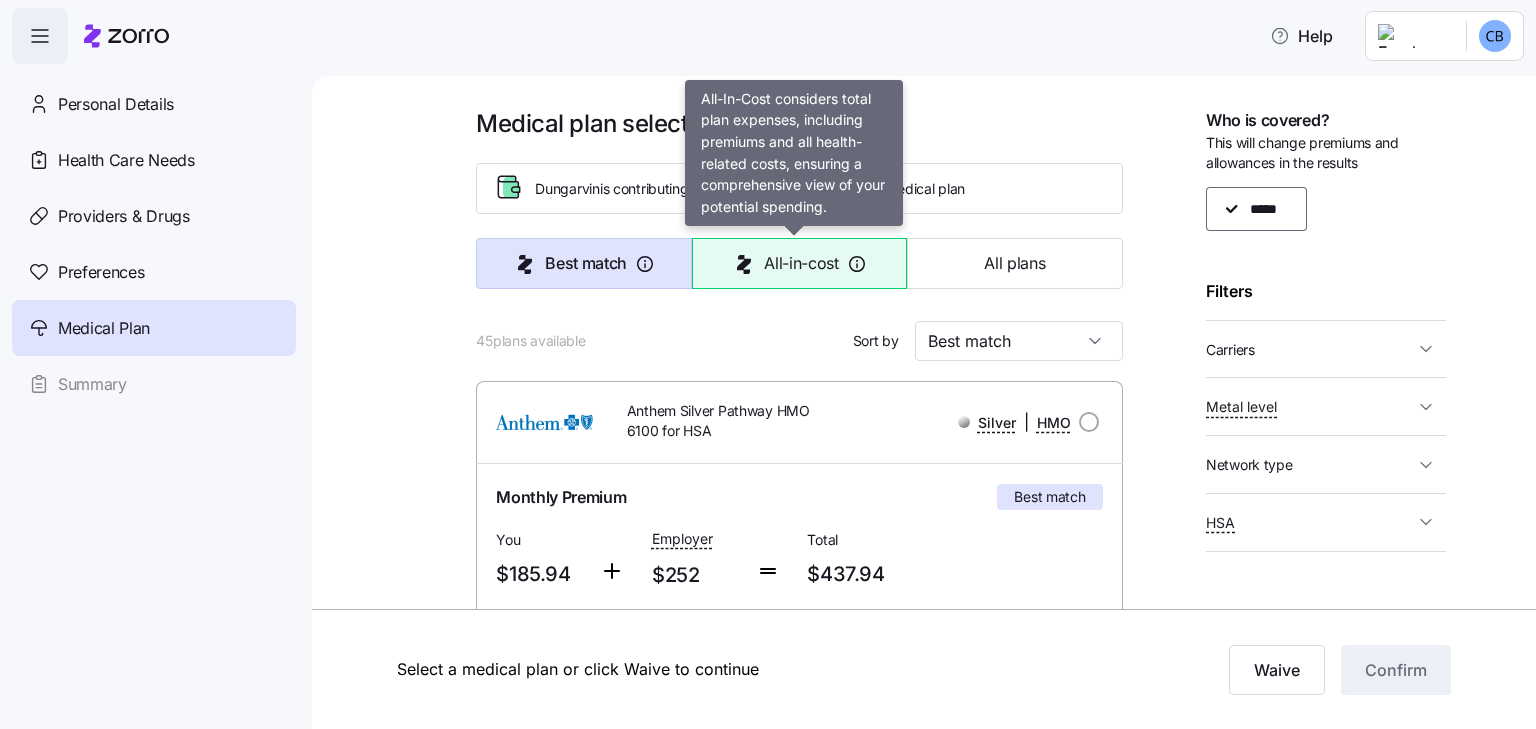 click on "All-in-cost" at bounding box center [799, 263] 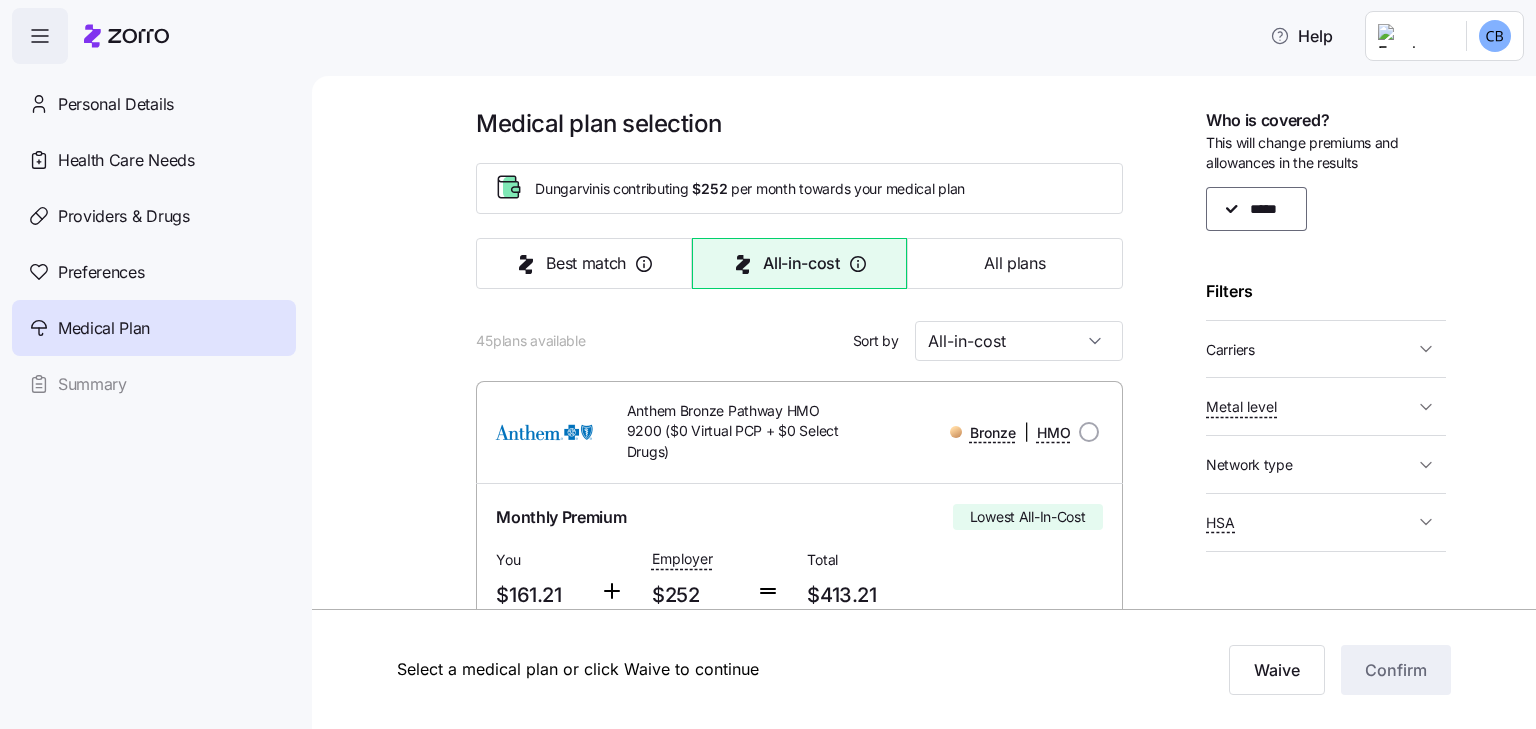 type on "All-in-cost" 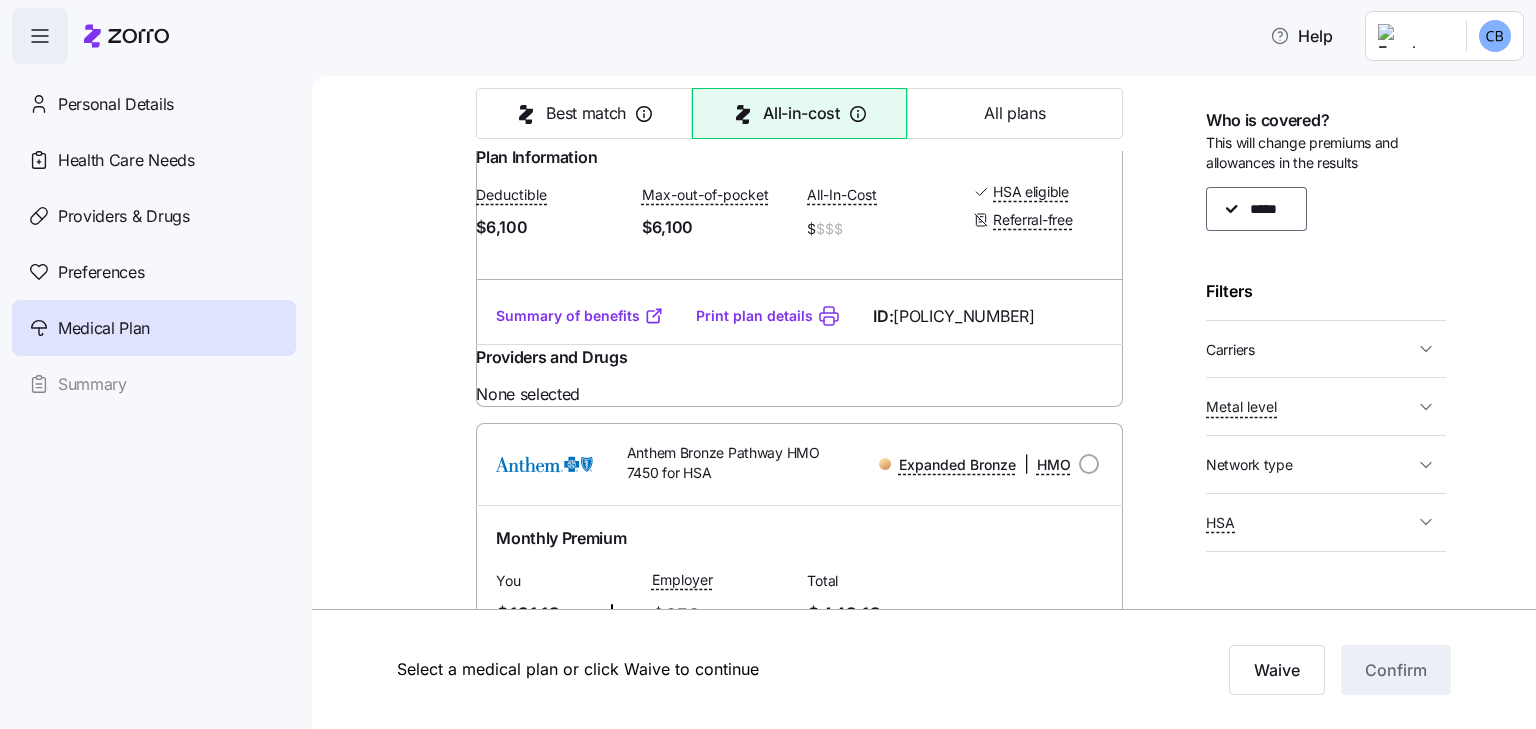 scroll, scrollTop: 3100, scrollLeft: 0, axis: vertical 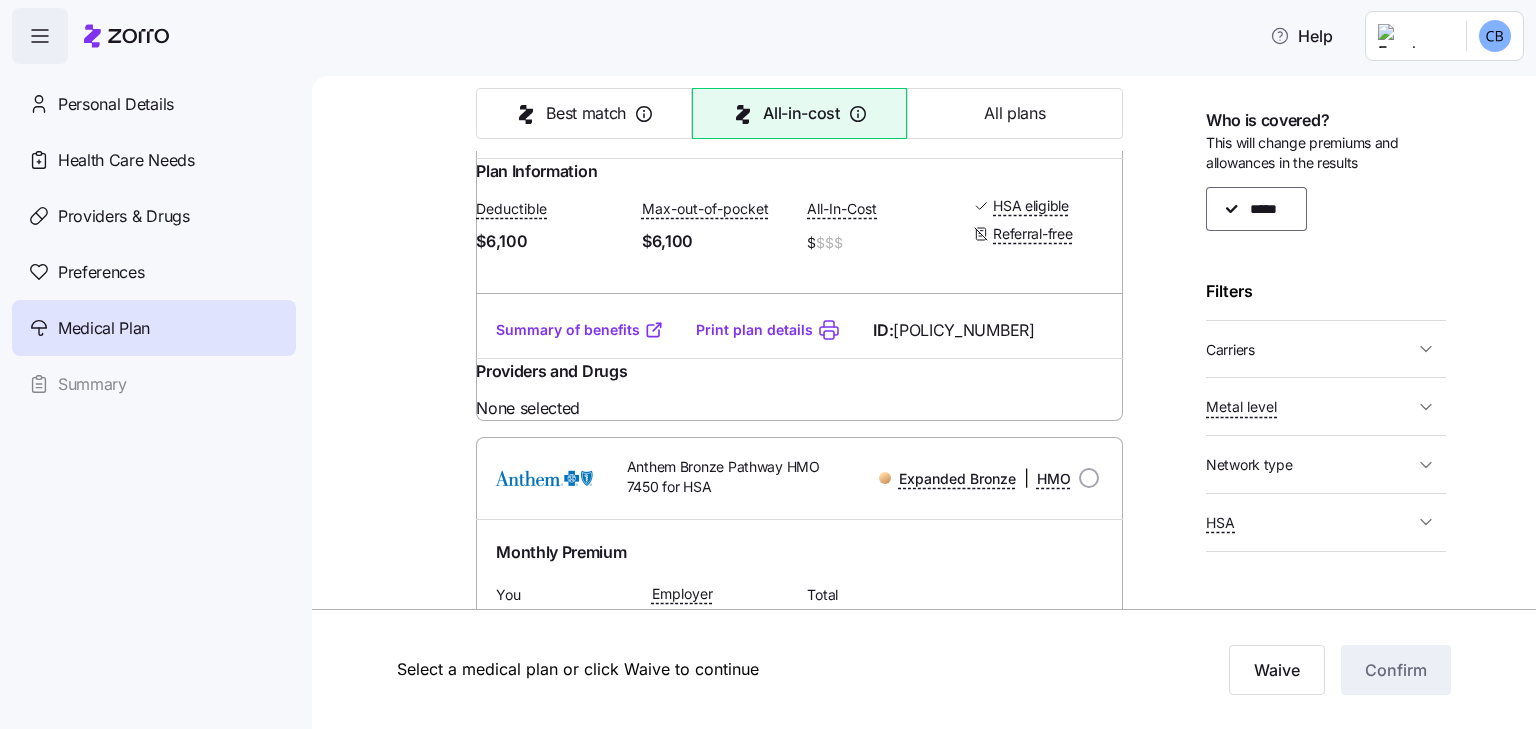 click at bounding box center [1089, -32] 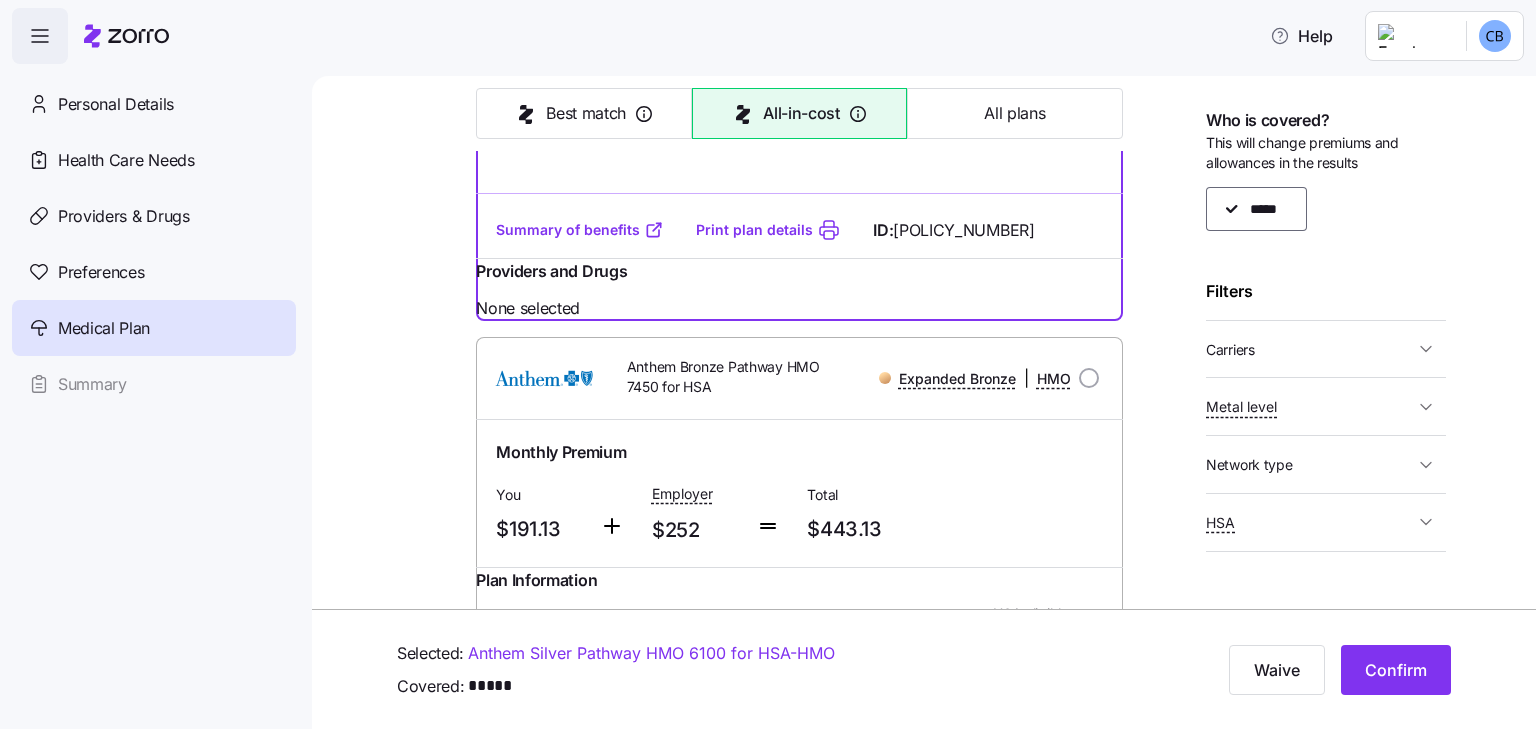 scroll, scrollTop: 3300, scrollLeft: 0, axis: vertical 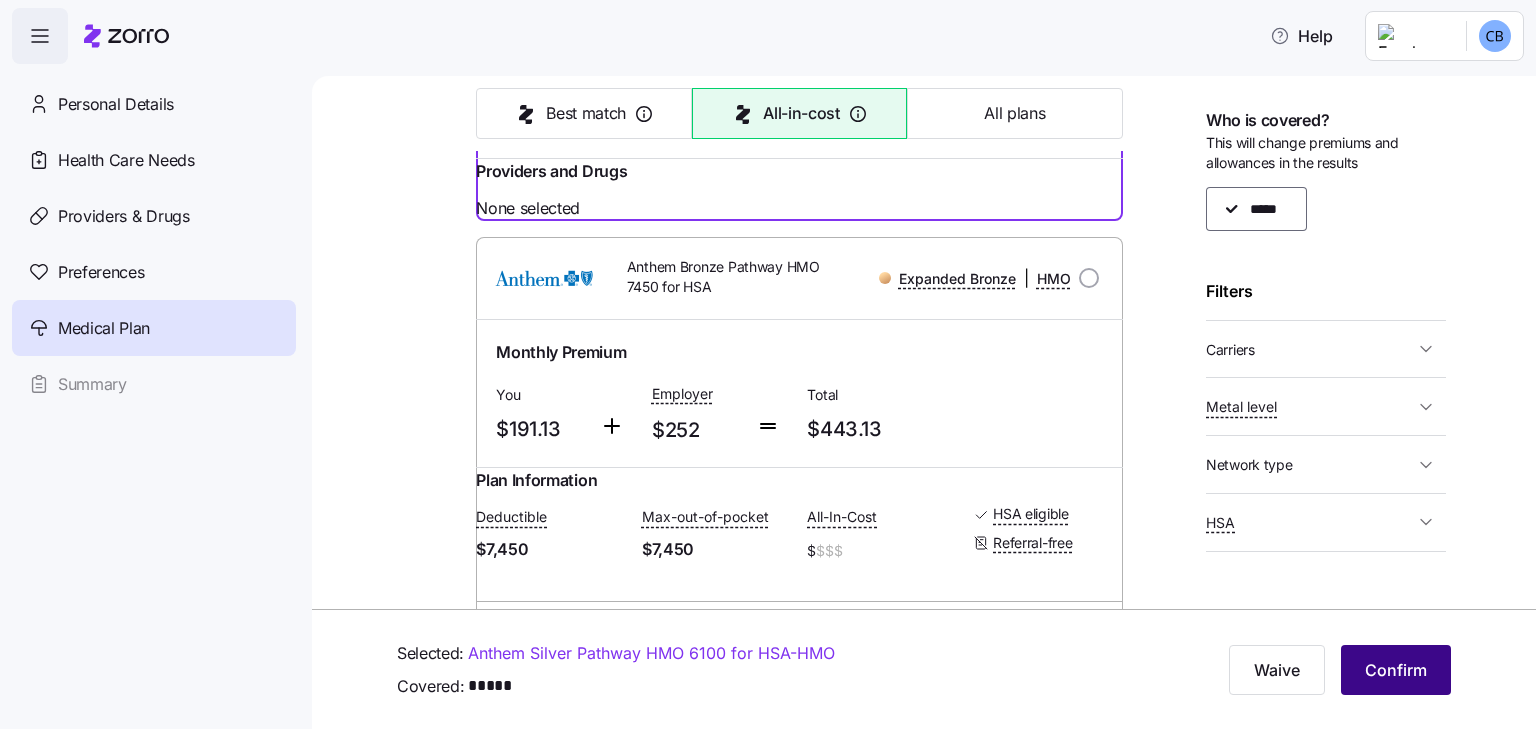click on "Confirm" at bounding box center [1396, 670] 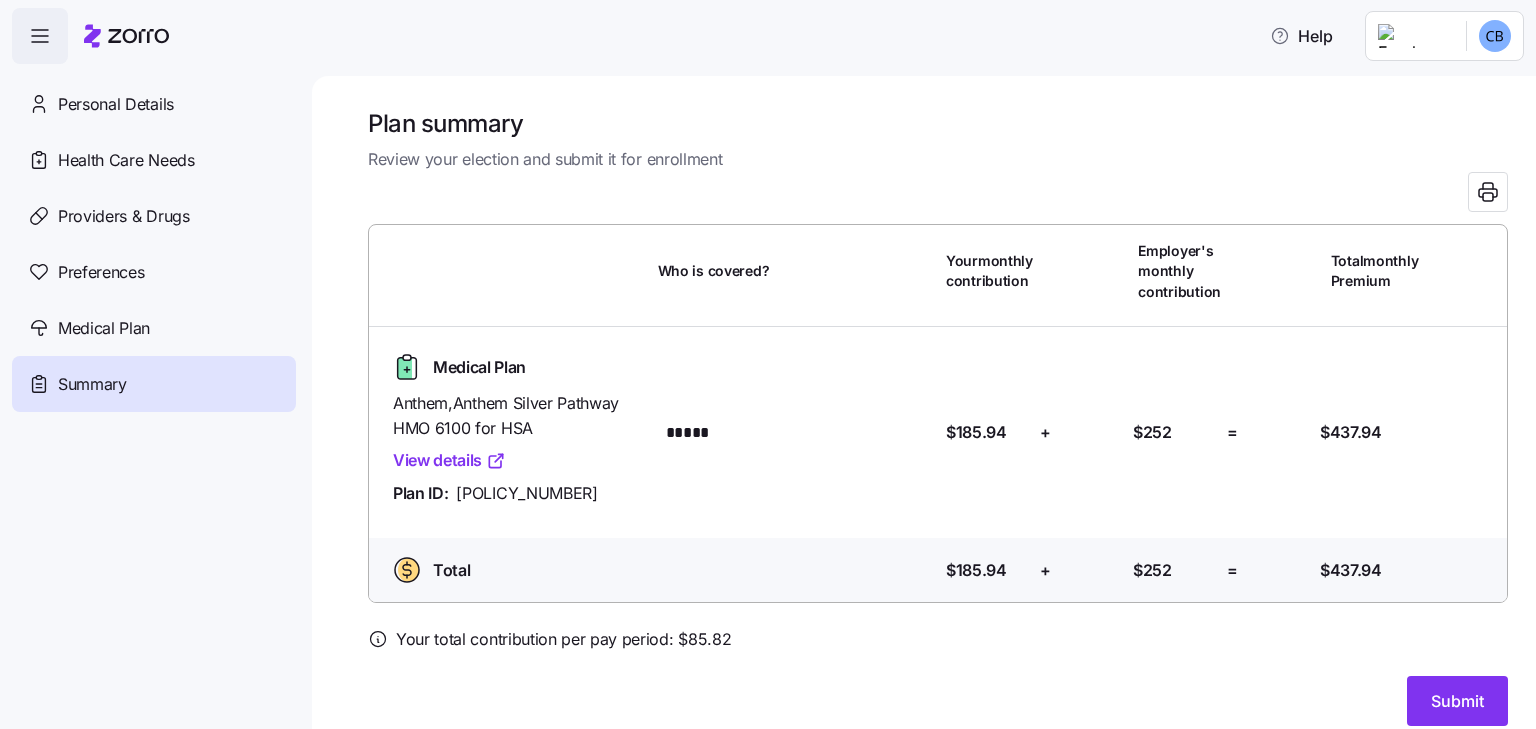 scroll, scrollTop: 20, scrollLeft: 0, axis: vertical 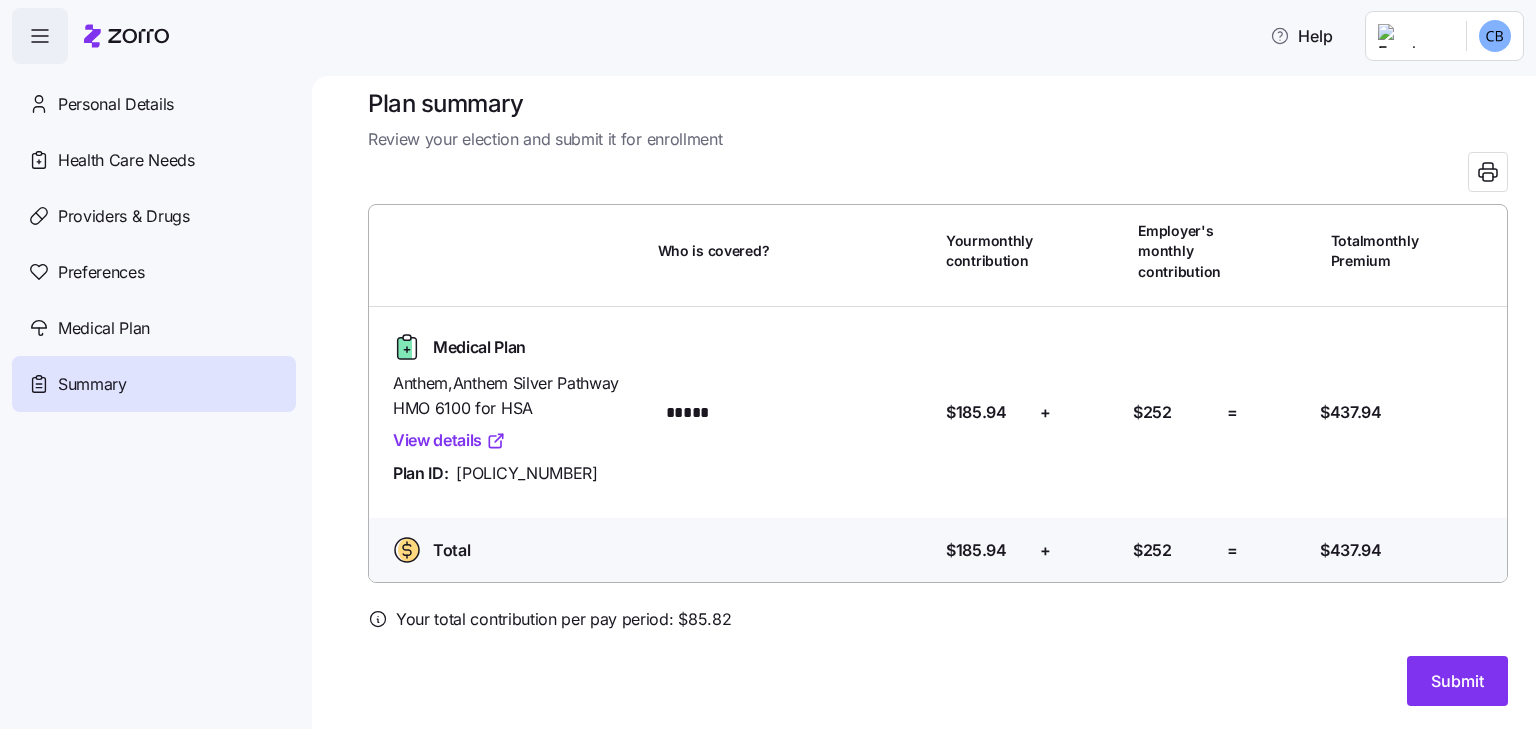 click on "View details" at bounding box center [449, 440] 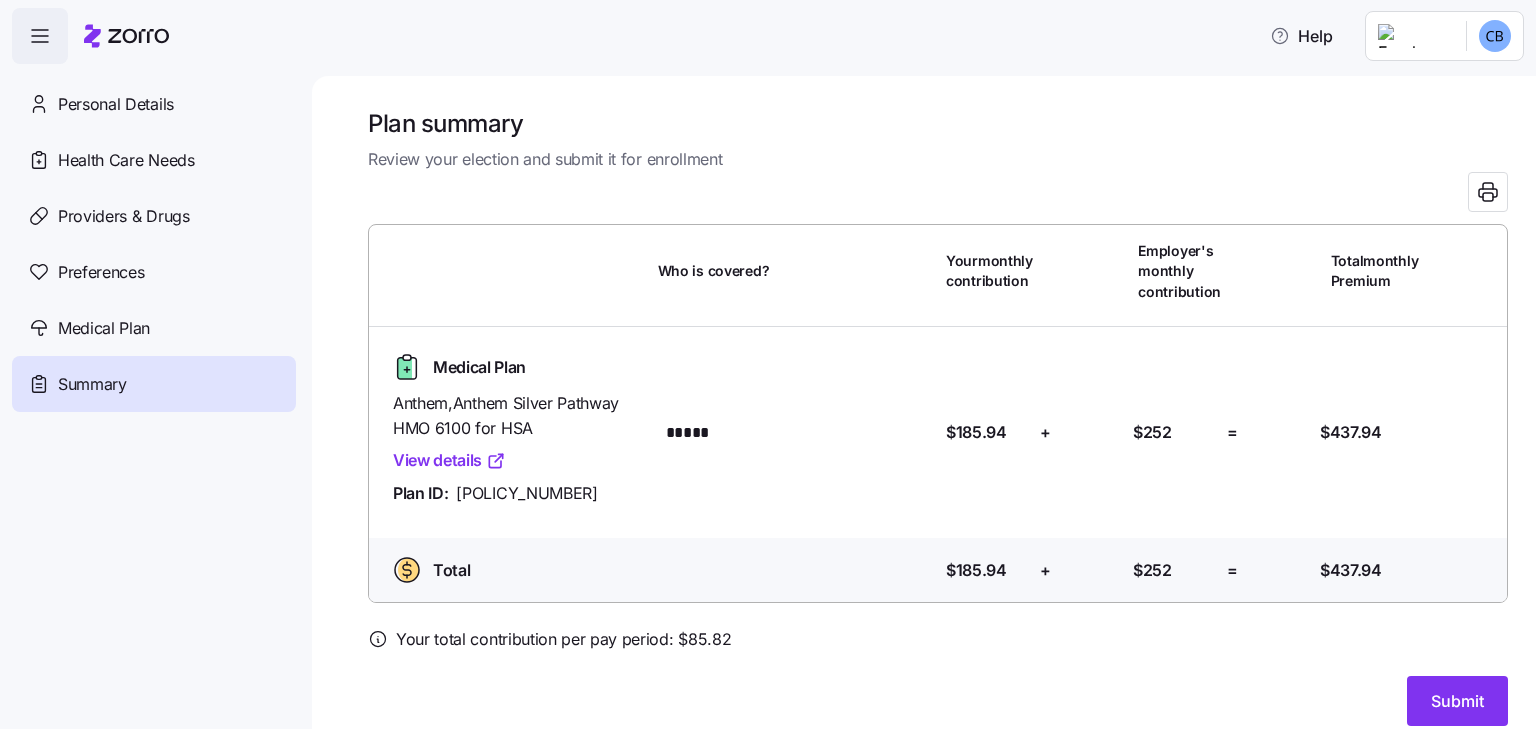 scroll, scrollTop: 0, scrollLeft: 0, axis: both 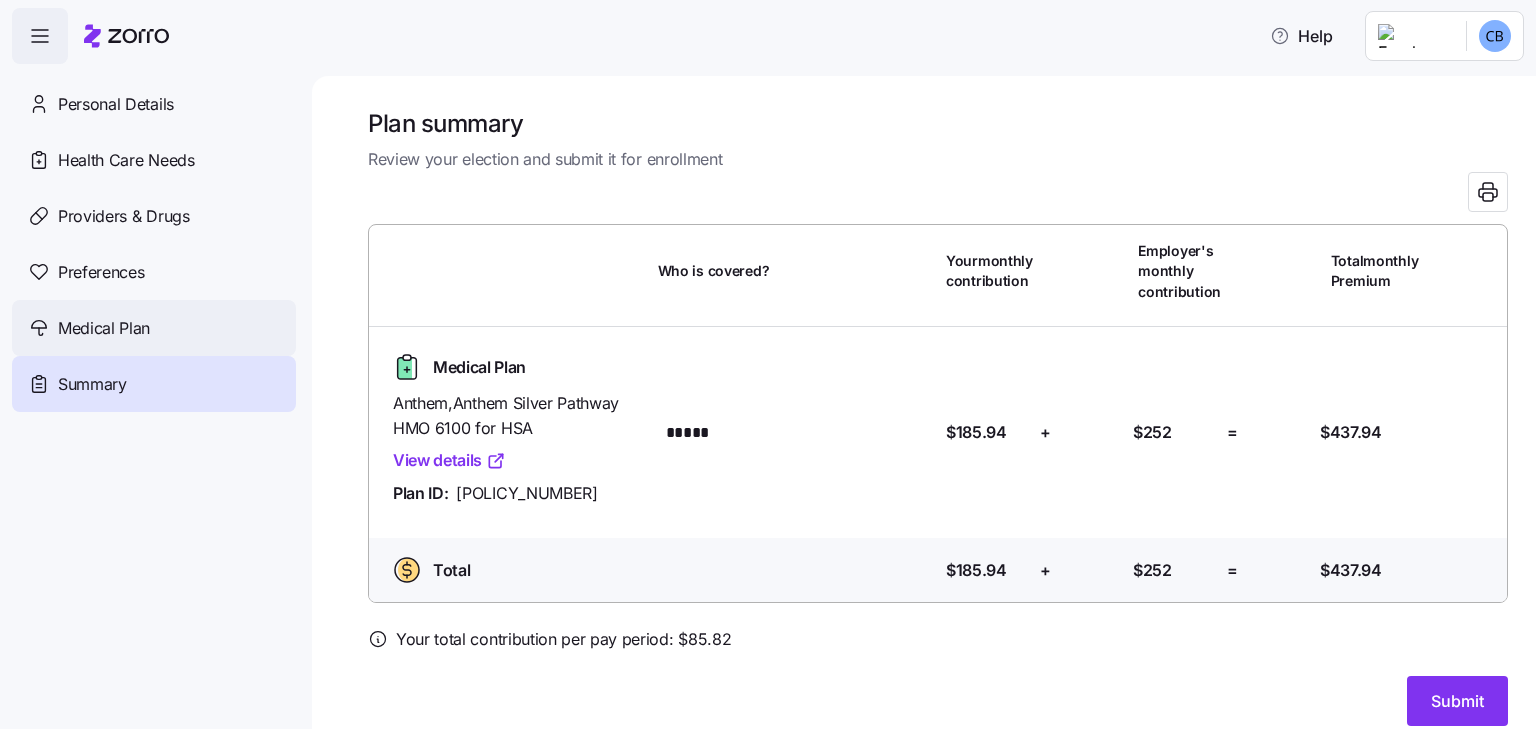 click on "Medical Plan" at bounding box center (104, 328) 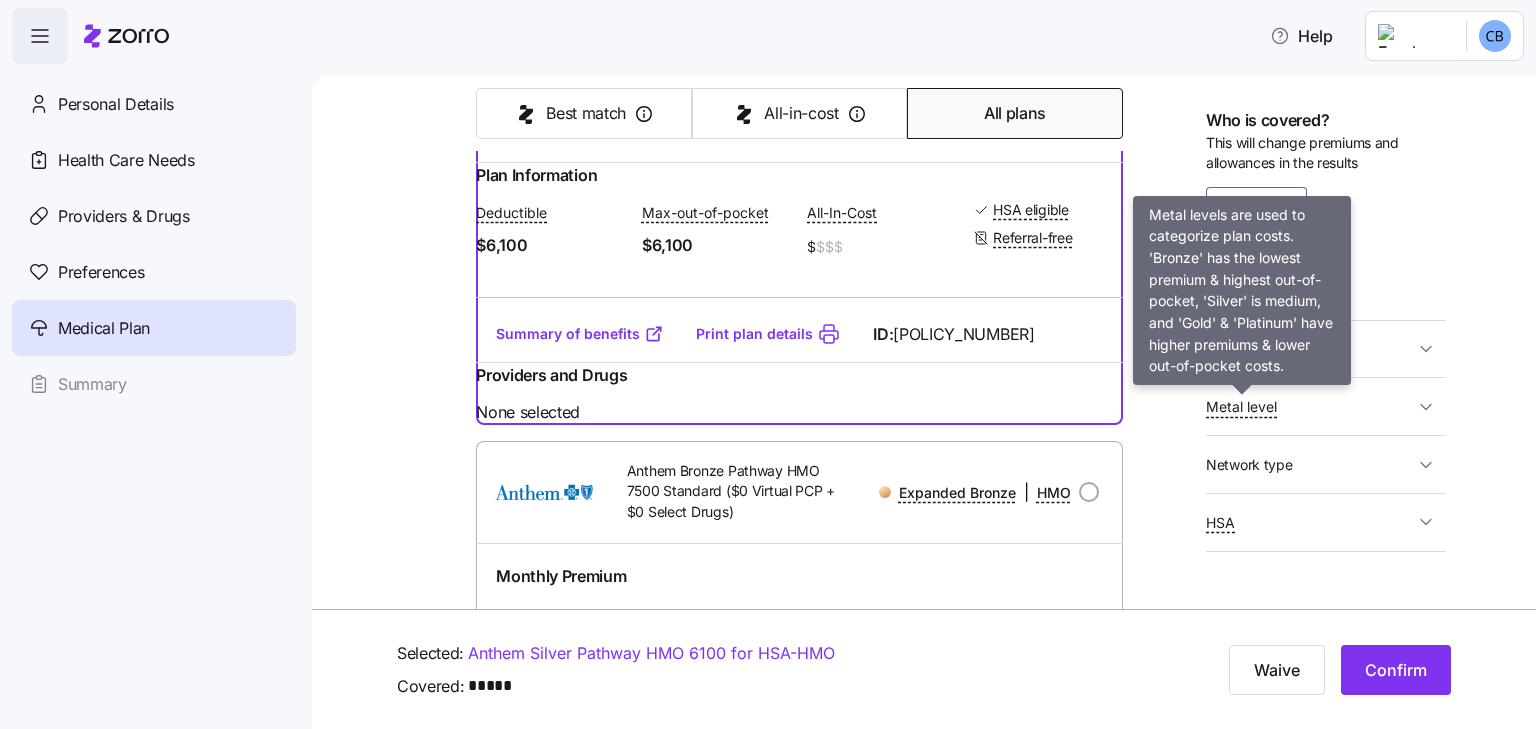 scroll, scrollTop: 2724, scrollLeft: 0, axis: vertical 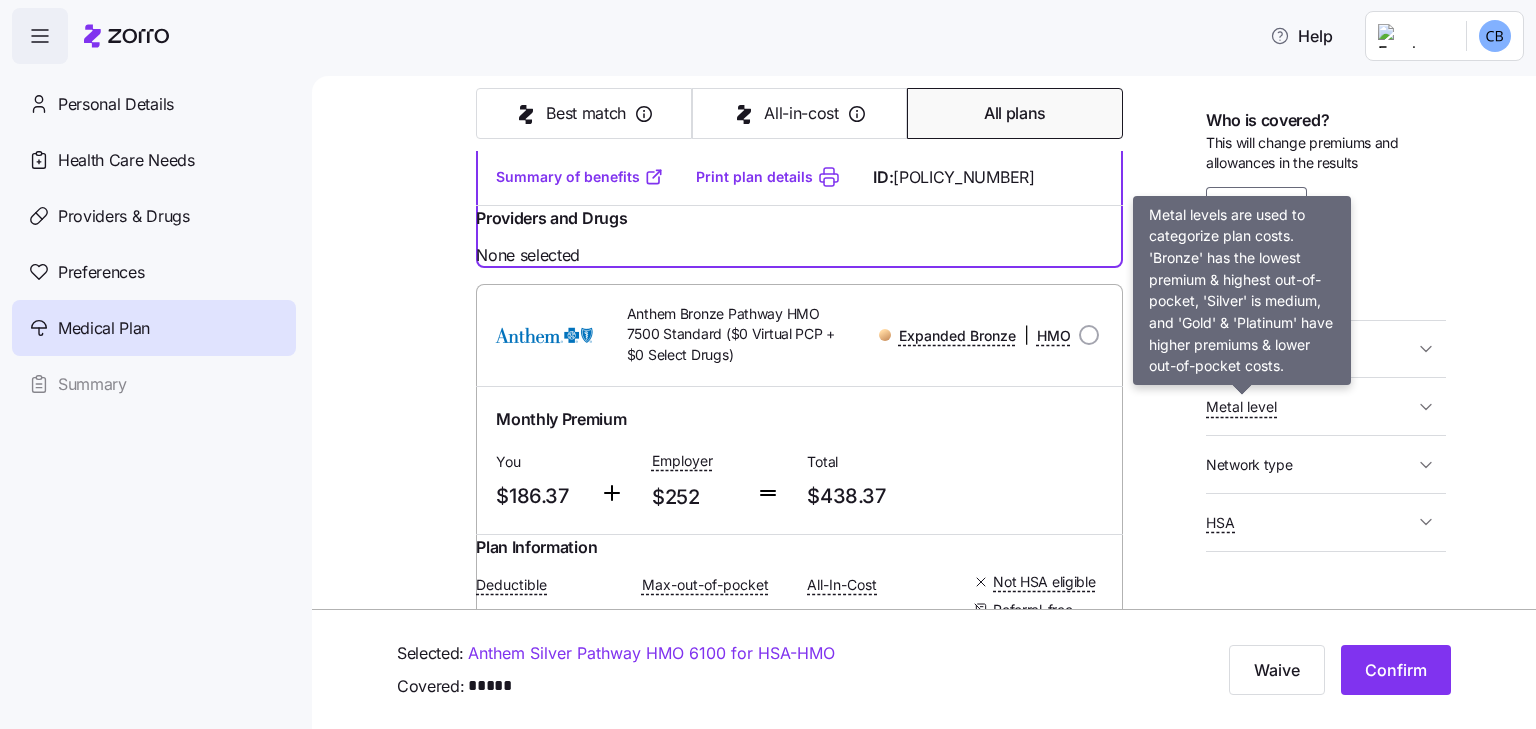 click on "Metal level" at bounding box center [1241, 407] 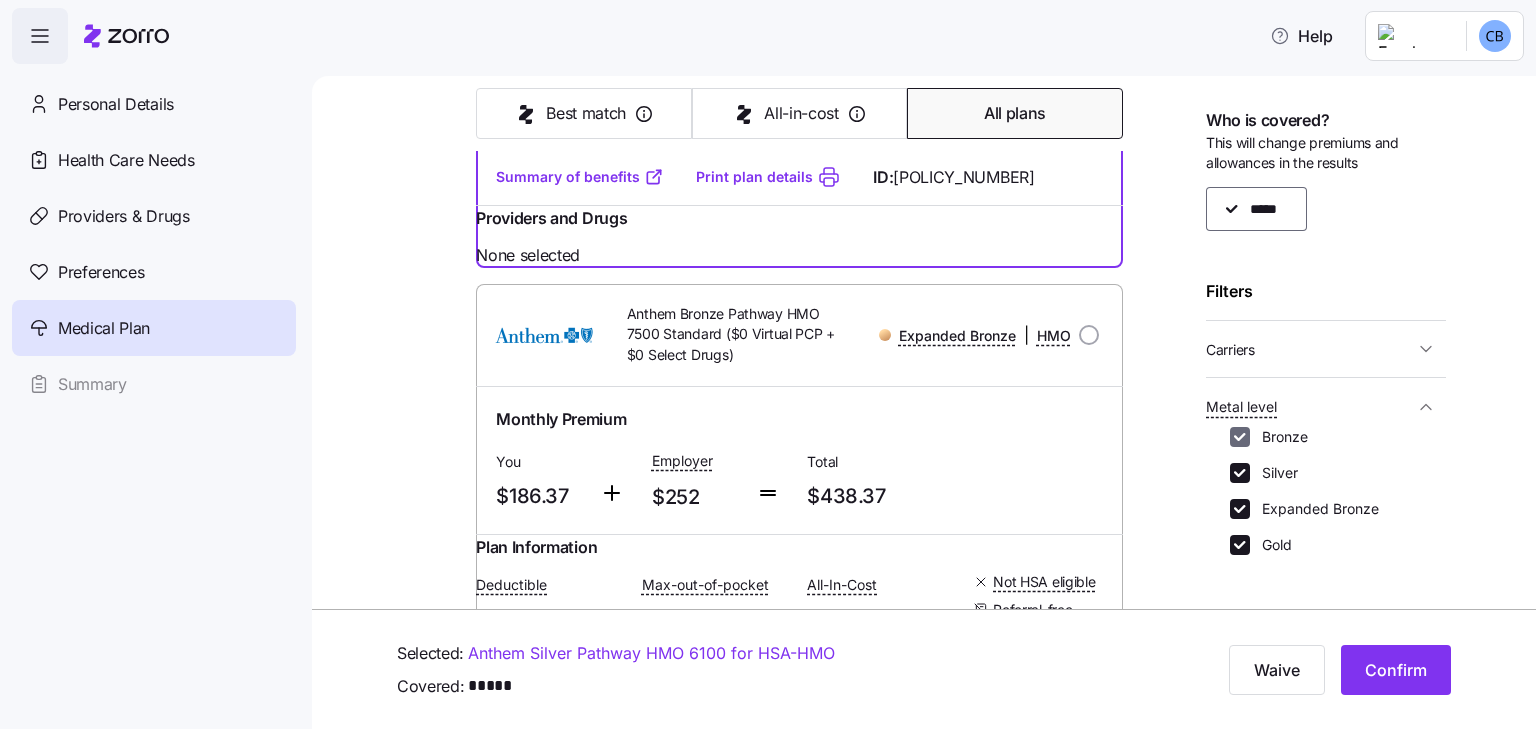 click on "Bronze" at bounding box center [1240, 437] 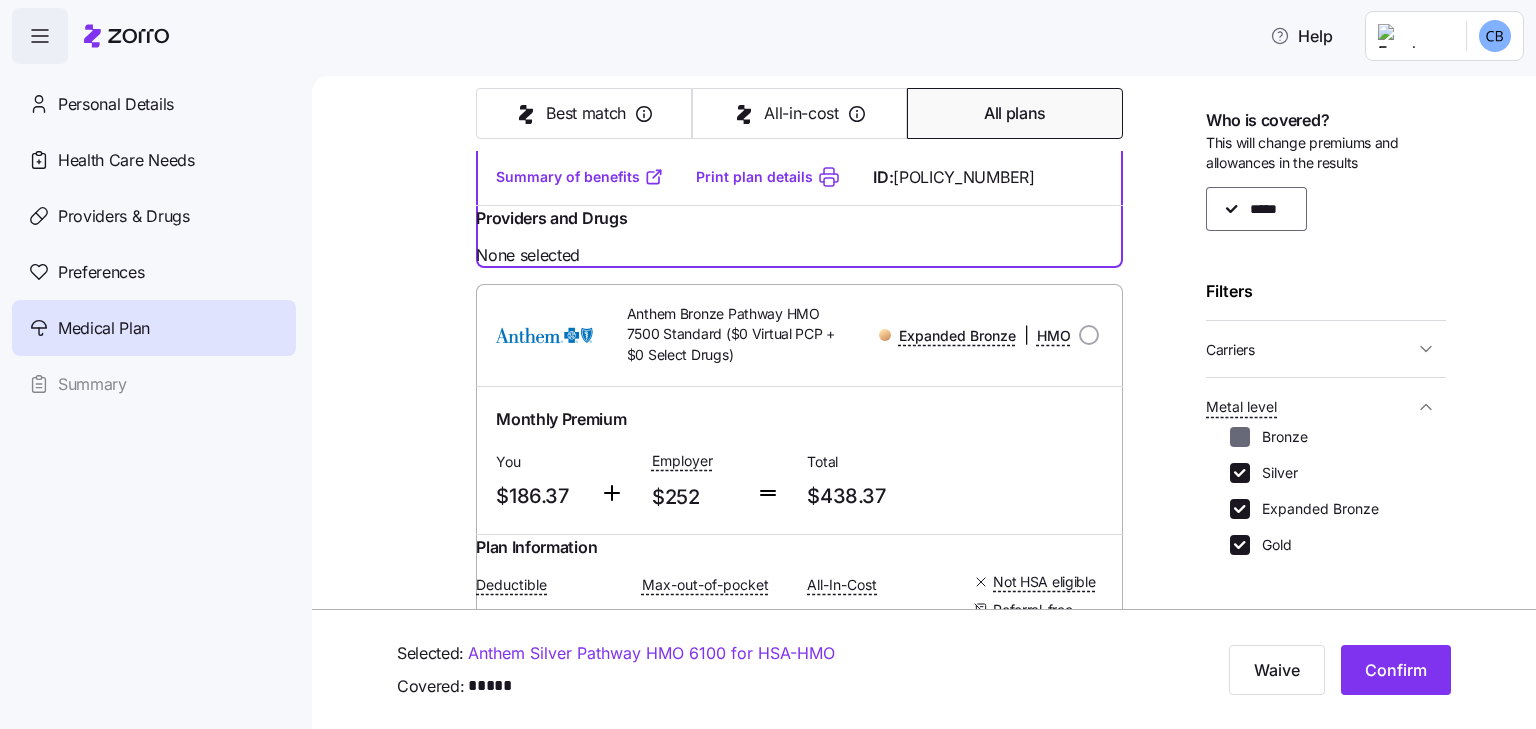 checkbox on "false" 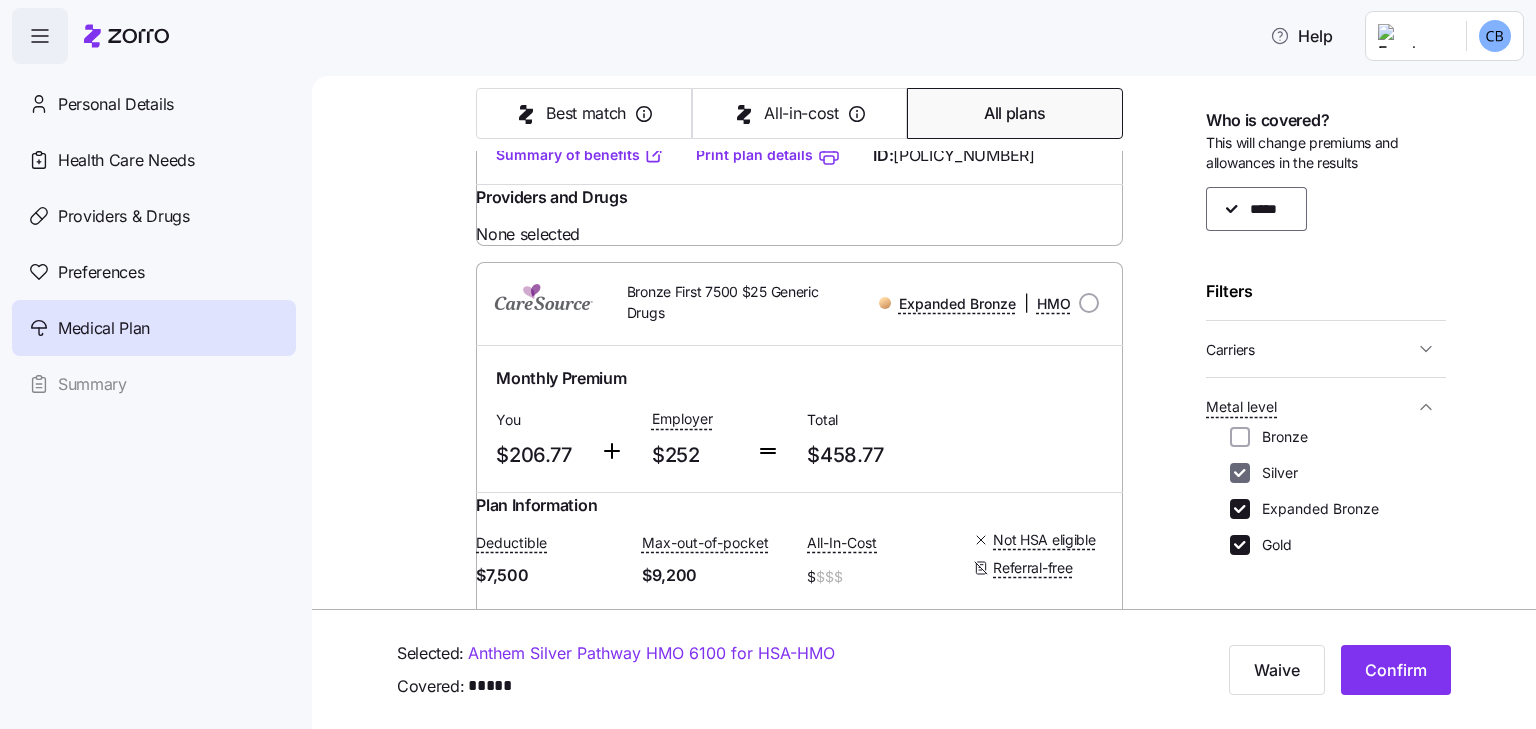 click on "Silver" at bounding box center (1240, 473) 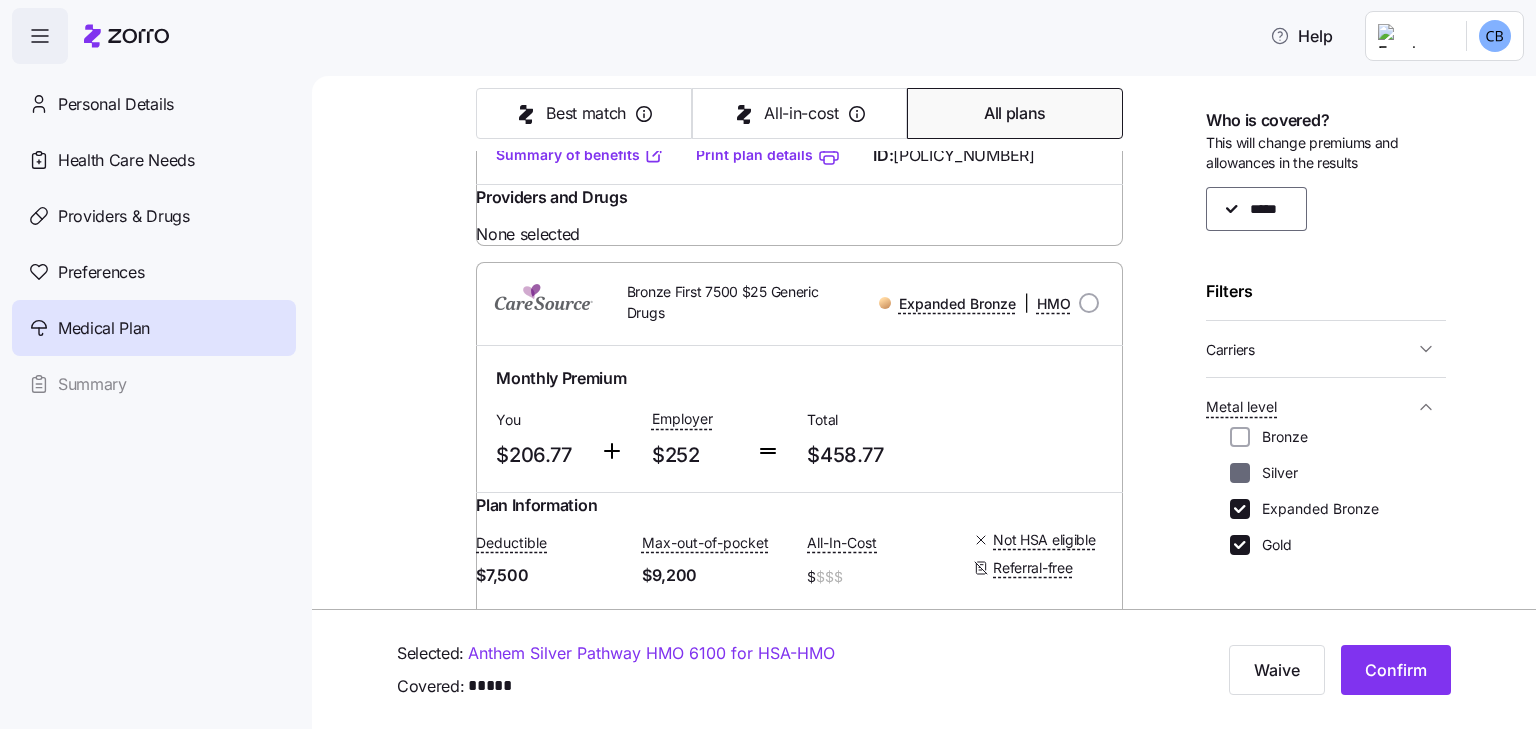 checkbox on "false" 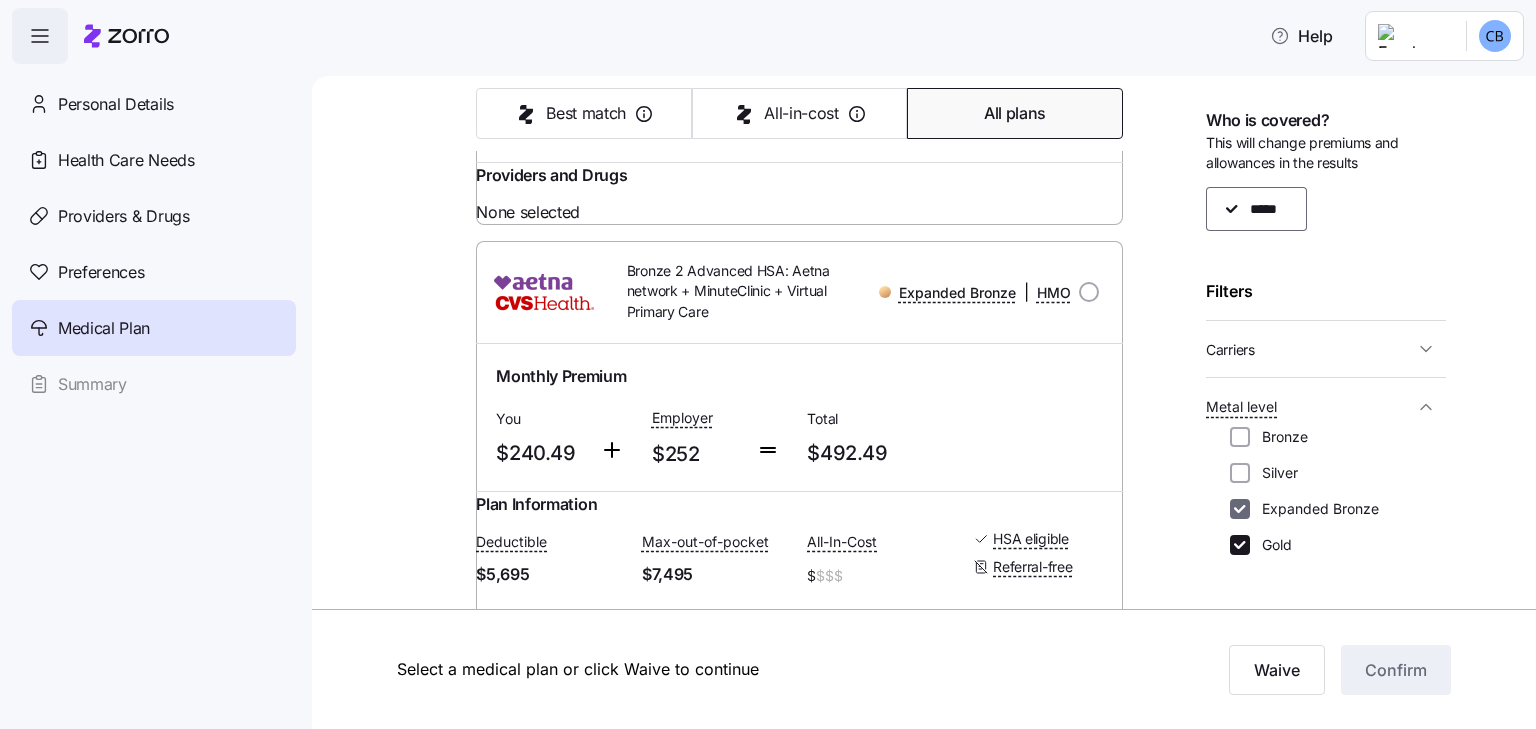 click on "Expanded Bronze" at bounding box center [1240, 509] 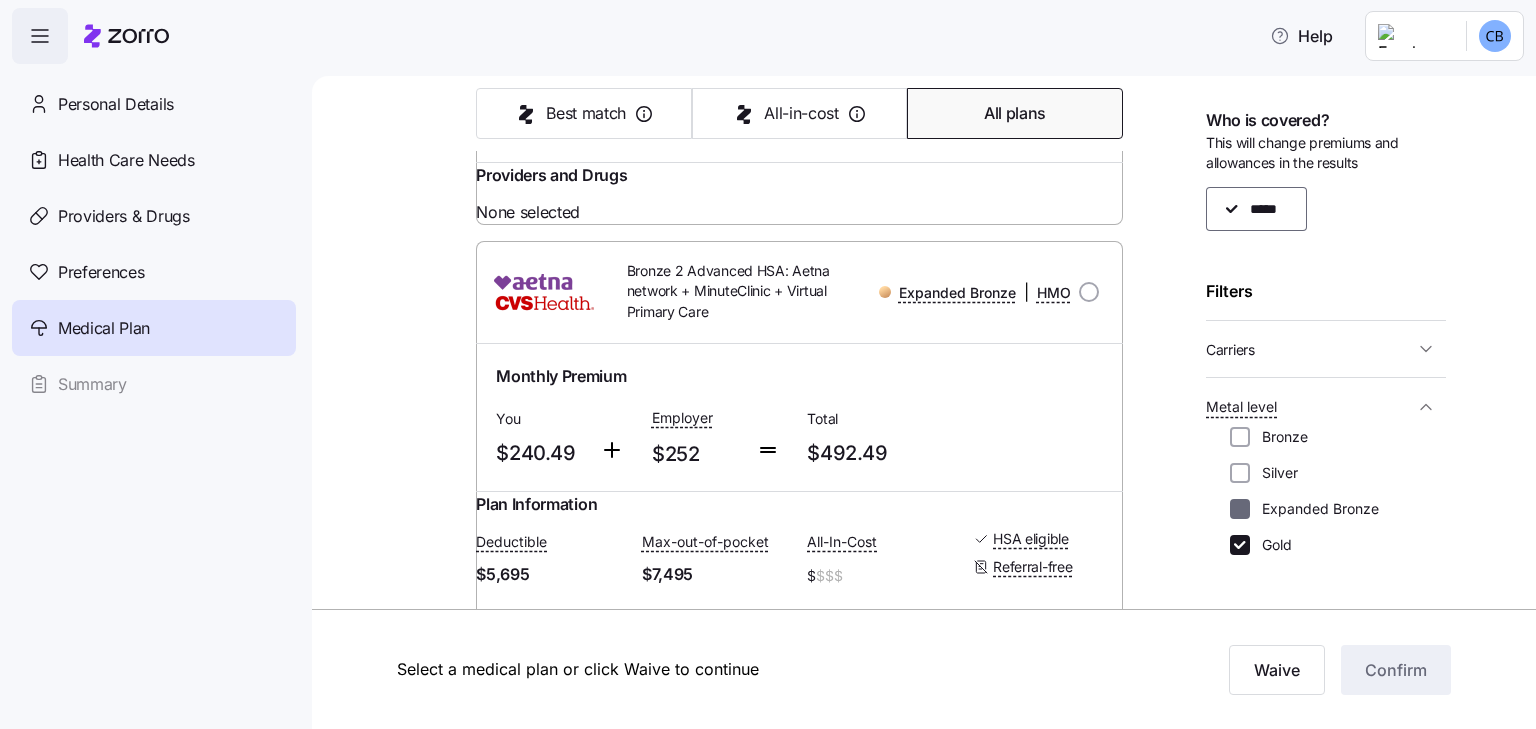 checkbox on "false" 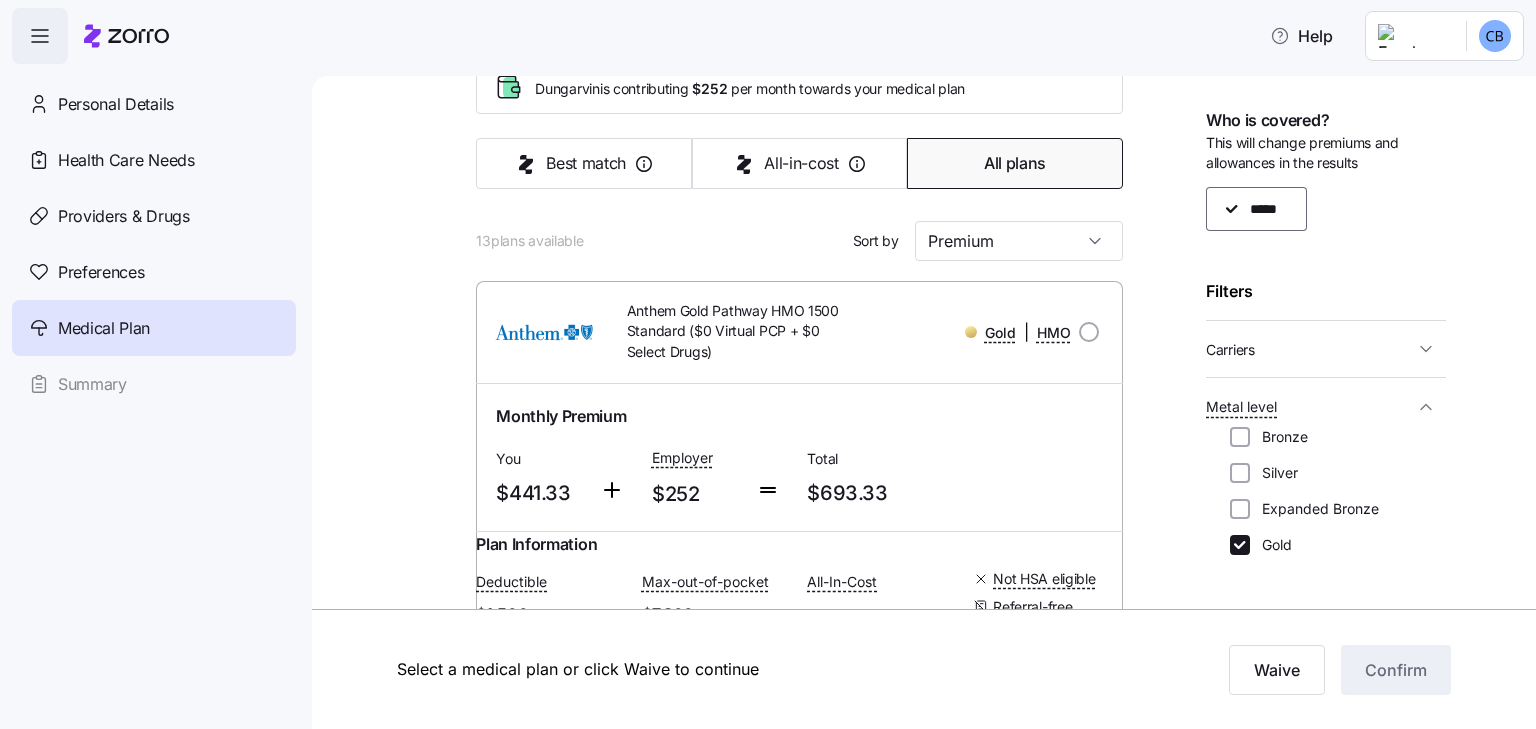 scroll, scrollTop: 200, scrollLeft: 0, axis: vertical 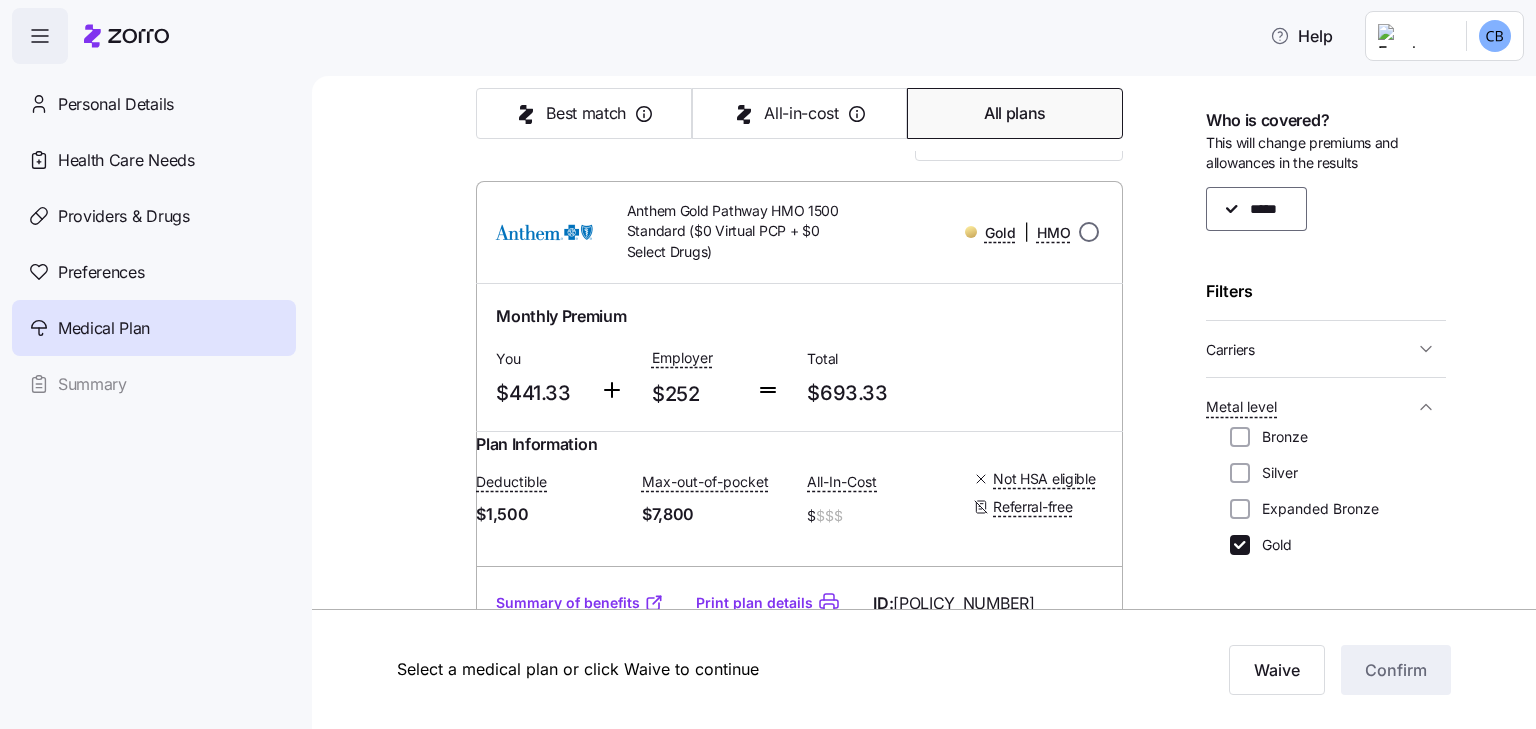 click at bounding box center (1089, 232) 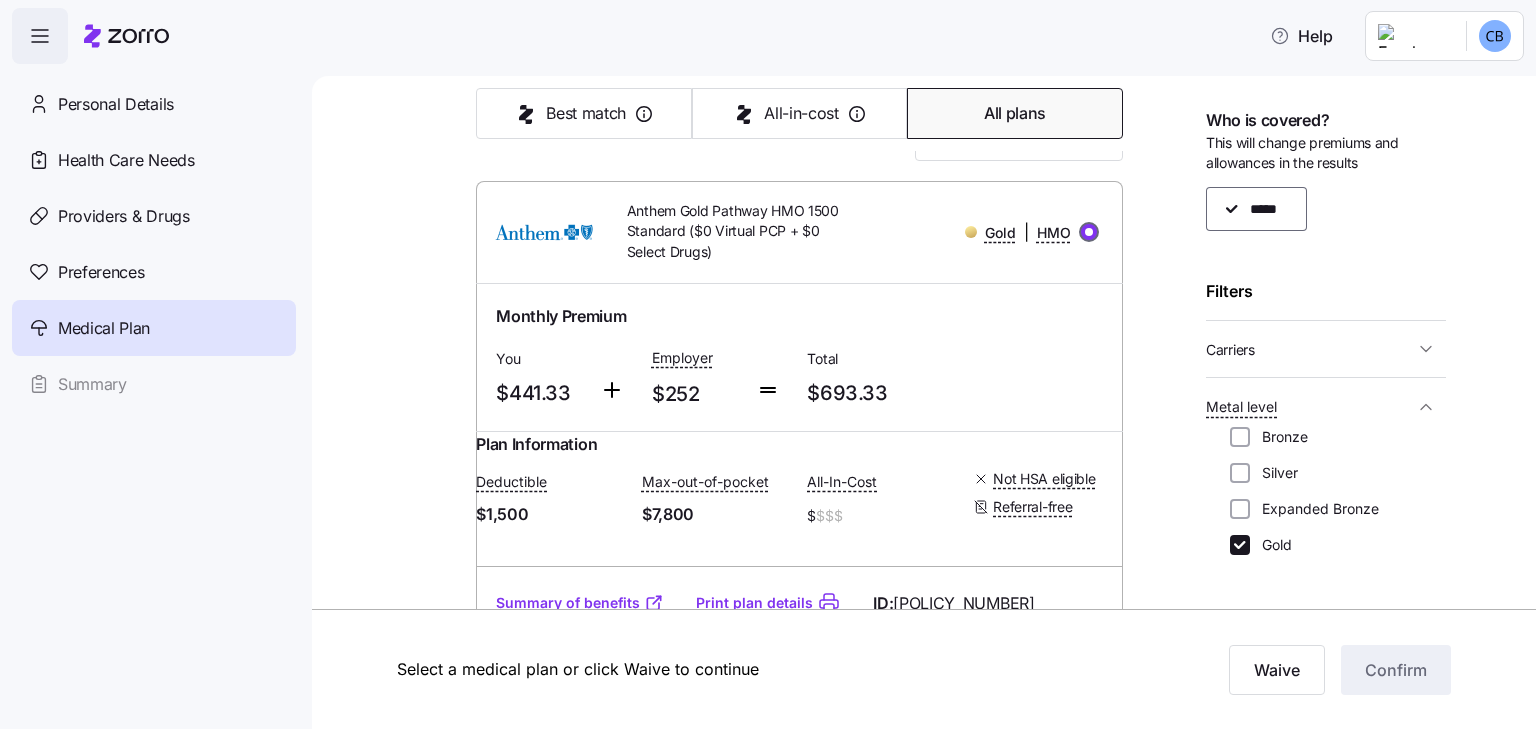 radio on "true" 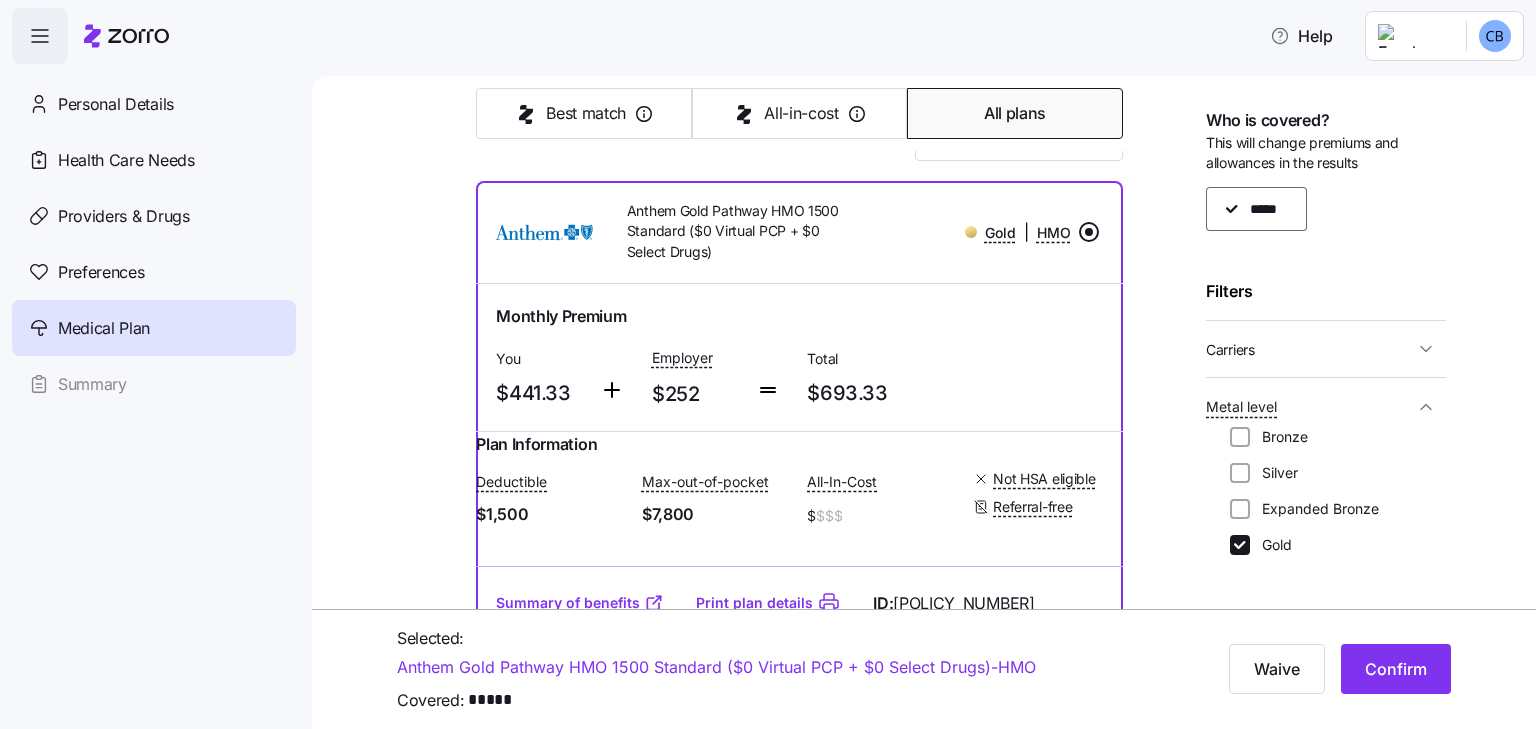 scroll, scrollTop: 300, scrollLeft: 0, axis: vertical 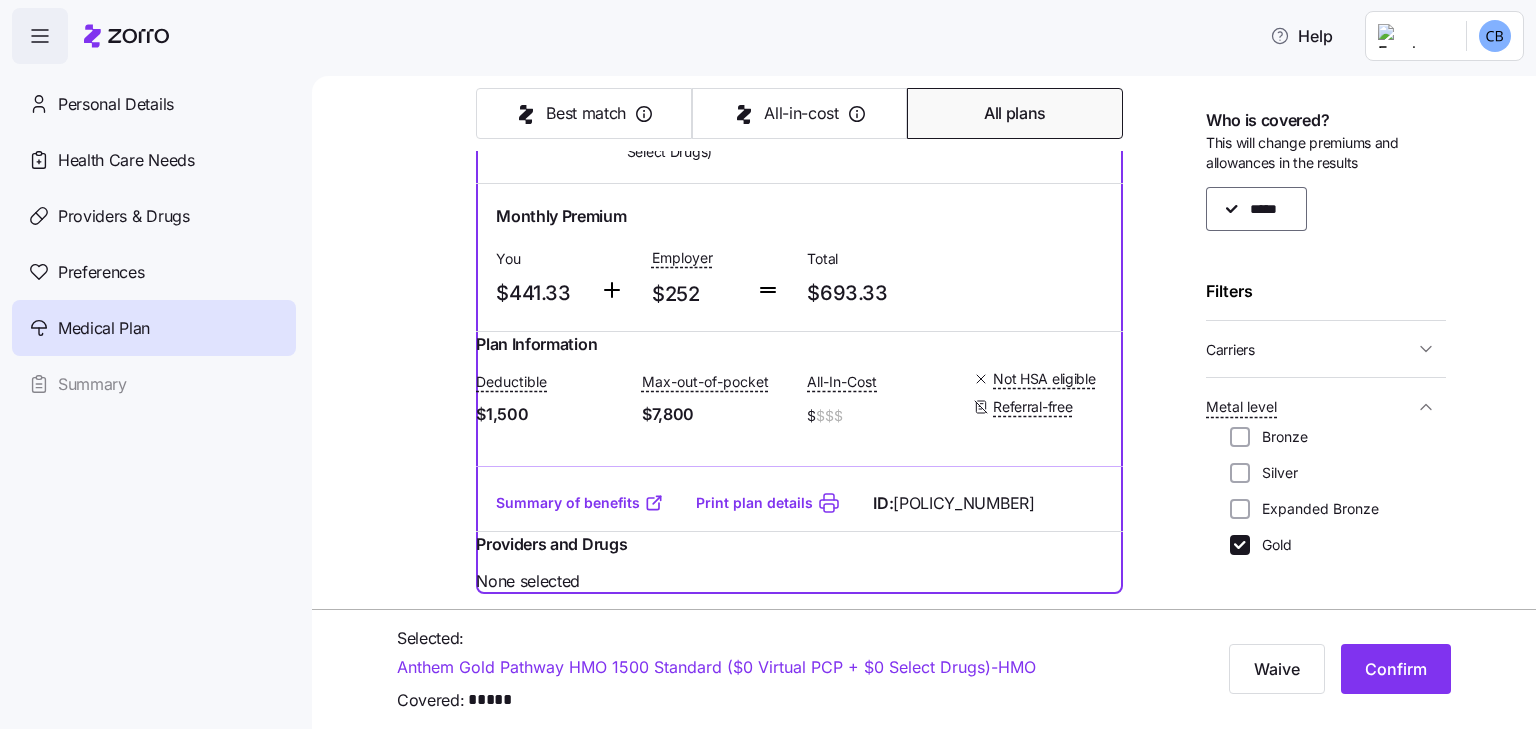 click on "Summary of benefits" at bounding box center (580, 503) 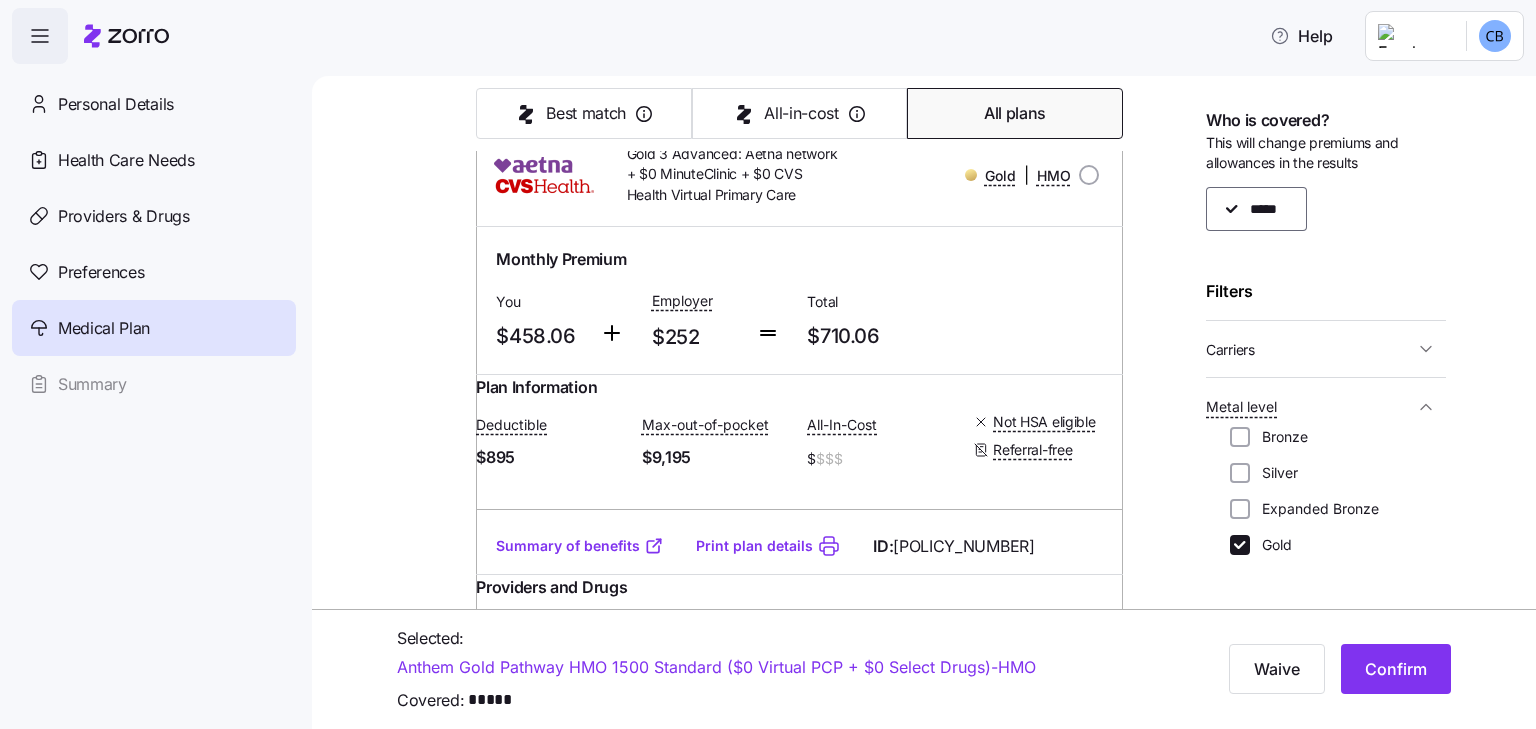 scroll, scrollTop: 800, scrollLeft: 0, axis: vertical 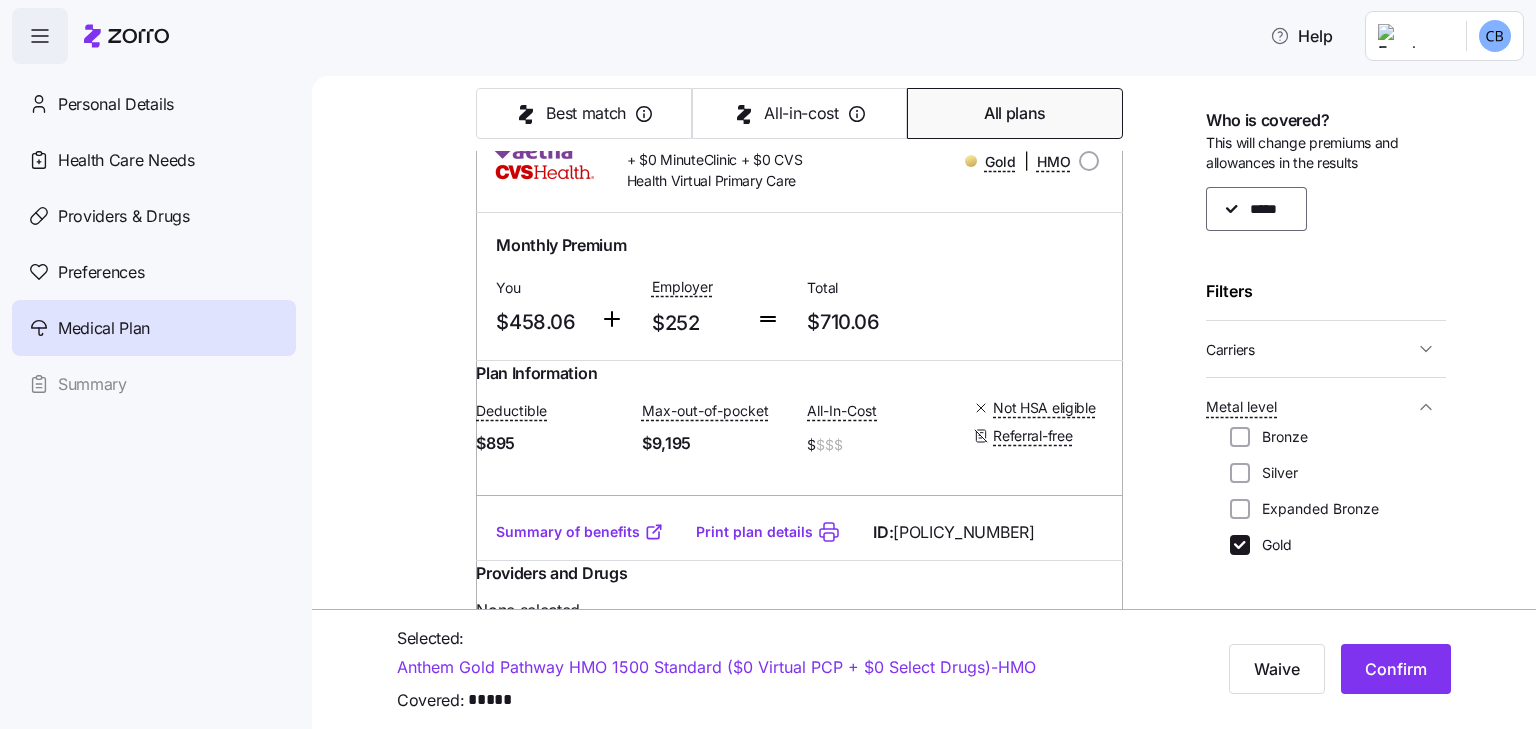 drag, startPoint x: 1246, startPoint y: 435, endPoint x: 1242, endPoint y: 496, distance: 61.13101 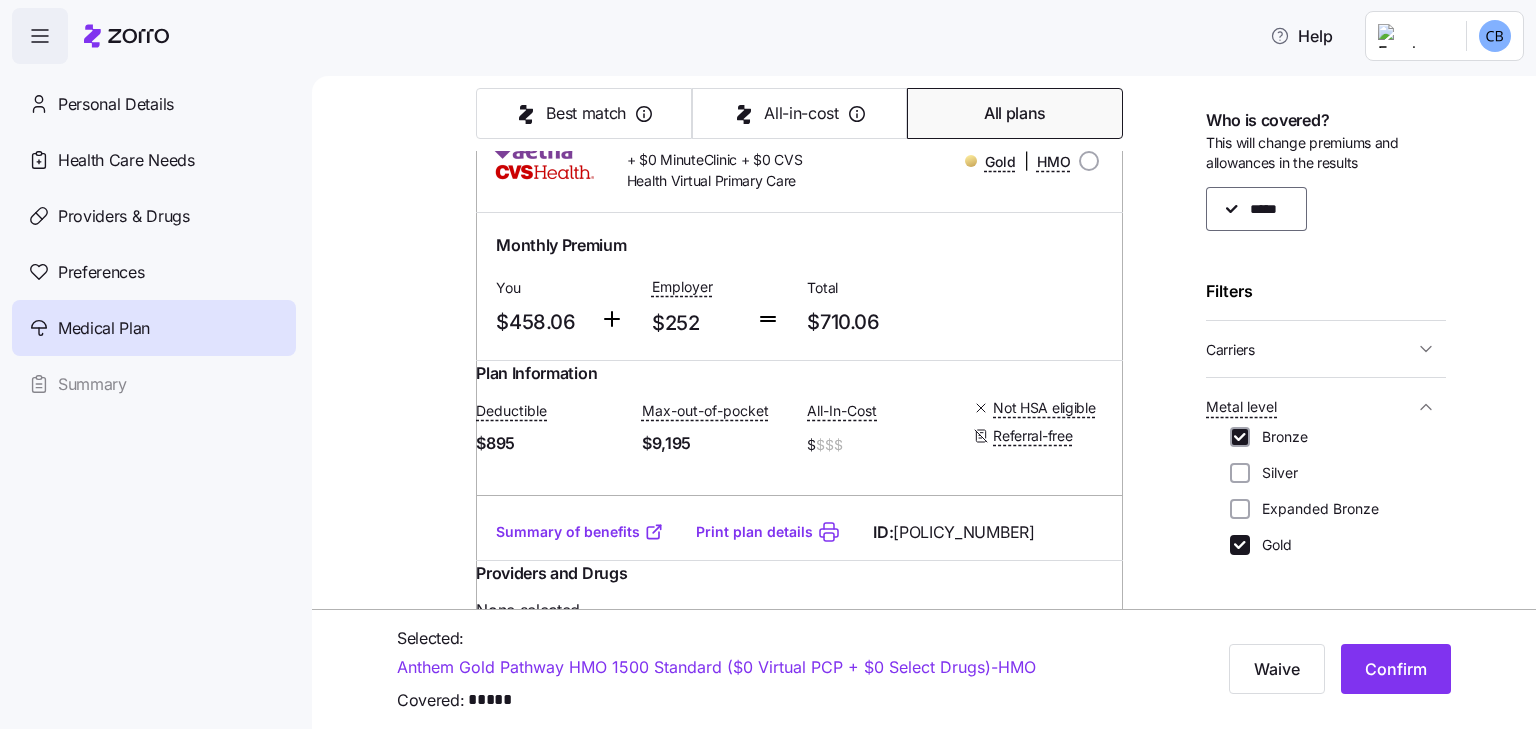 checkbox on "true" 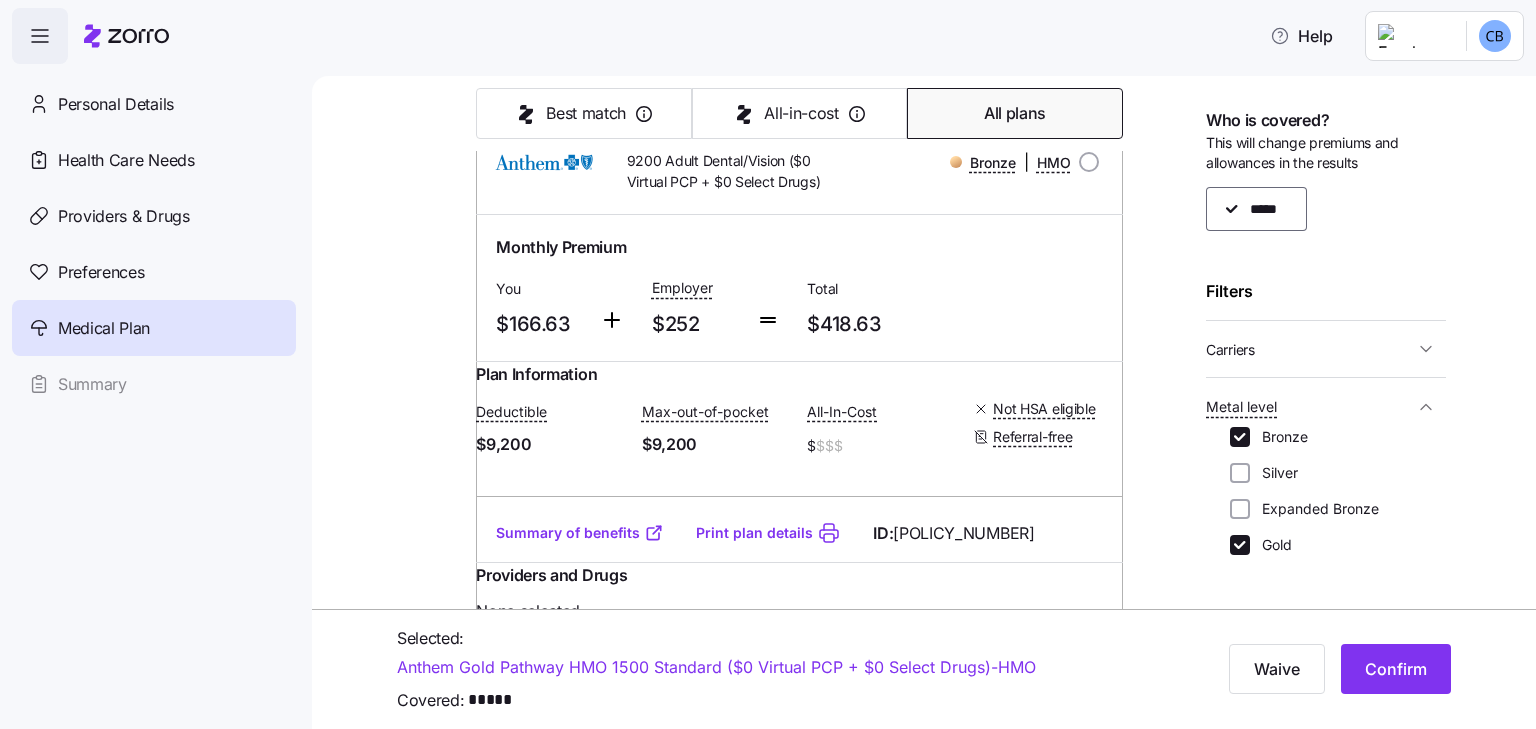 click on "Bronze Silver Expanded Bronze Gold" at bounding box center [1326, 491] 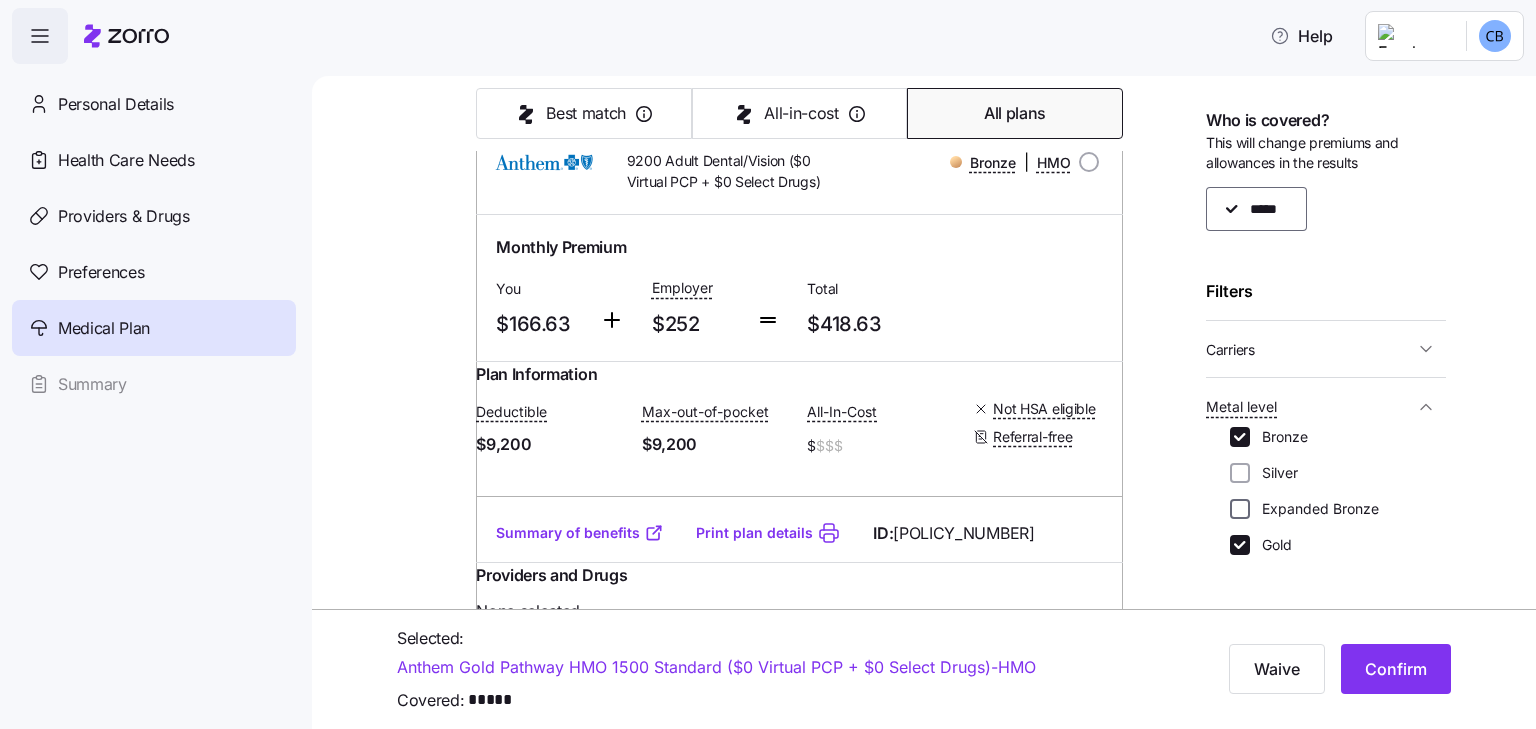 drag, startPoint x: 1241, startPoint y: 477, endPoint x: 1238, endPoint y: 513, distance: 36.124783 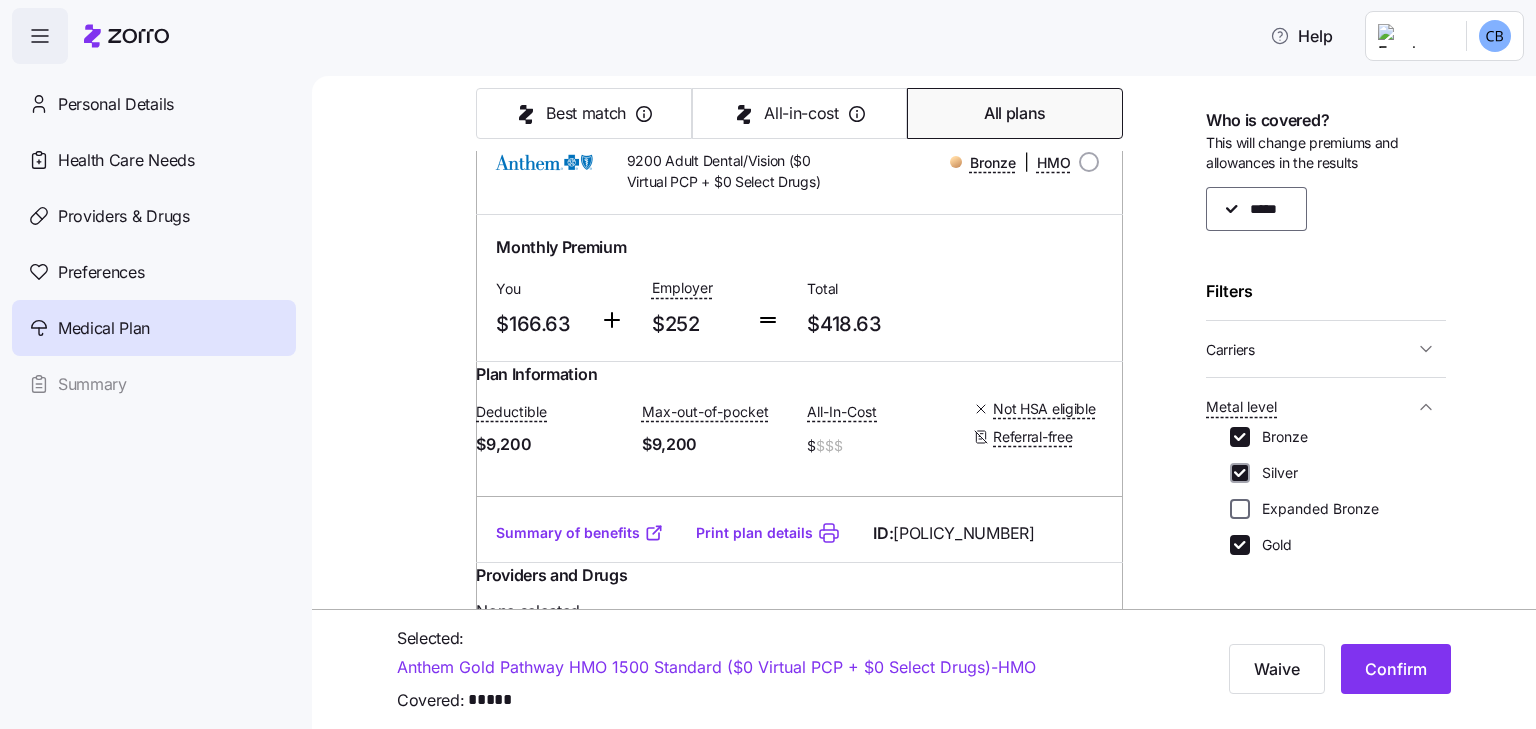 checkbox on "true" 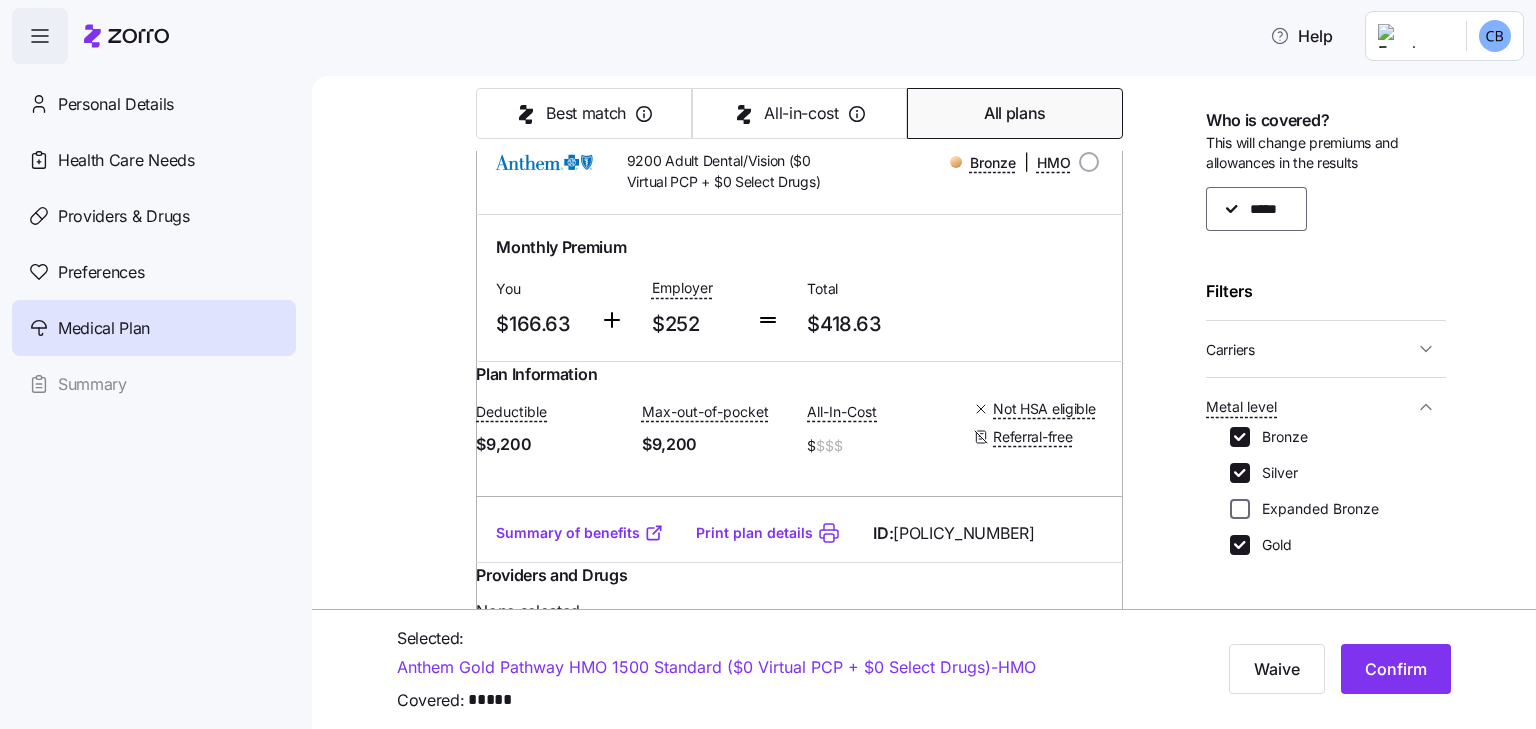 click on "Expanded Bronze" at bounding box center [1240, 509] 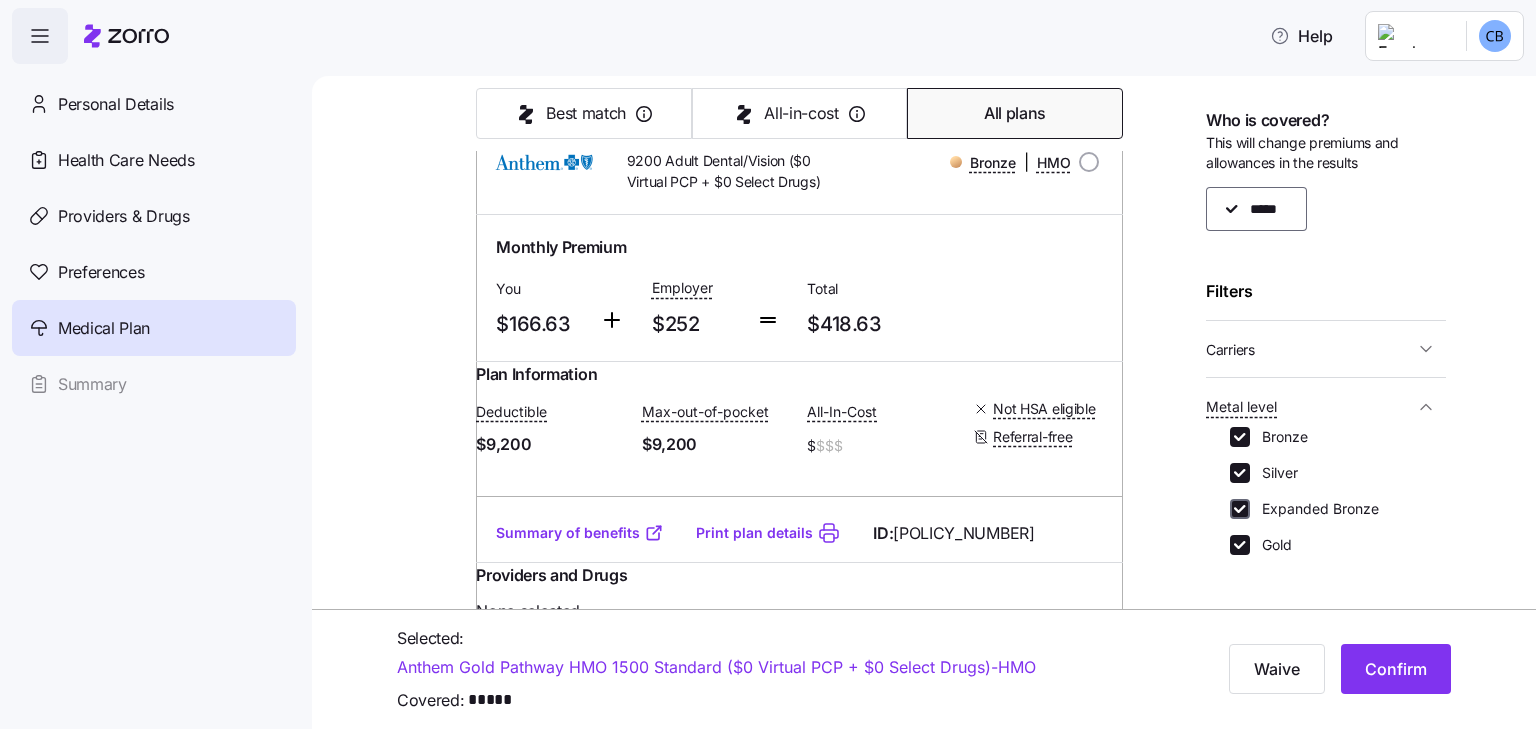 checkbox on "true" 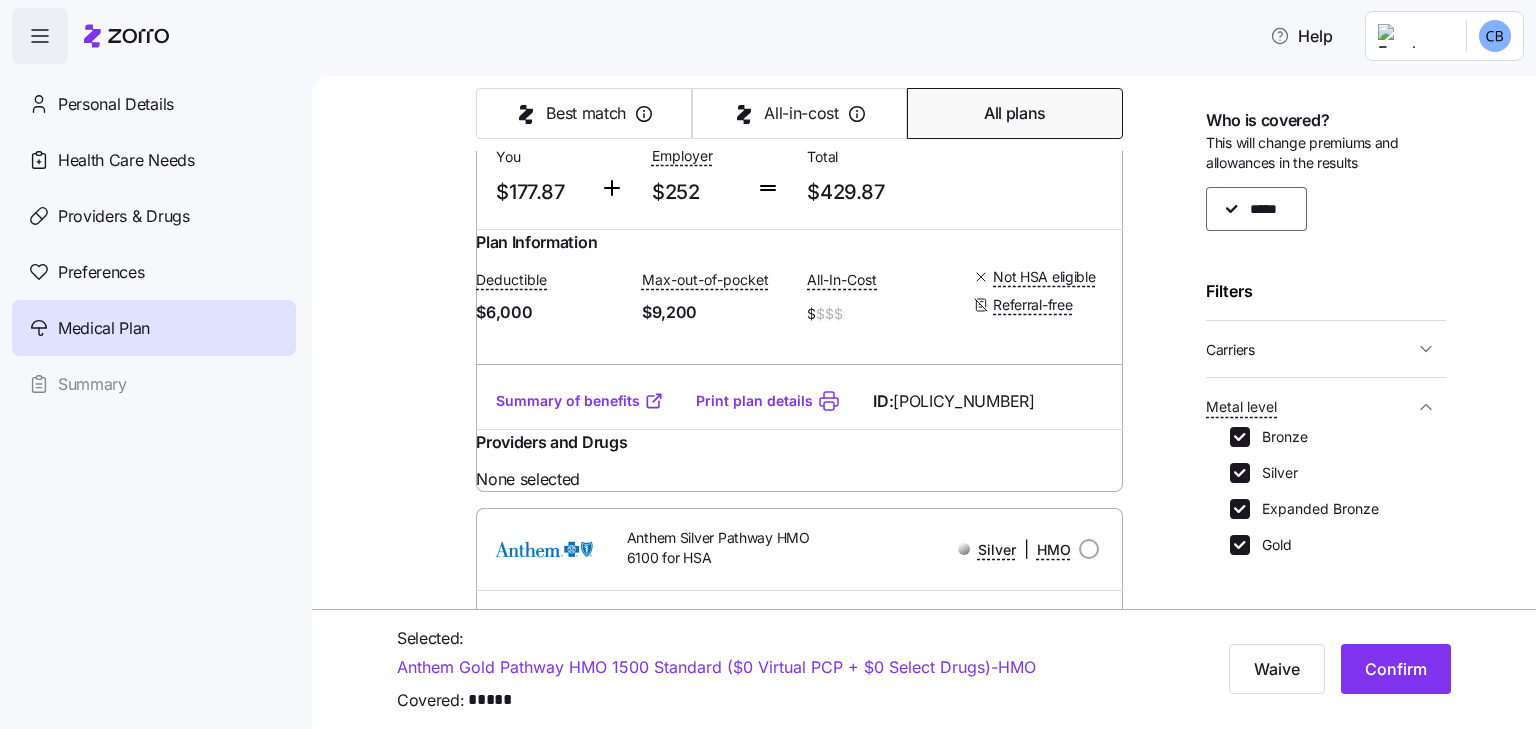 scroll, scrollTop: 2000, scrollLeft: 0, axis: vertical 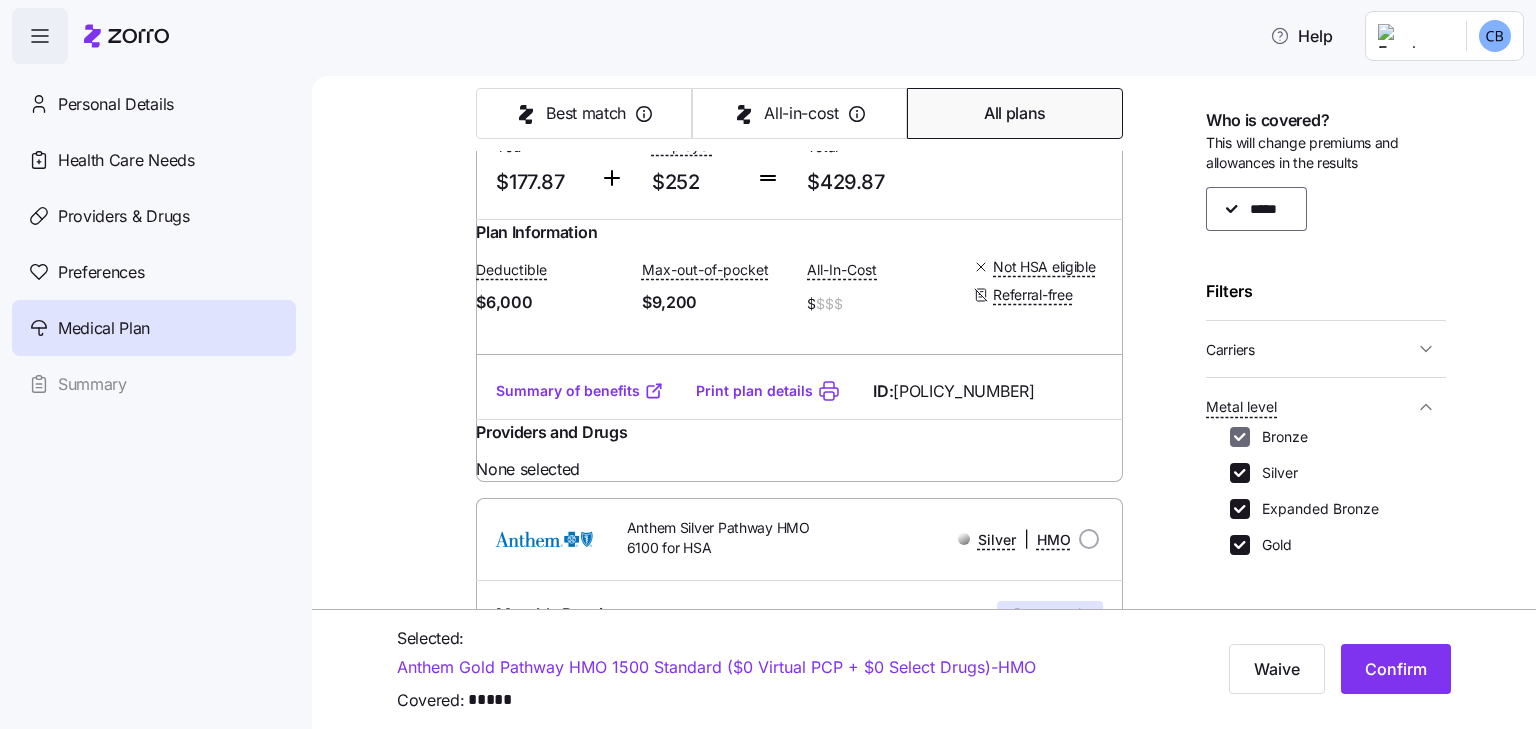click on "Bronze" at bounding box center (1240, 437) 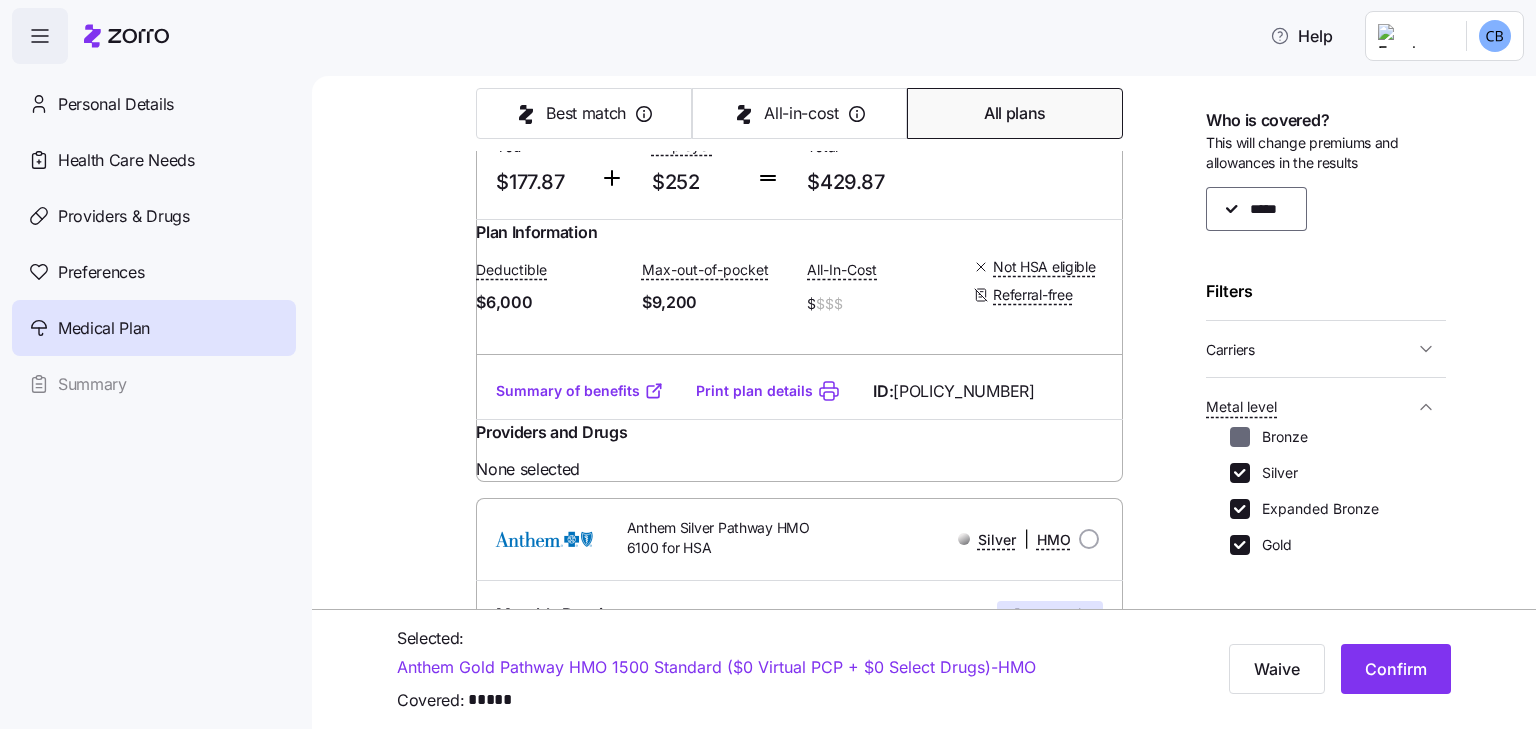 checkbox on "false" 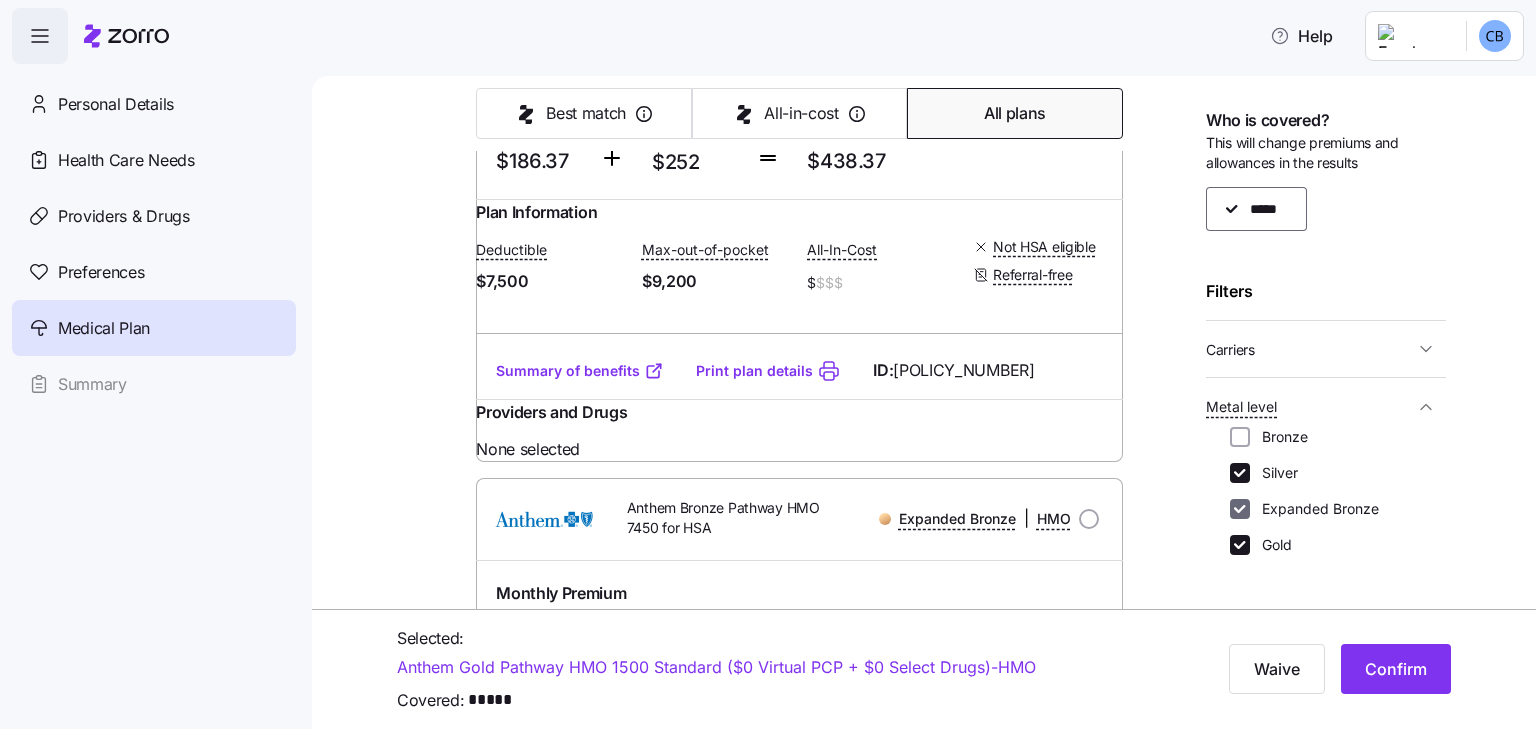 click on "Expanded Bronze" at bounding box center (1240, 509) 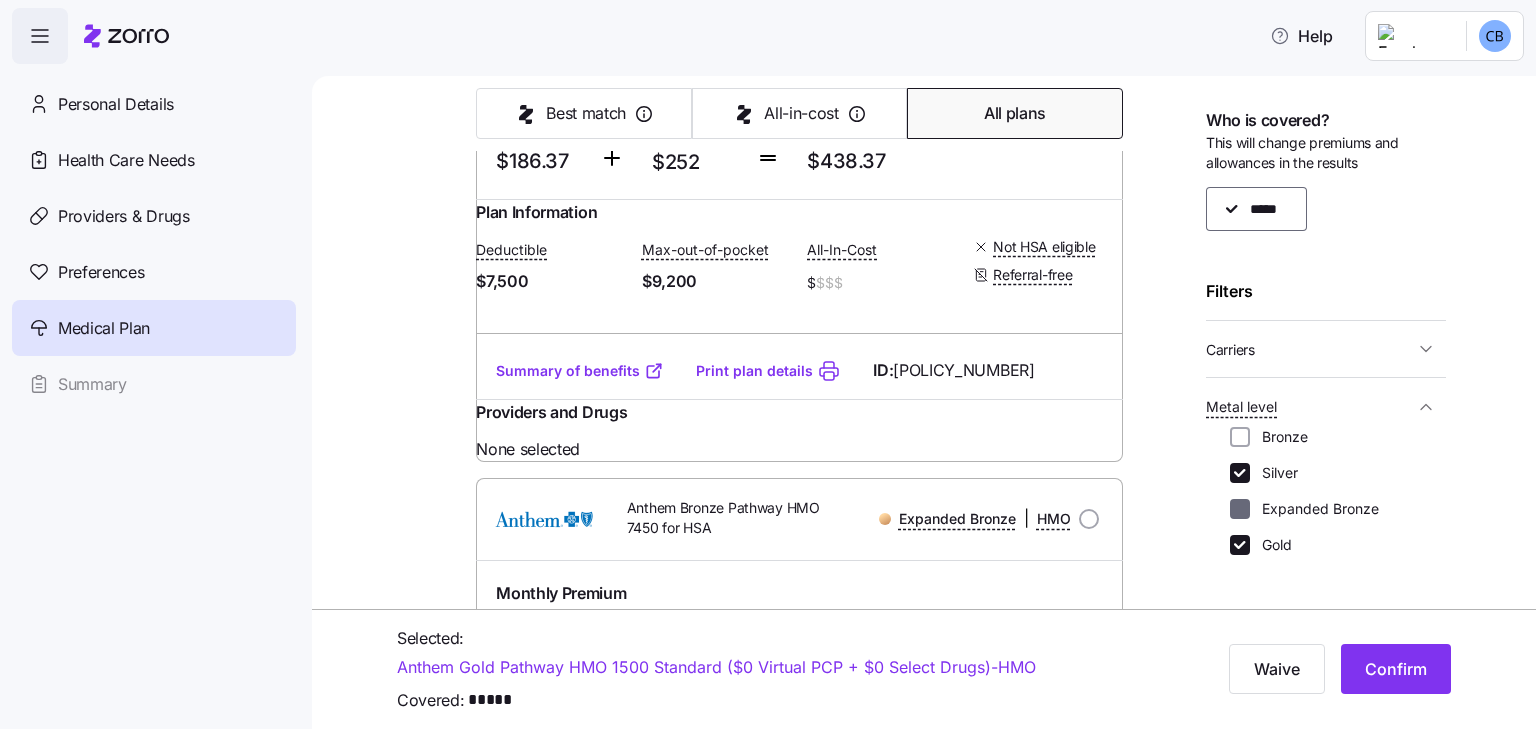 checkbox on "false" 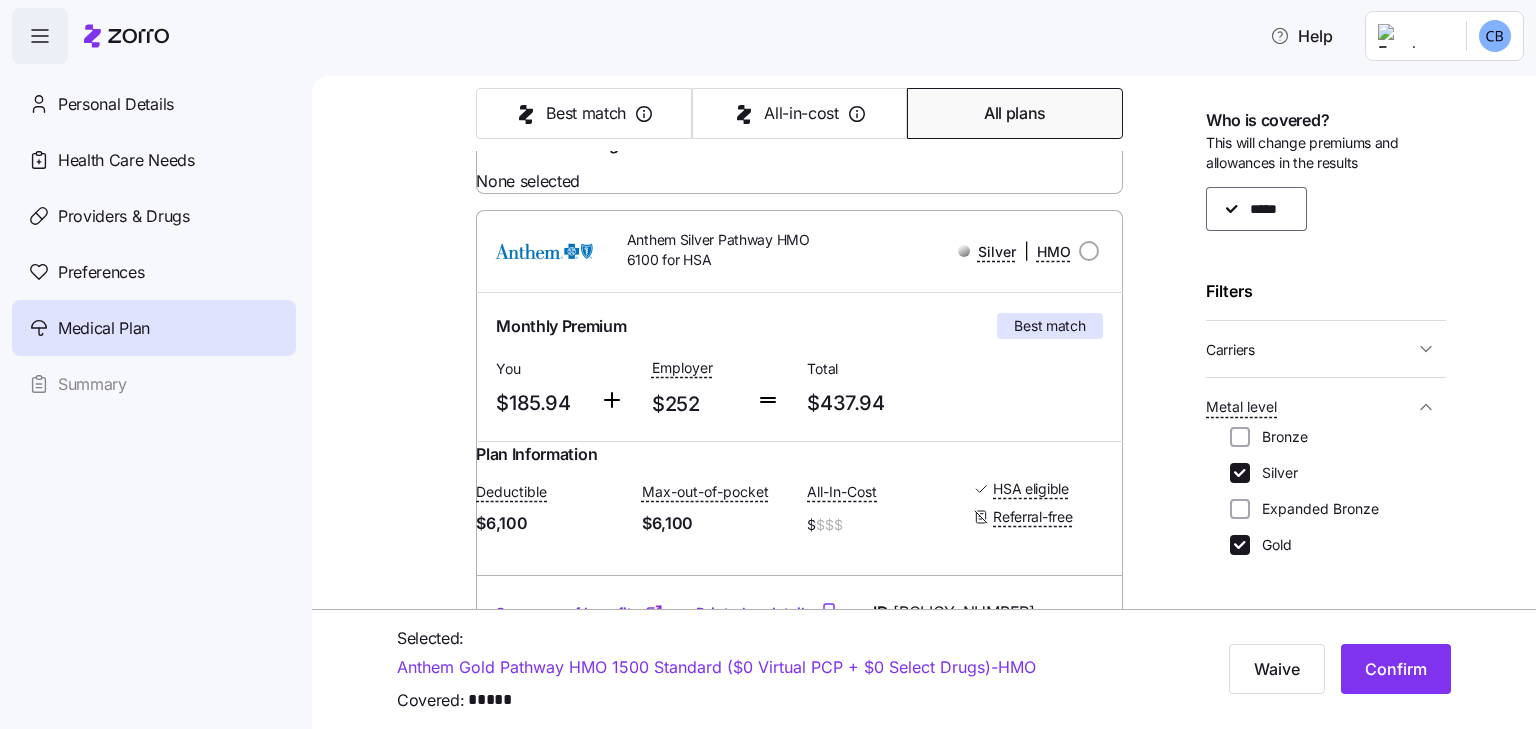 scroll, scrollTop: 800, scrollLeft: 0, axis: vertical 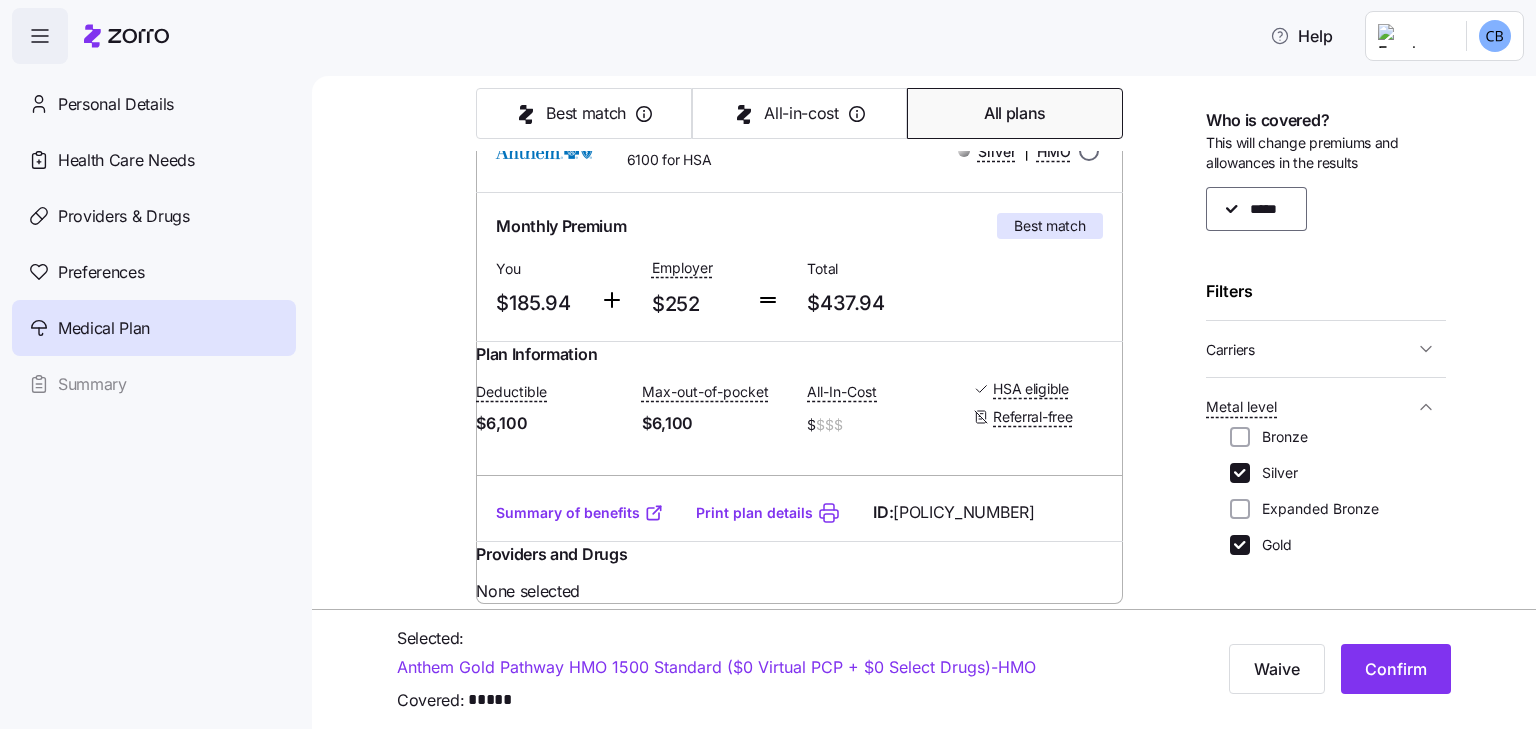 click at bounding box center (1089, 151) 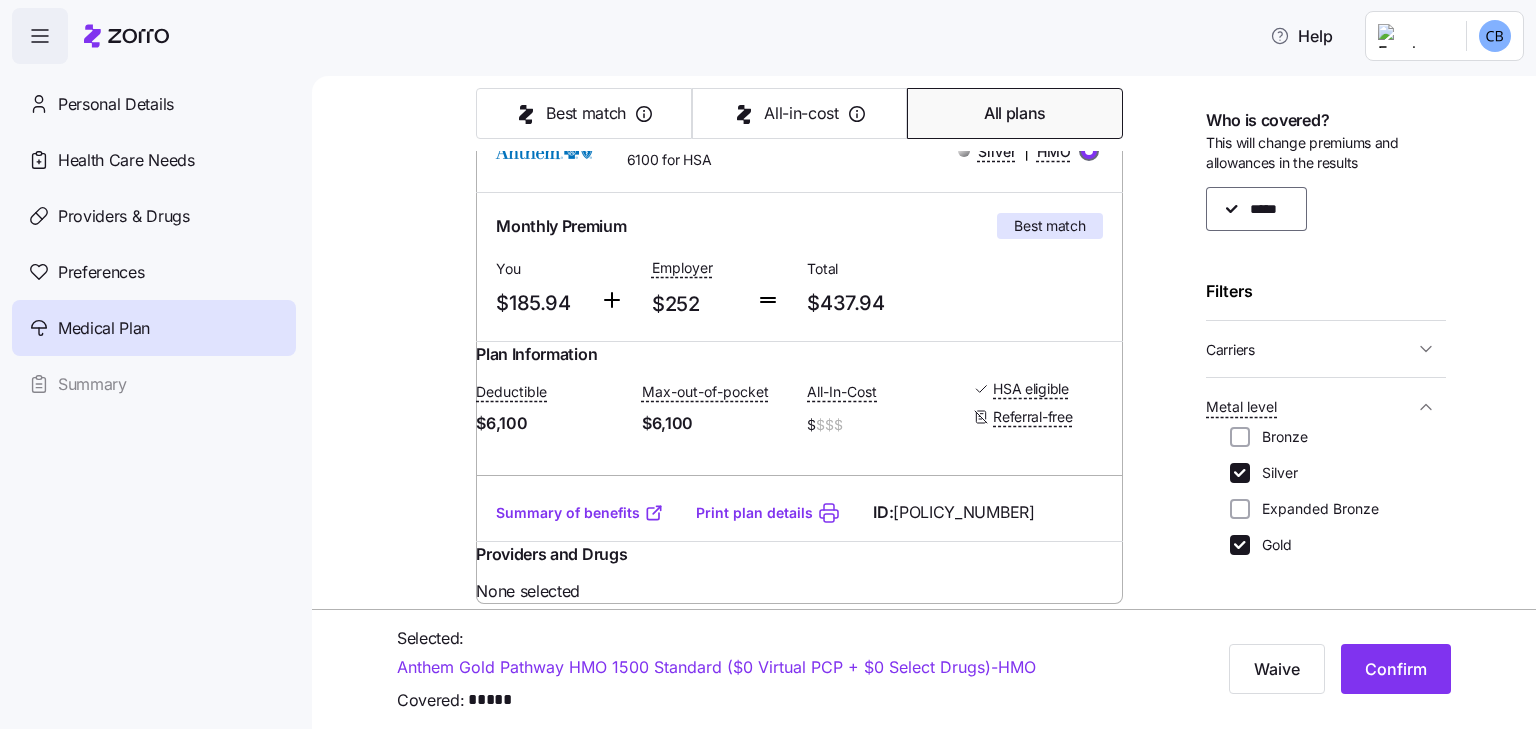 radio on "true" 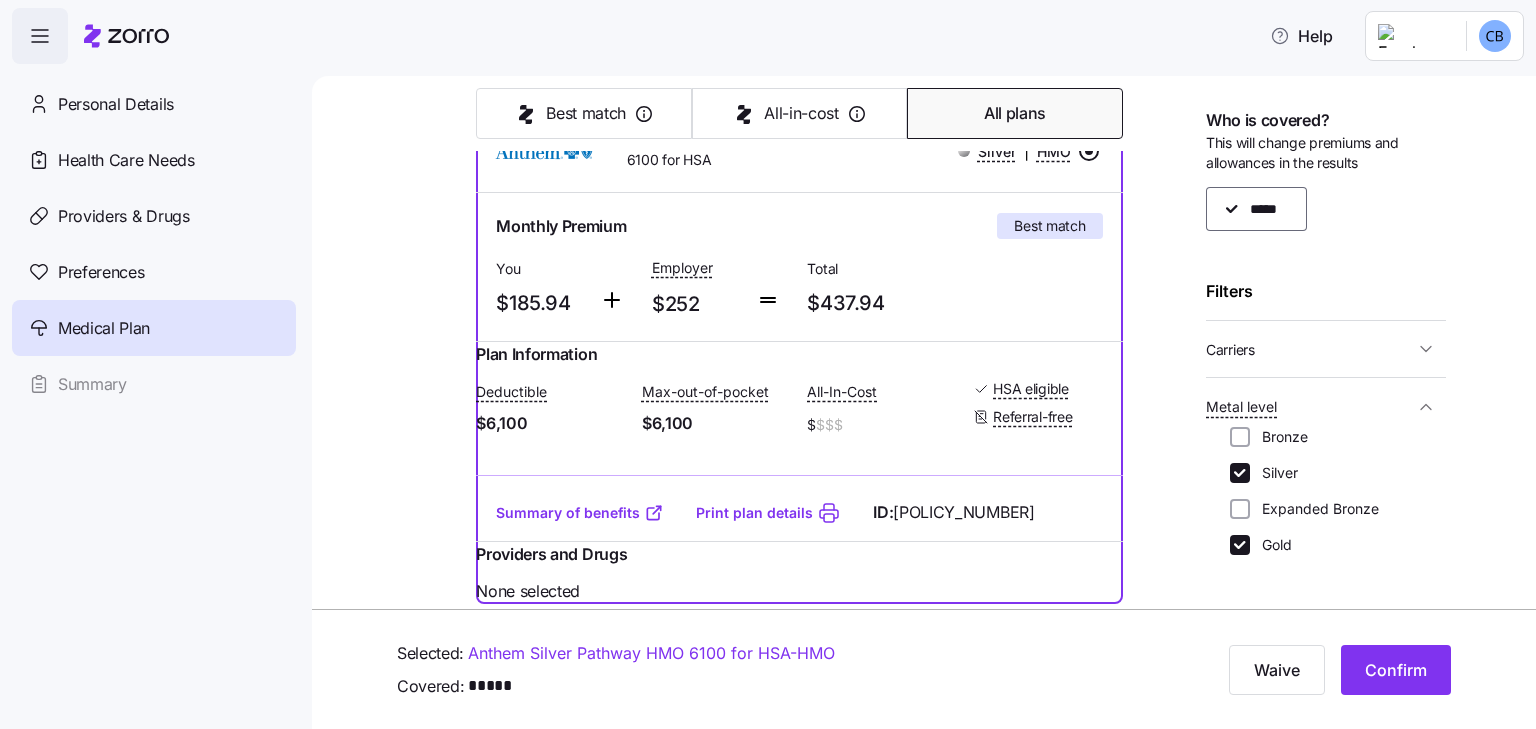 scroll, scrollTop: 100, scrollLeft: 0, axis: vertical 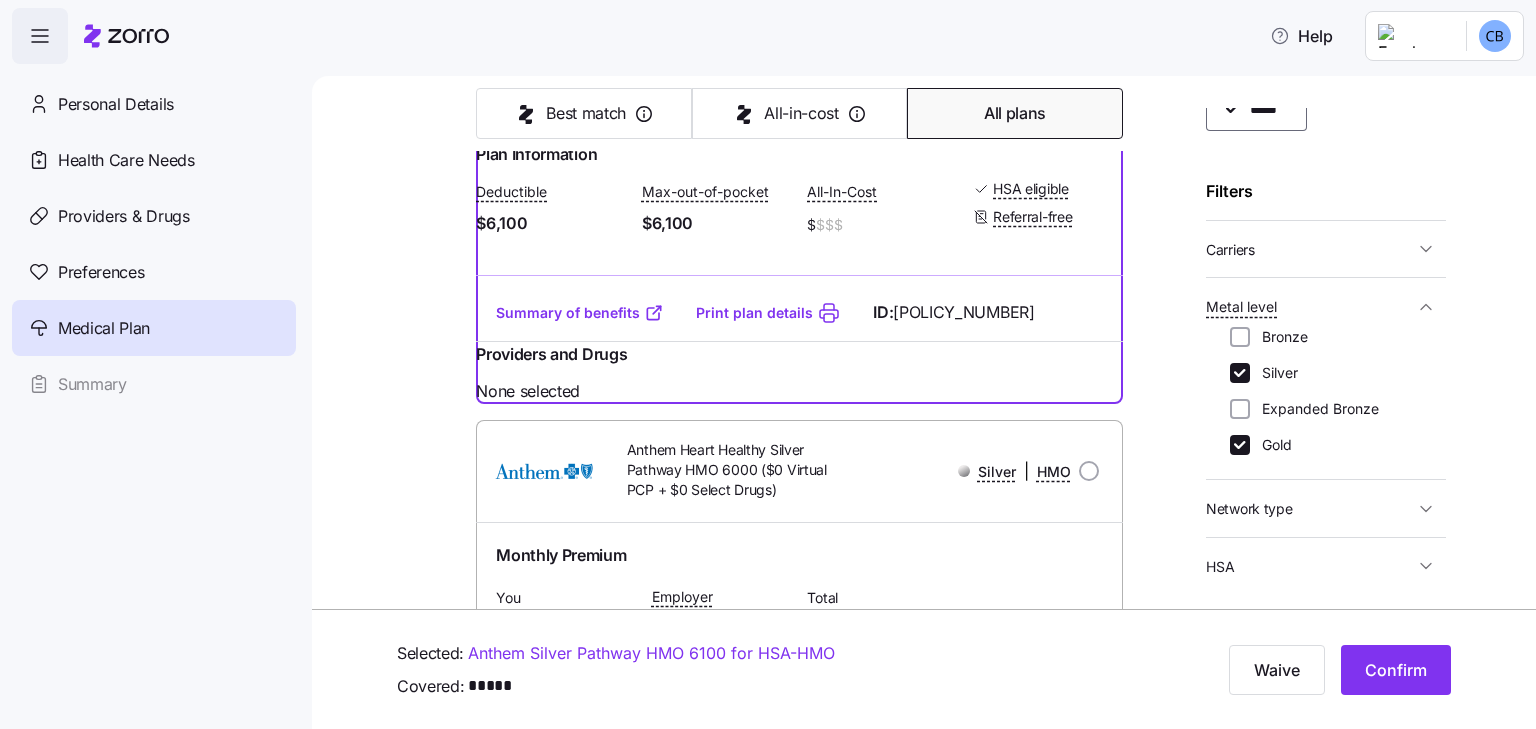 click on "Print plan details" at bounding box center [754, 313] 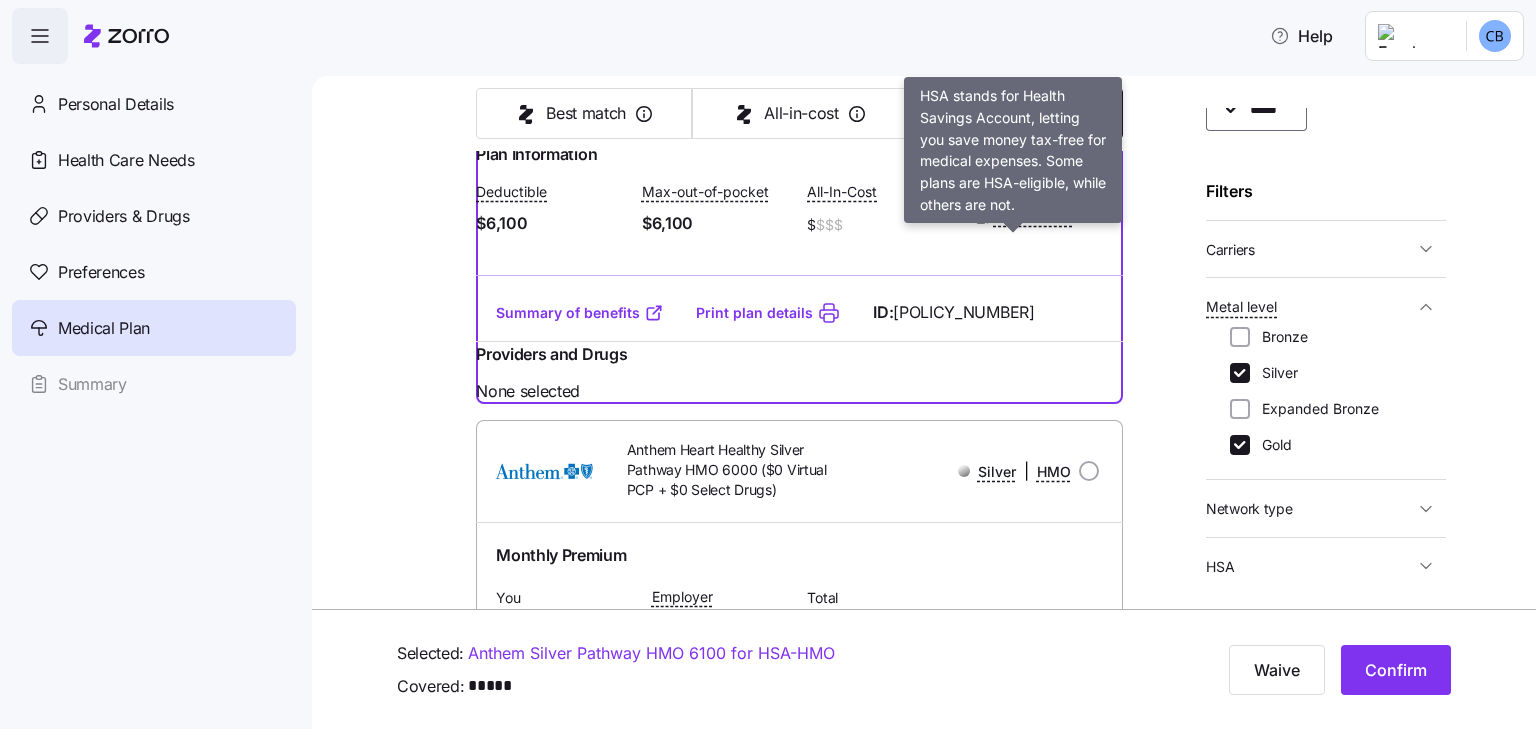 click on "HSA eligible" at bounding box center (1031, 189) 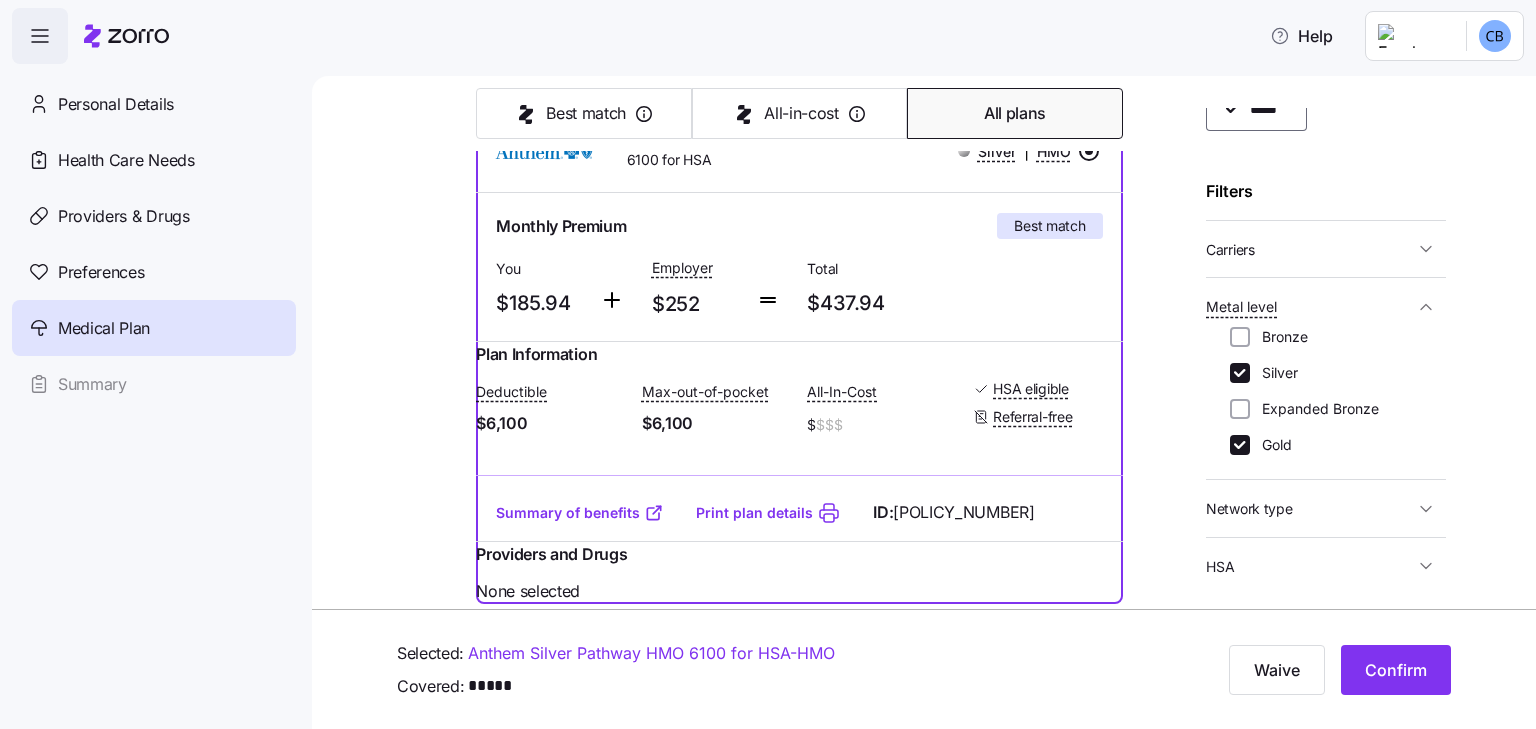 scroll, scrollTop: 900, scrollLeft: 0, axis: vertical 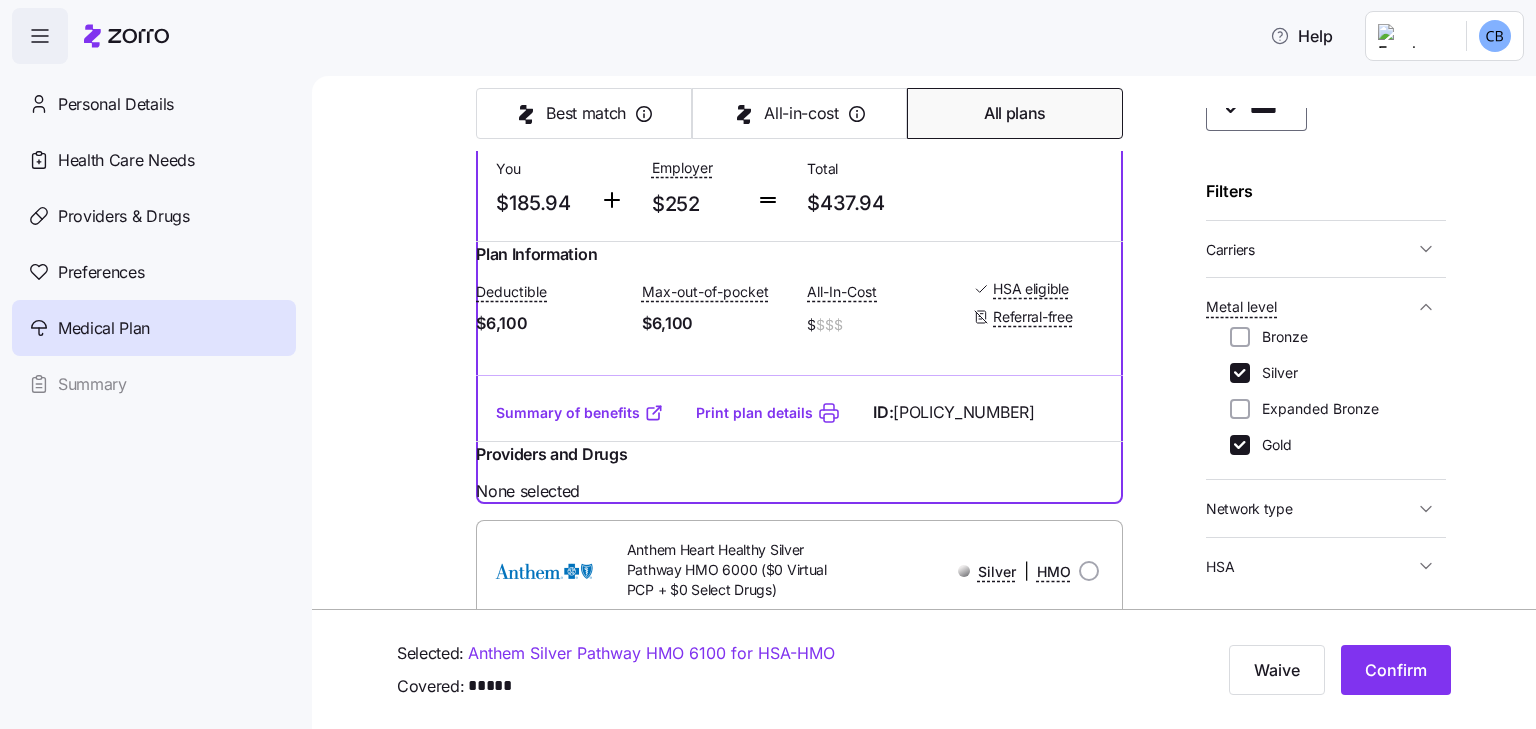 click on "Confirm" at bounding box center (1396, 670) 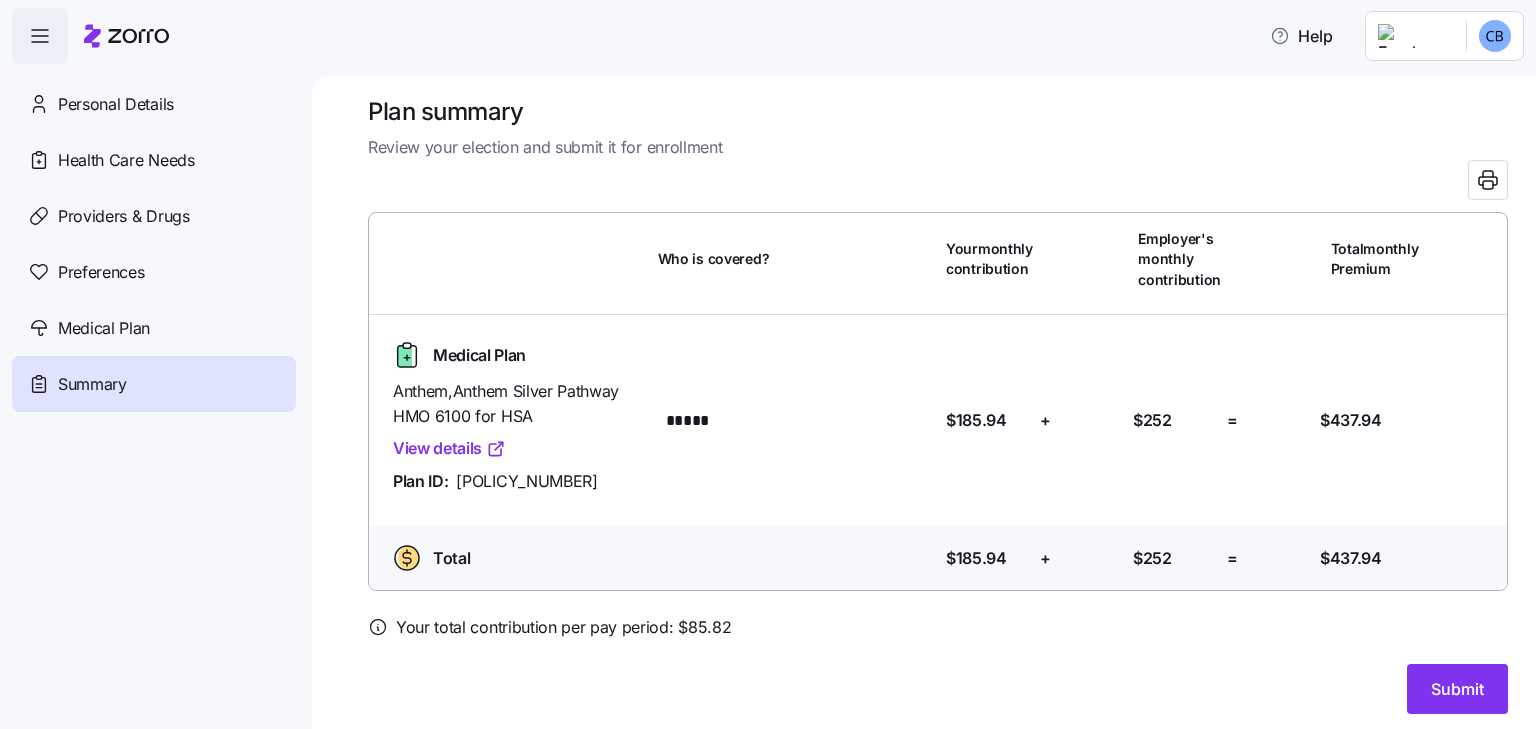 scroll, scrollTop: 20, scrollLeft: 0, axis: vertical 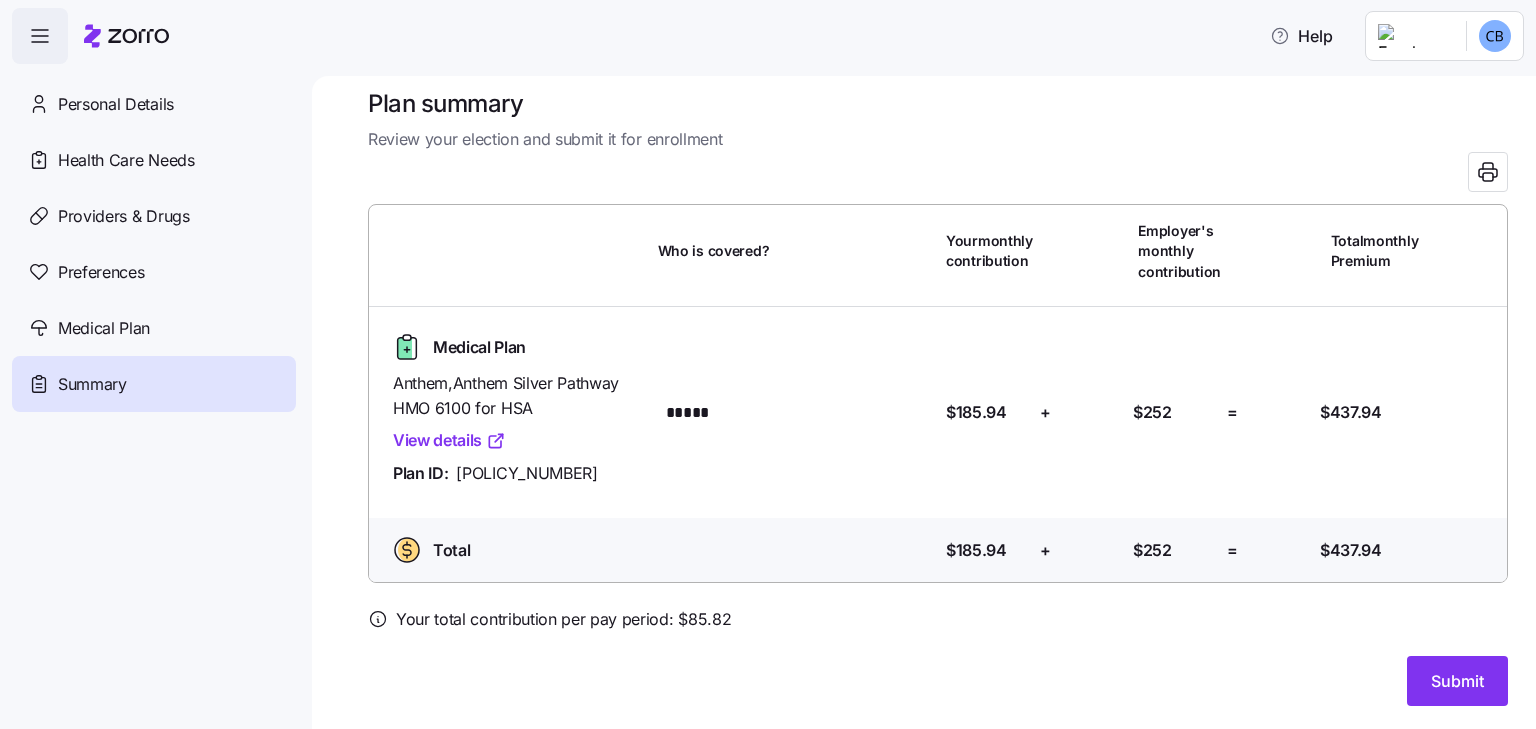 click on "Medical Plan" at bounding box center (104, 328) 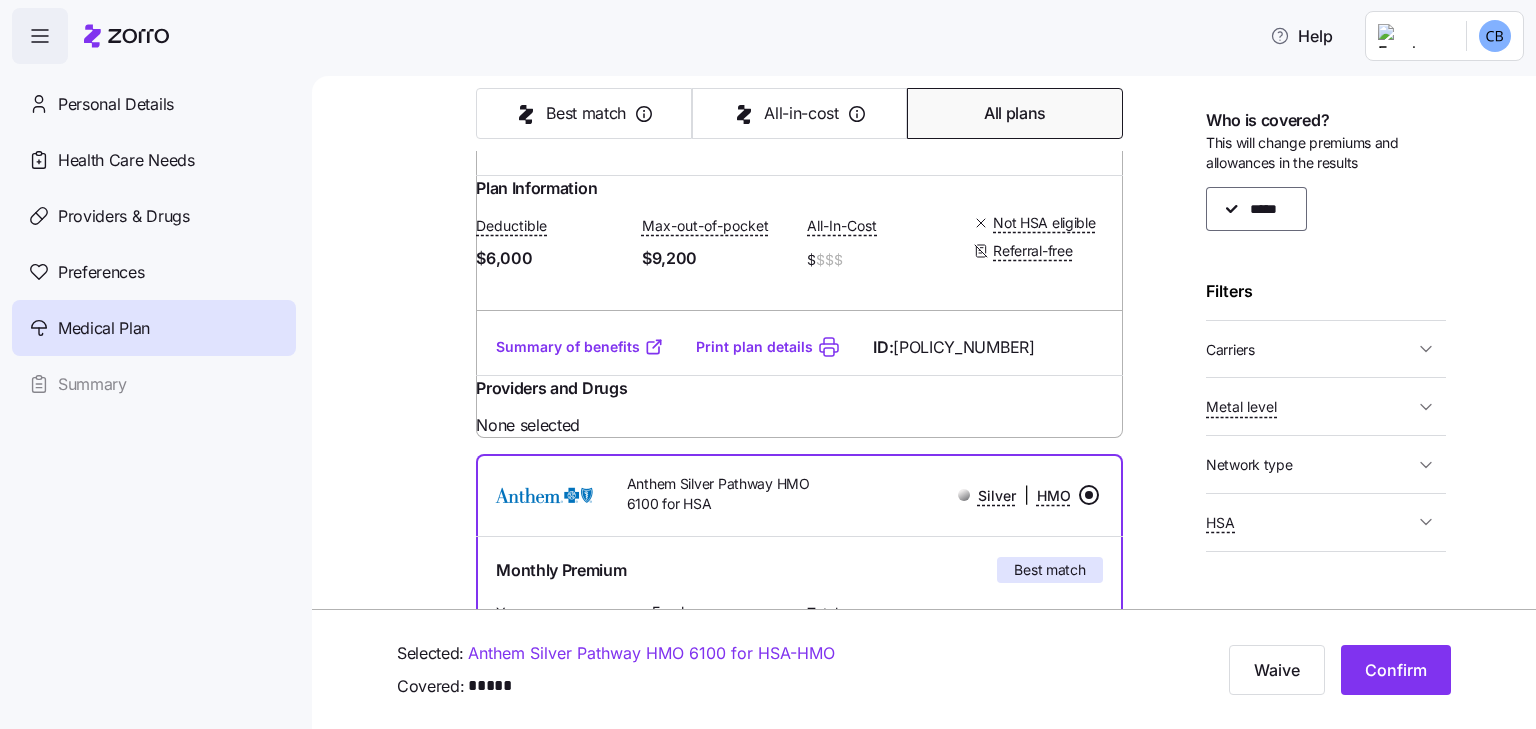 scroll, scrollTop: 2024, scrollLeft: 0, axis: vertical 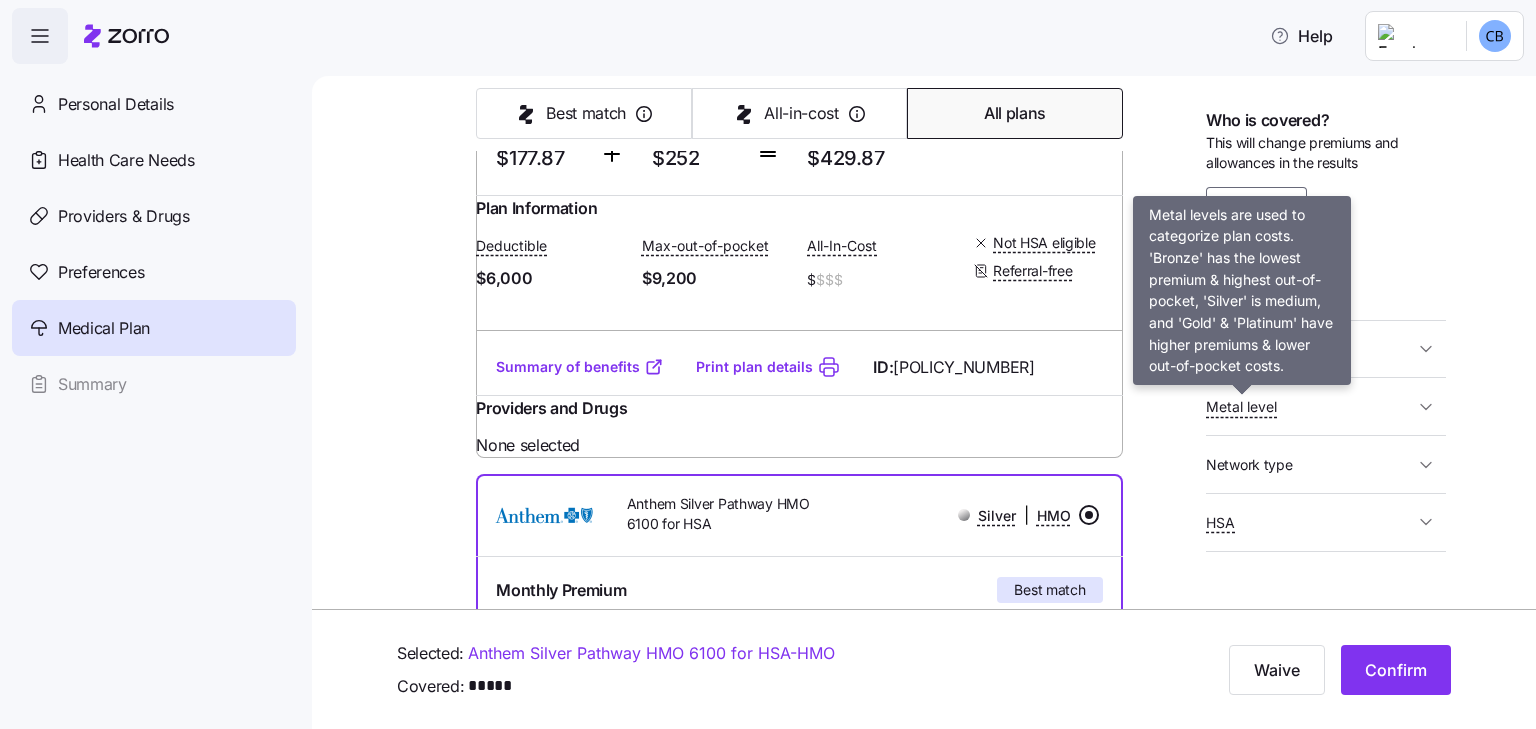 click on "Metal level" at bounding box center [1241, 407] 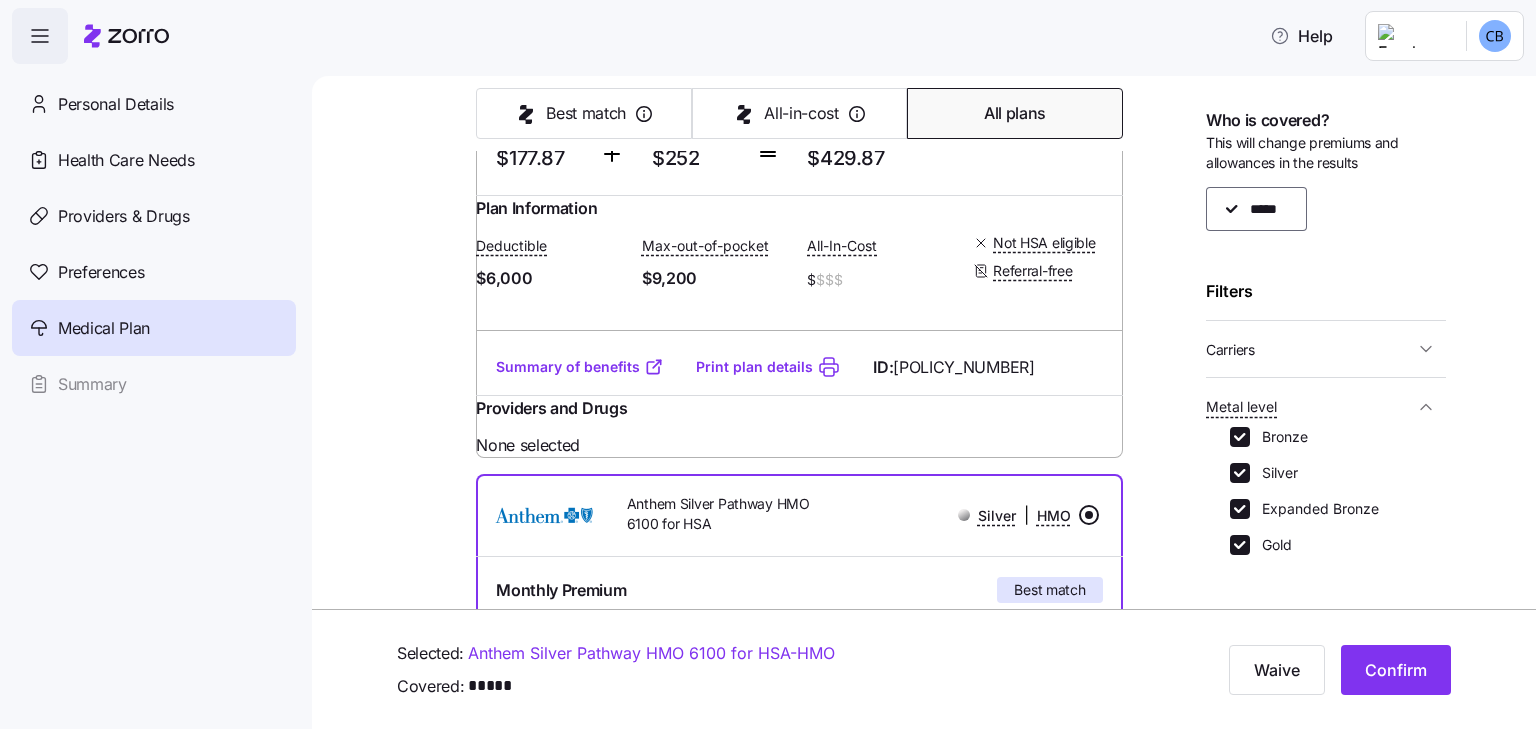 click on "Bronze" at bounding box center (1240, 437) 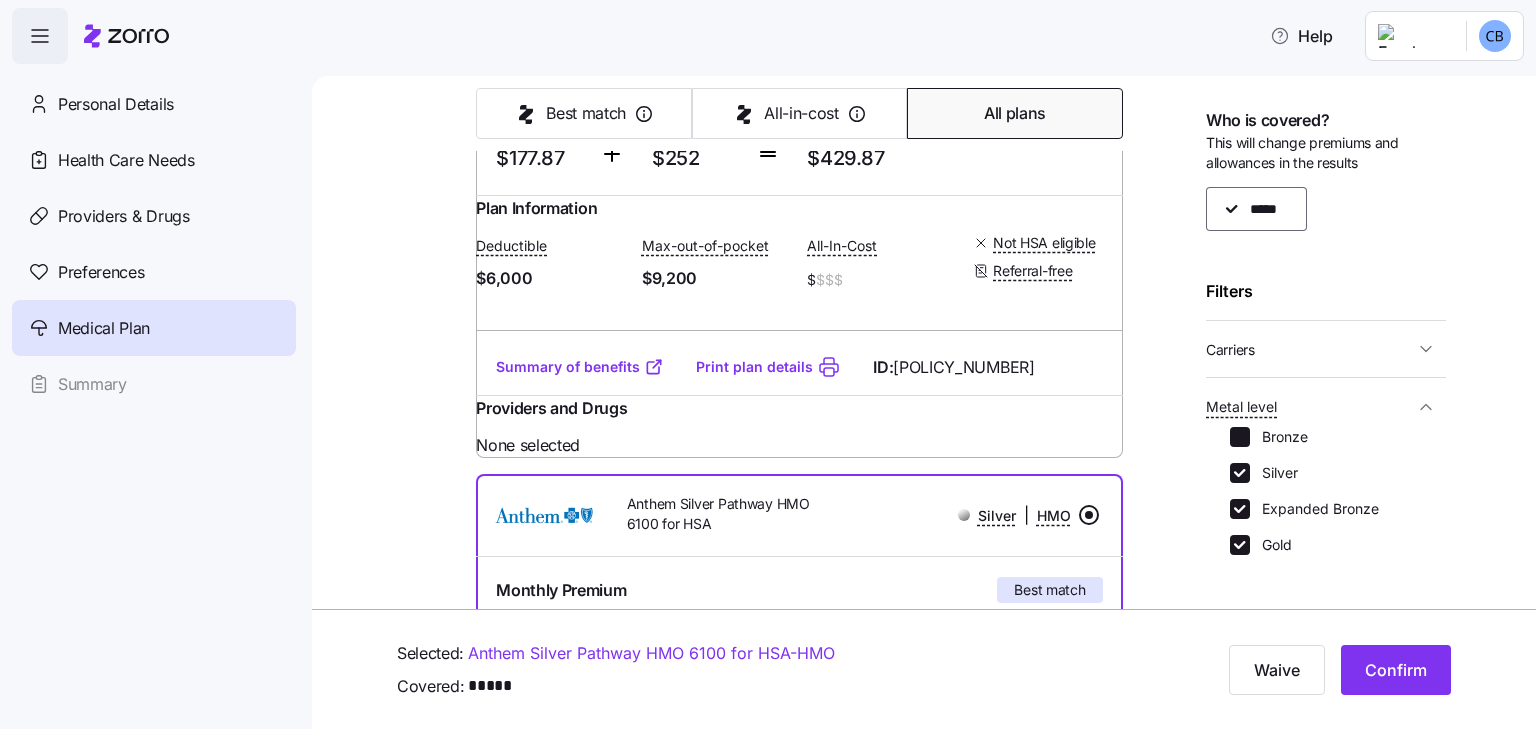 checkbox on "false" 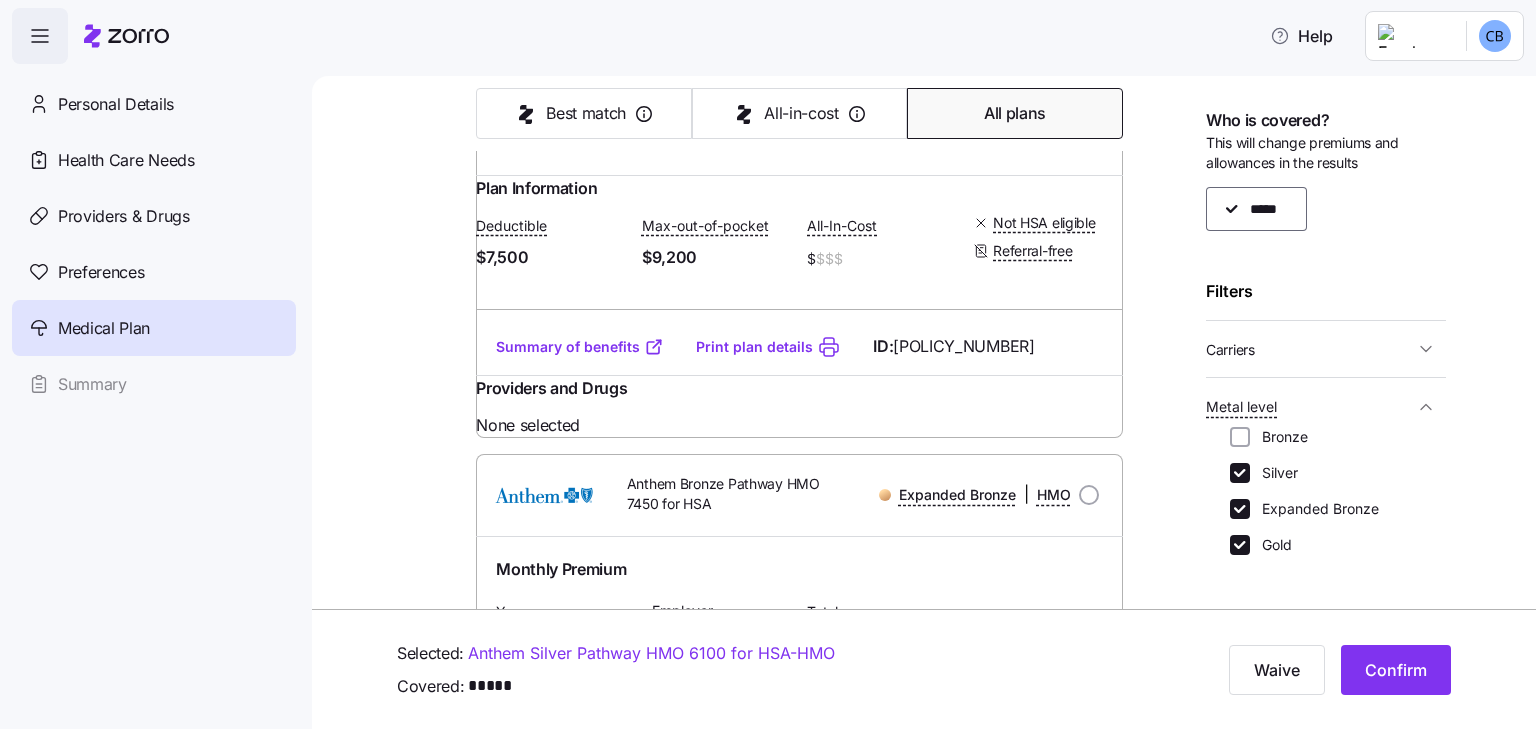 click on "Silver" at bounding box center (1240, 473) 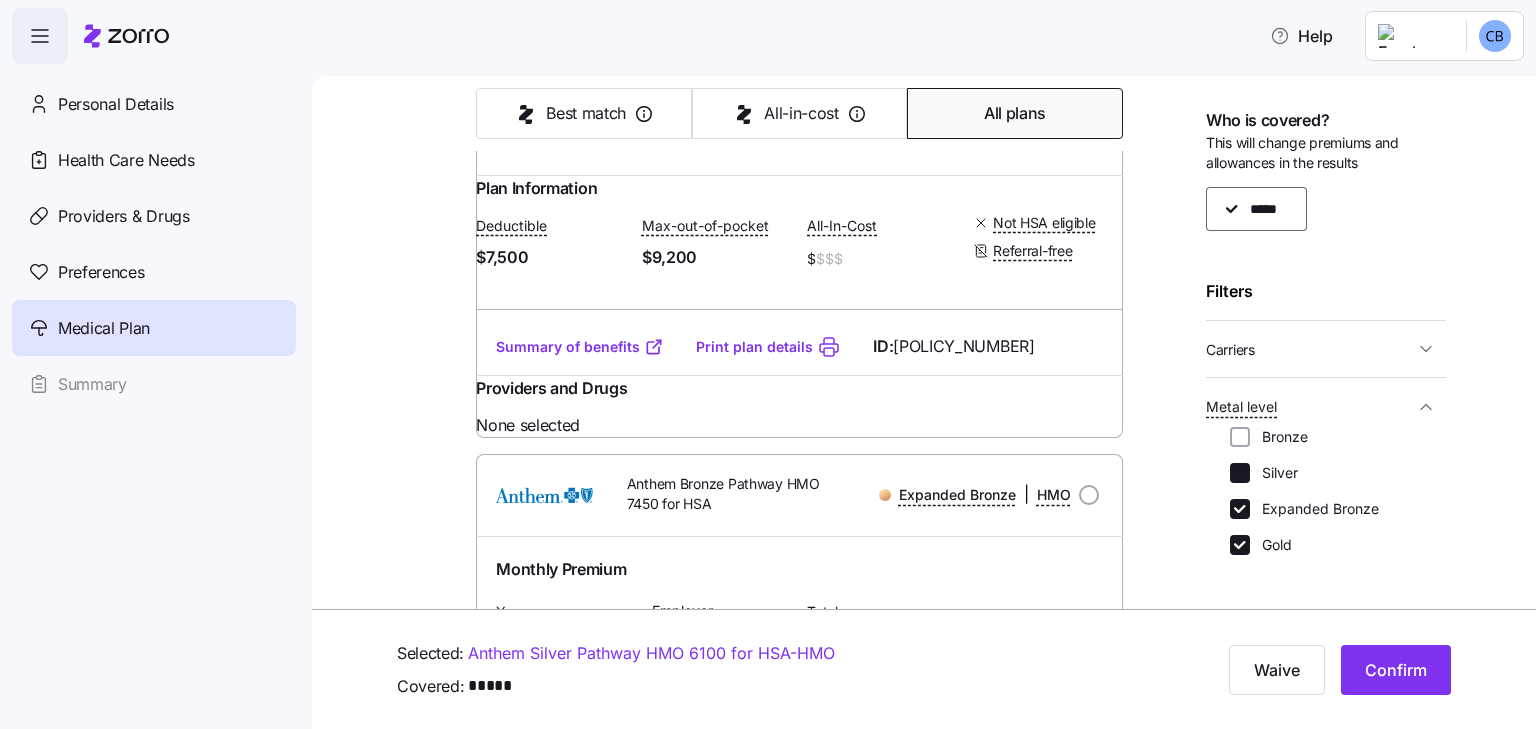 checkbox on "false" 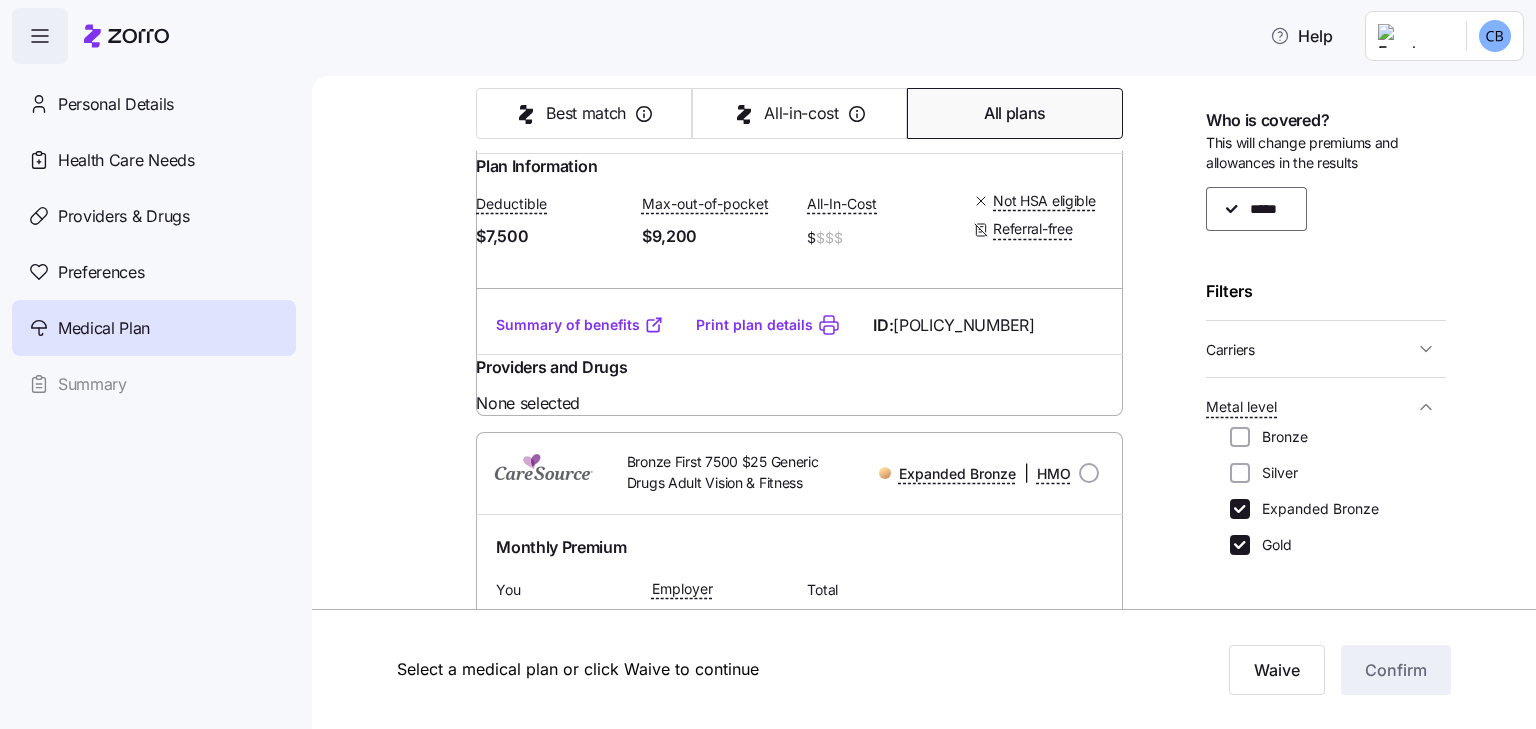 click on "Bronze Silver Expanded Bronze Gold" at bounding box center [1326, 491] 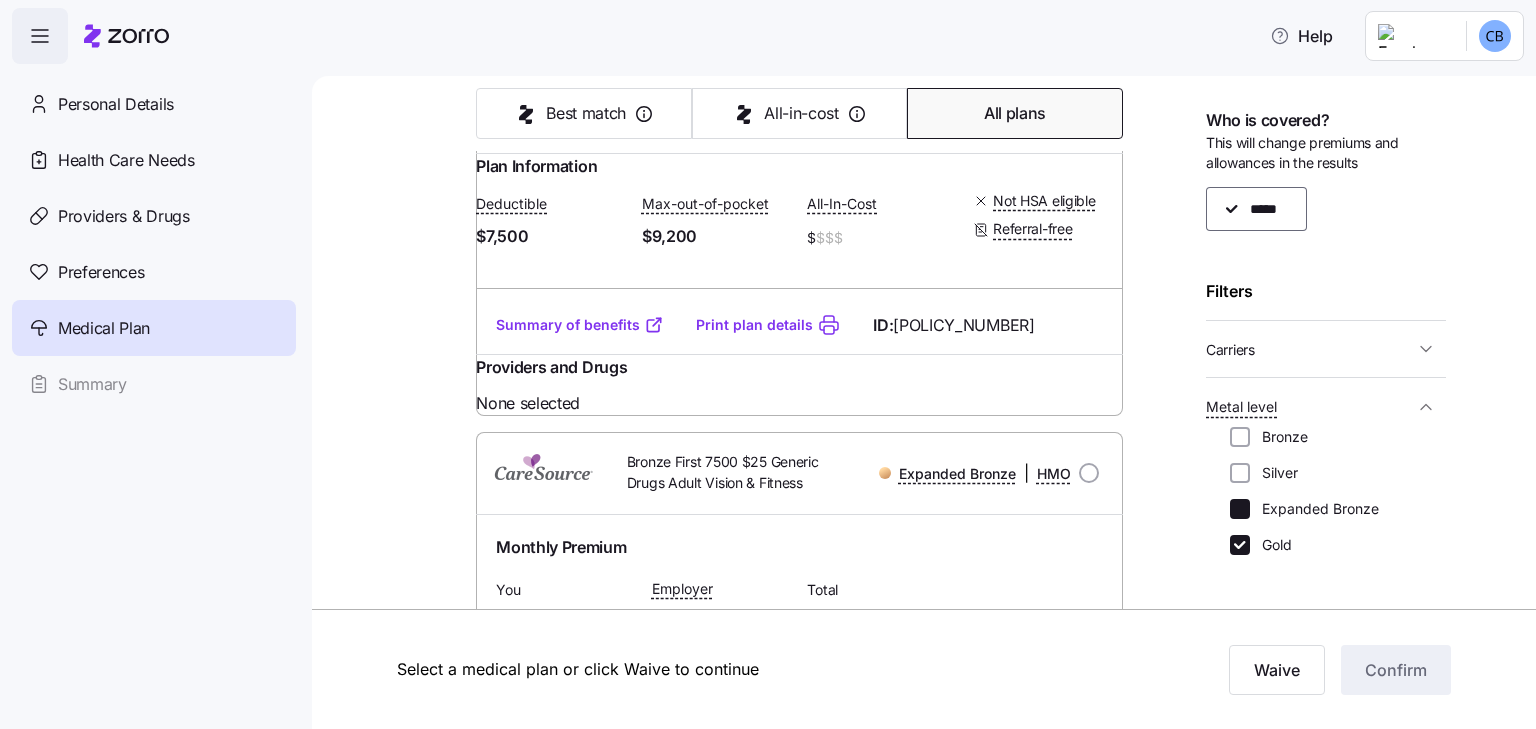 checkbox on "false" 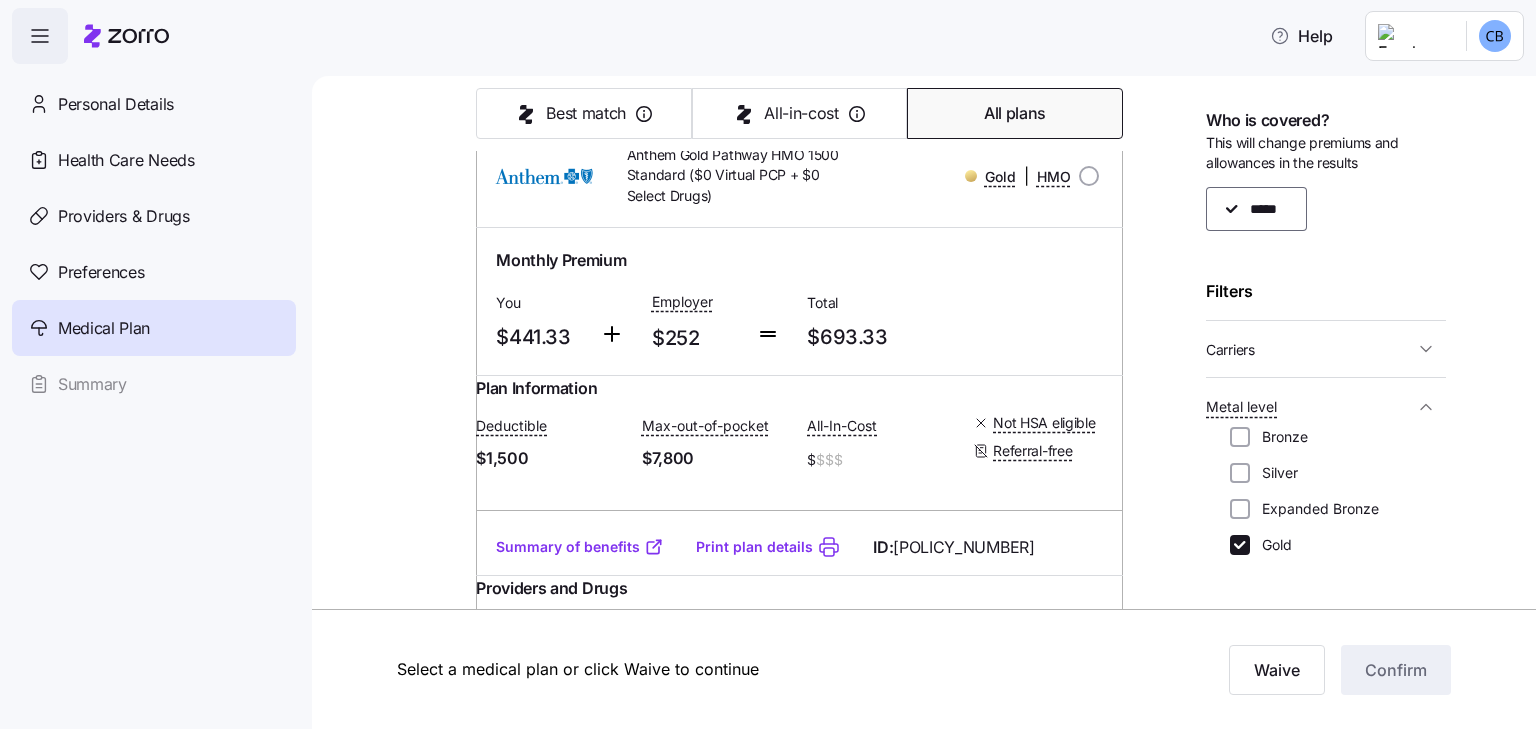 scroll, scrollTop: 300, scrollLeft: 0, axis: vertical 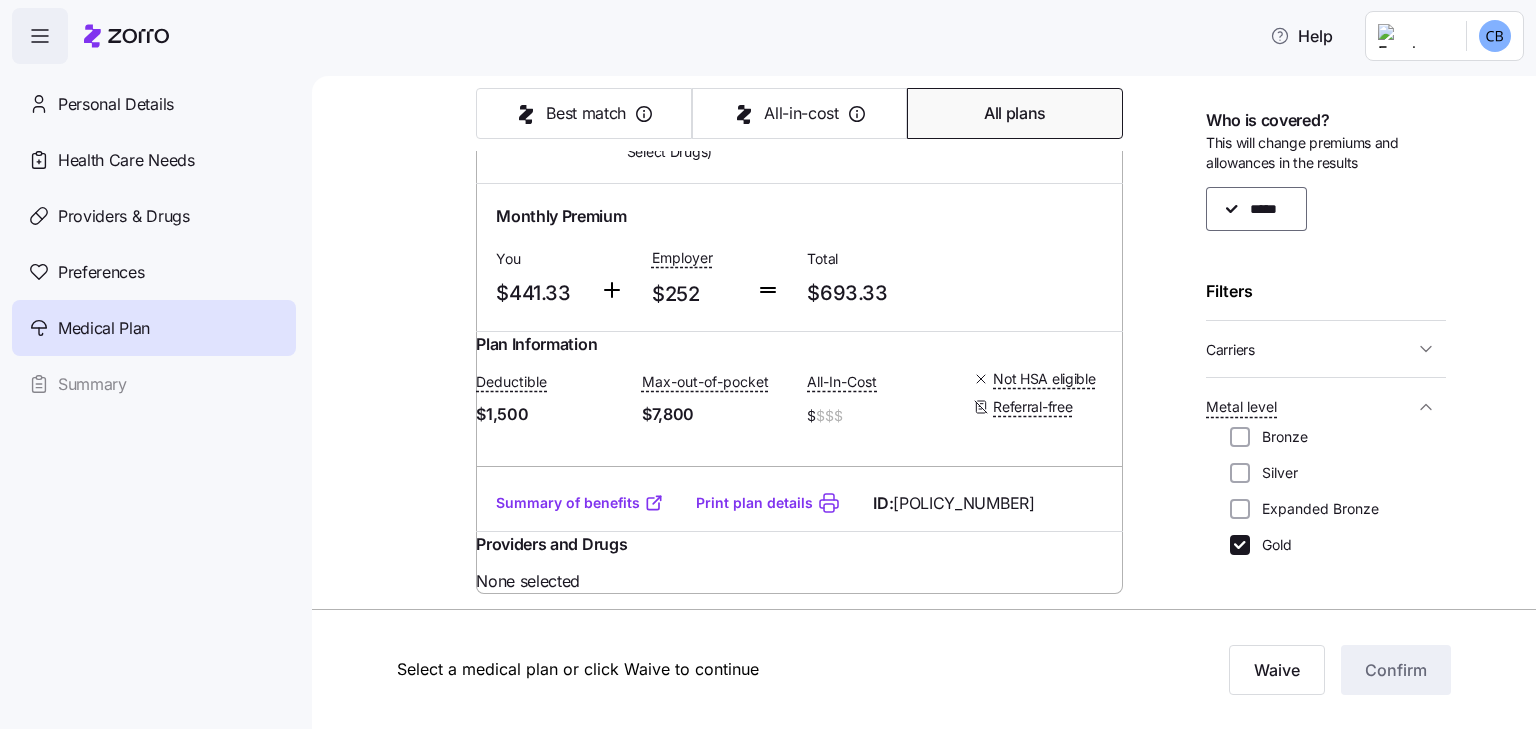 click on "Bronze" at bounding box center (1240, 437) 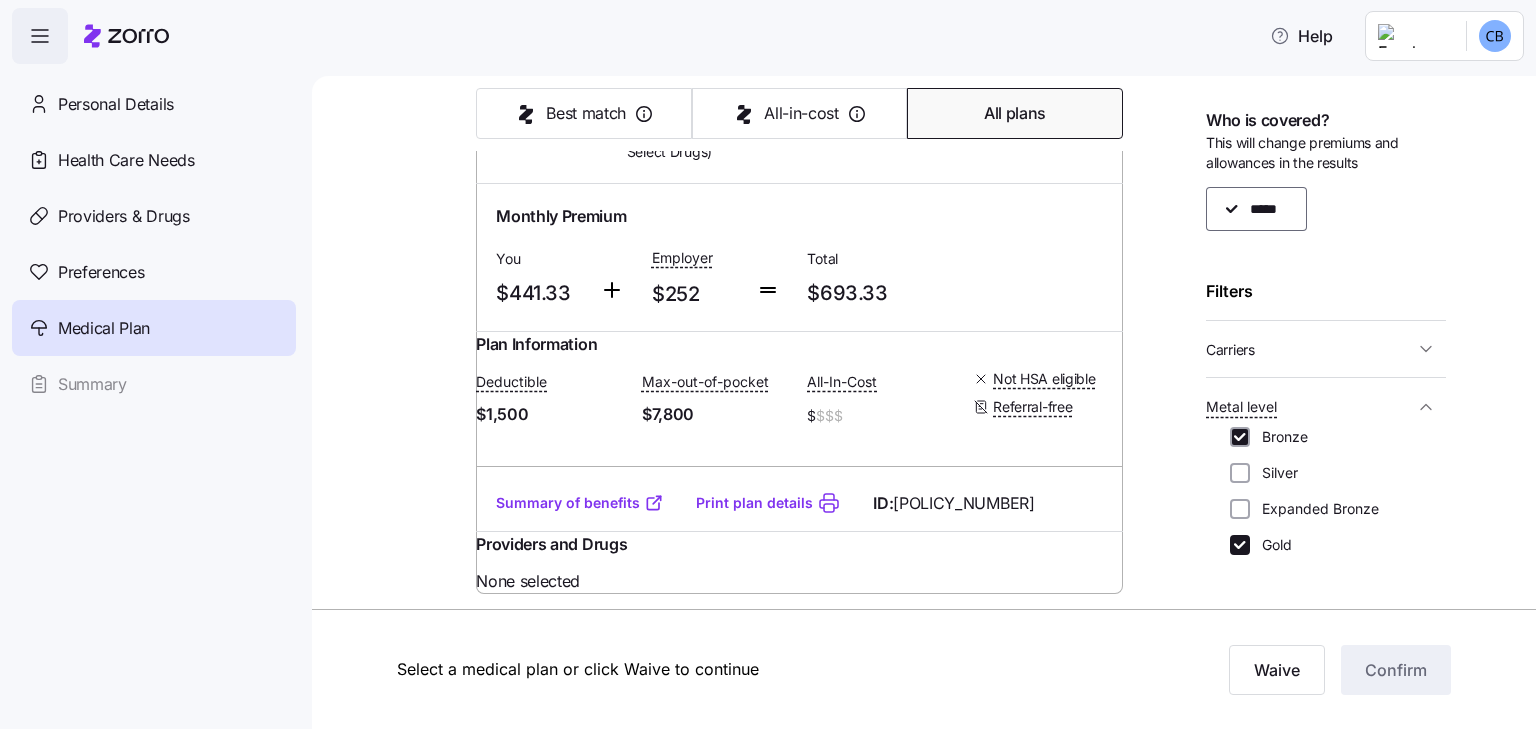 checkbox on "true" 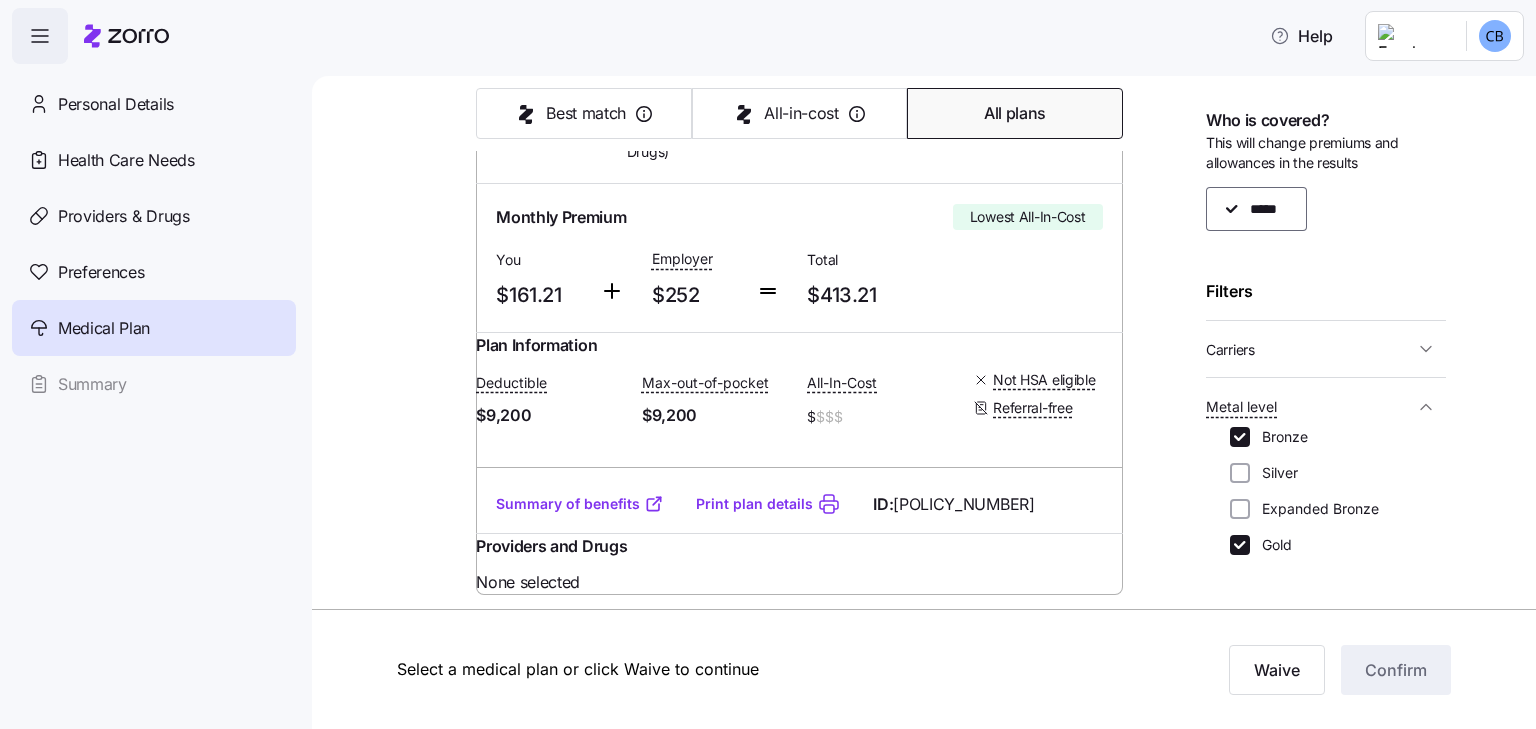 click on "Silver" at bounding box center [1240, 473] 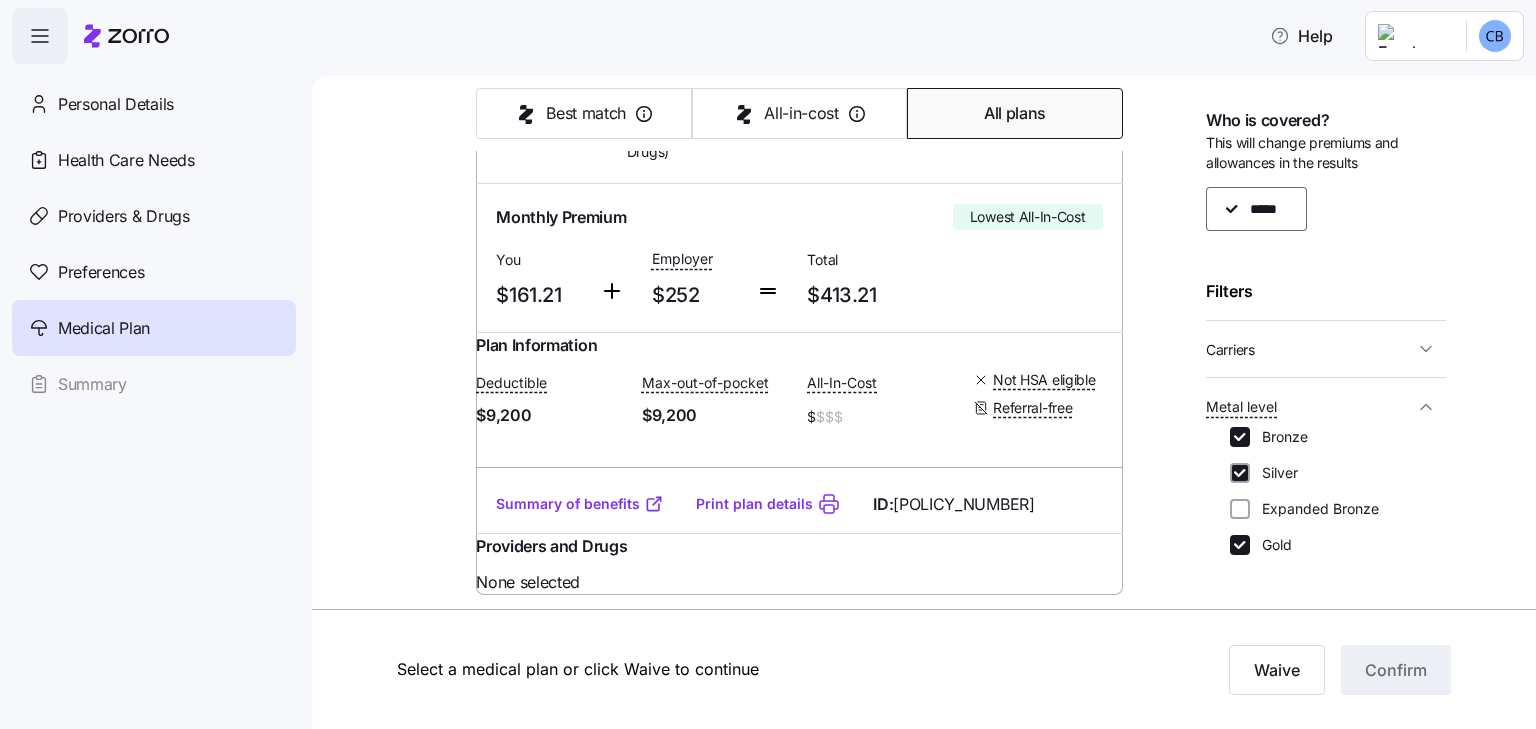 checkbox on "true" 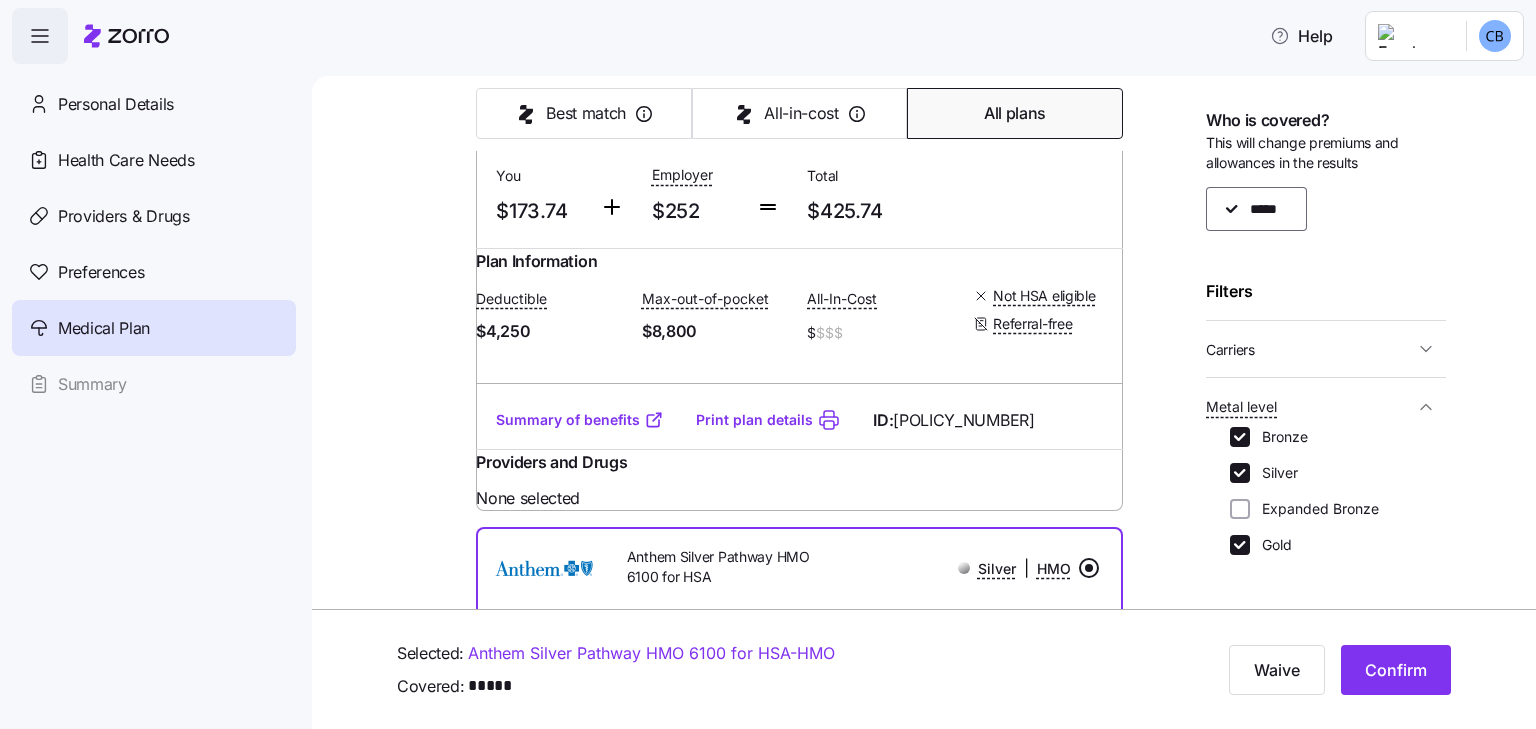 click on "Expanded Bronze" at bounding box center [1240, 509] 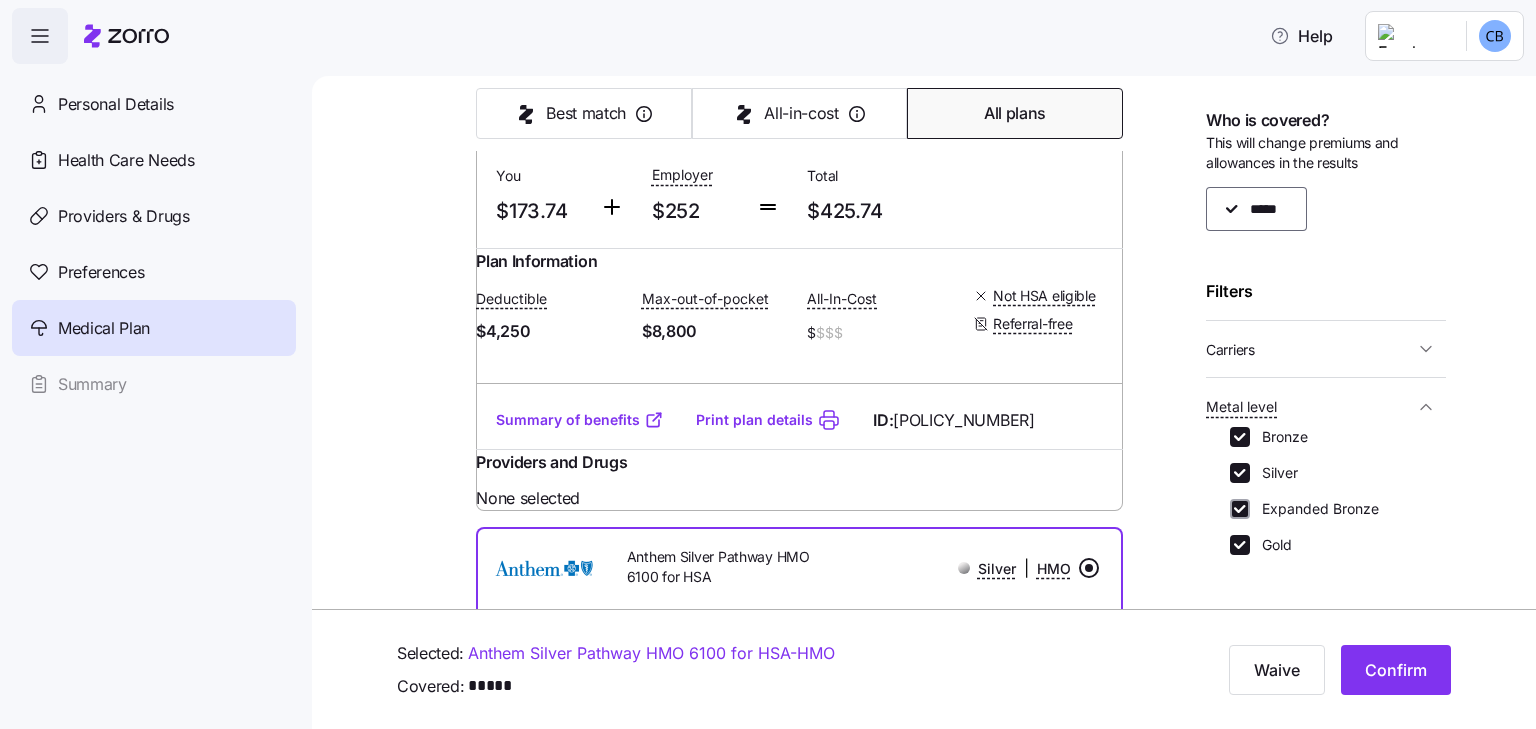 checkbox on "true" 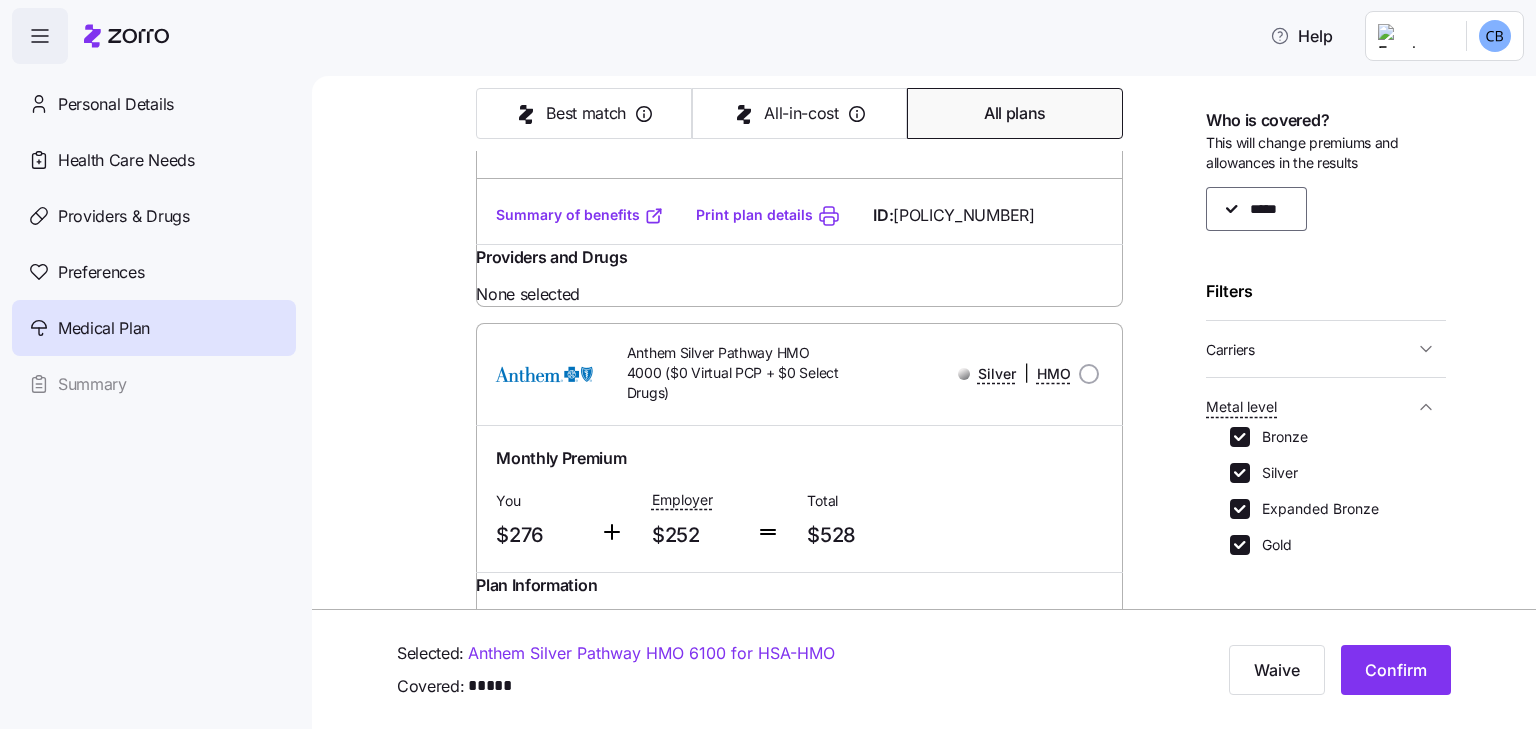scroll, scrollTop: 6936, scrollLeft: 0, axis: vertical 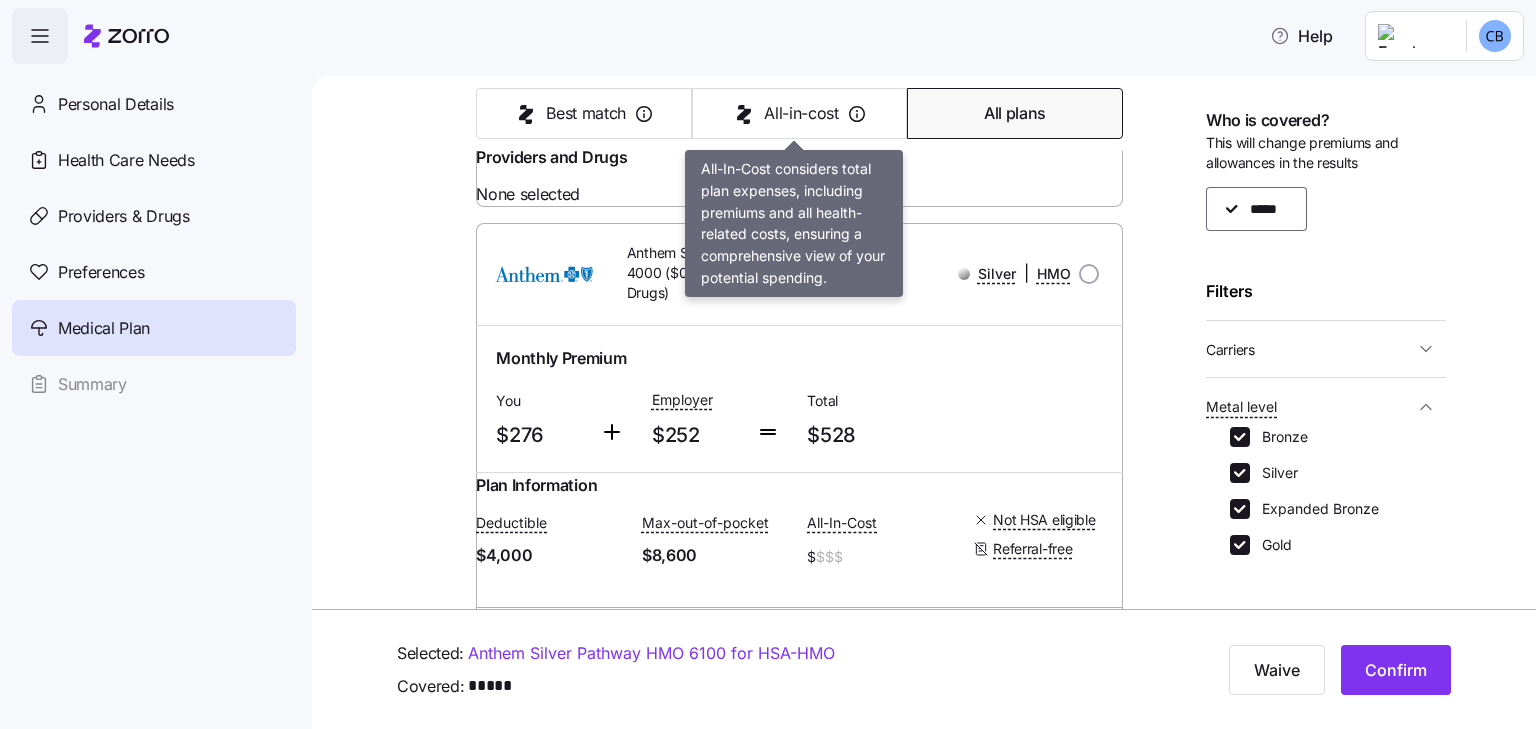 click on "All-in-cost" at bounding box center [801, 113] 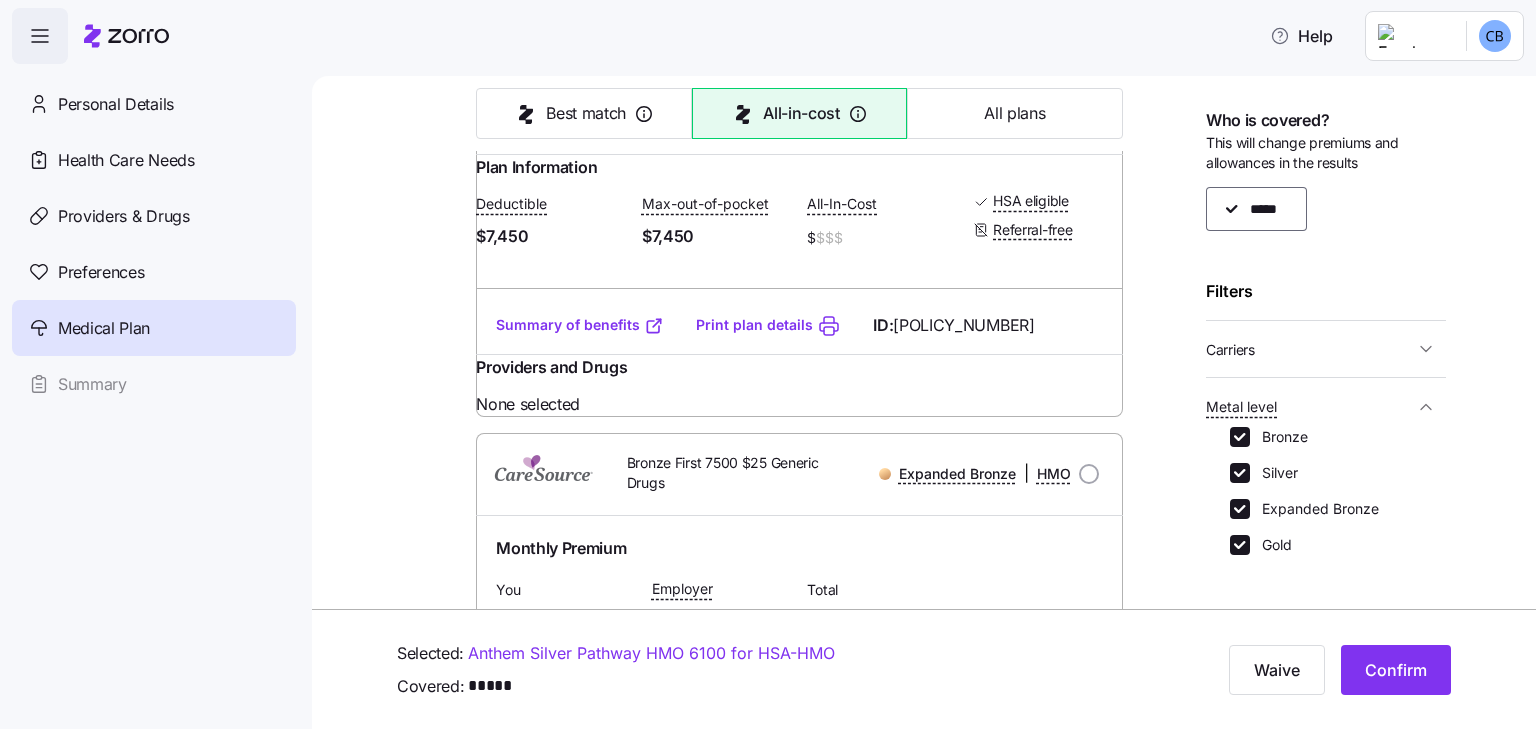 scroll, scrollTop: 3713, scrollLeft: 0, axis: vertical 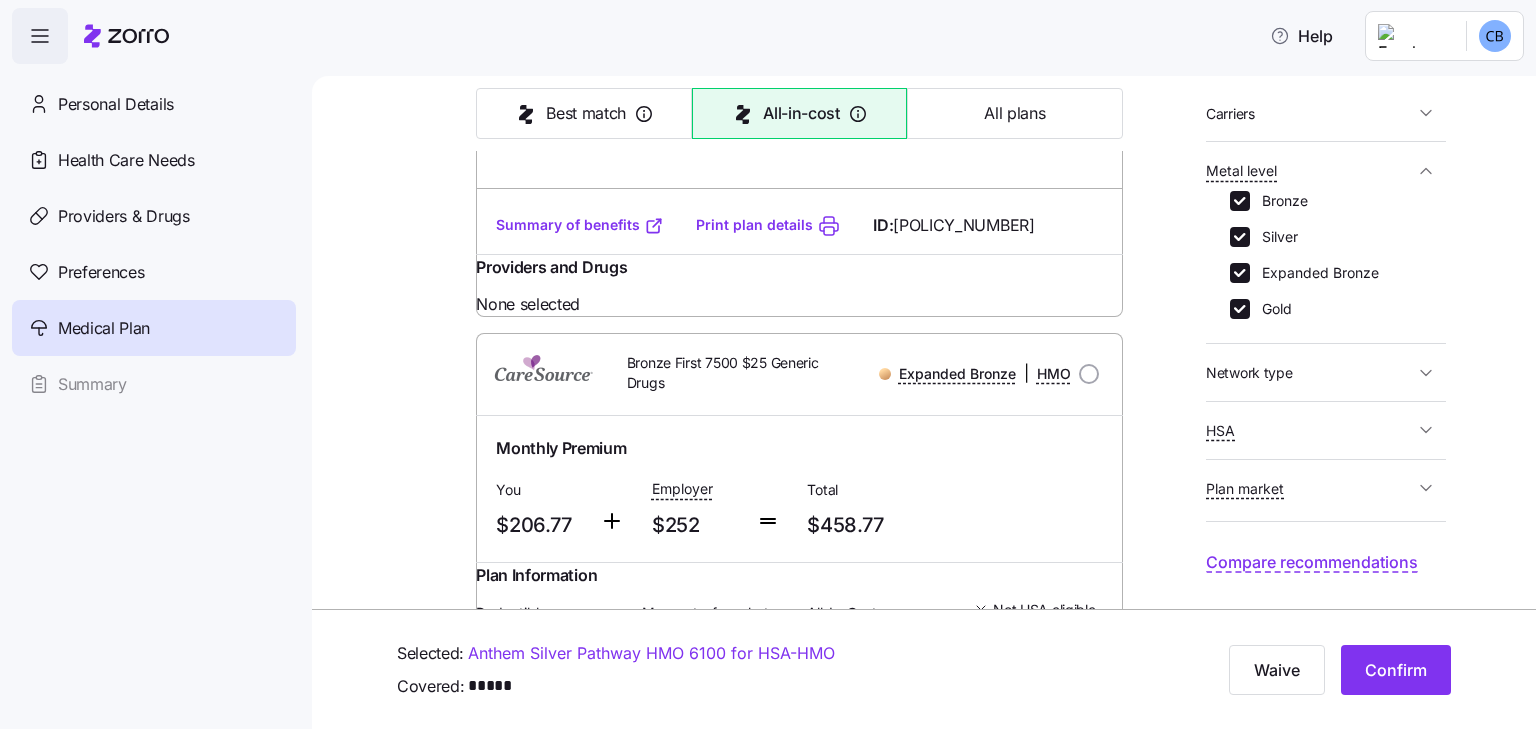 click 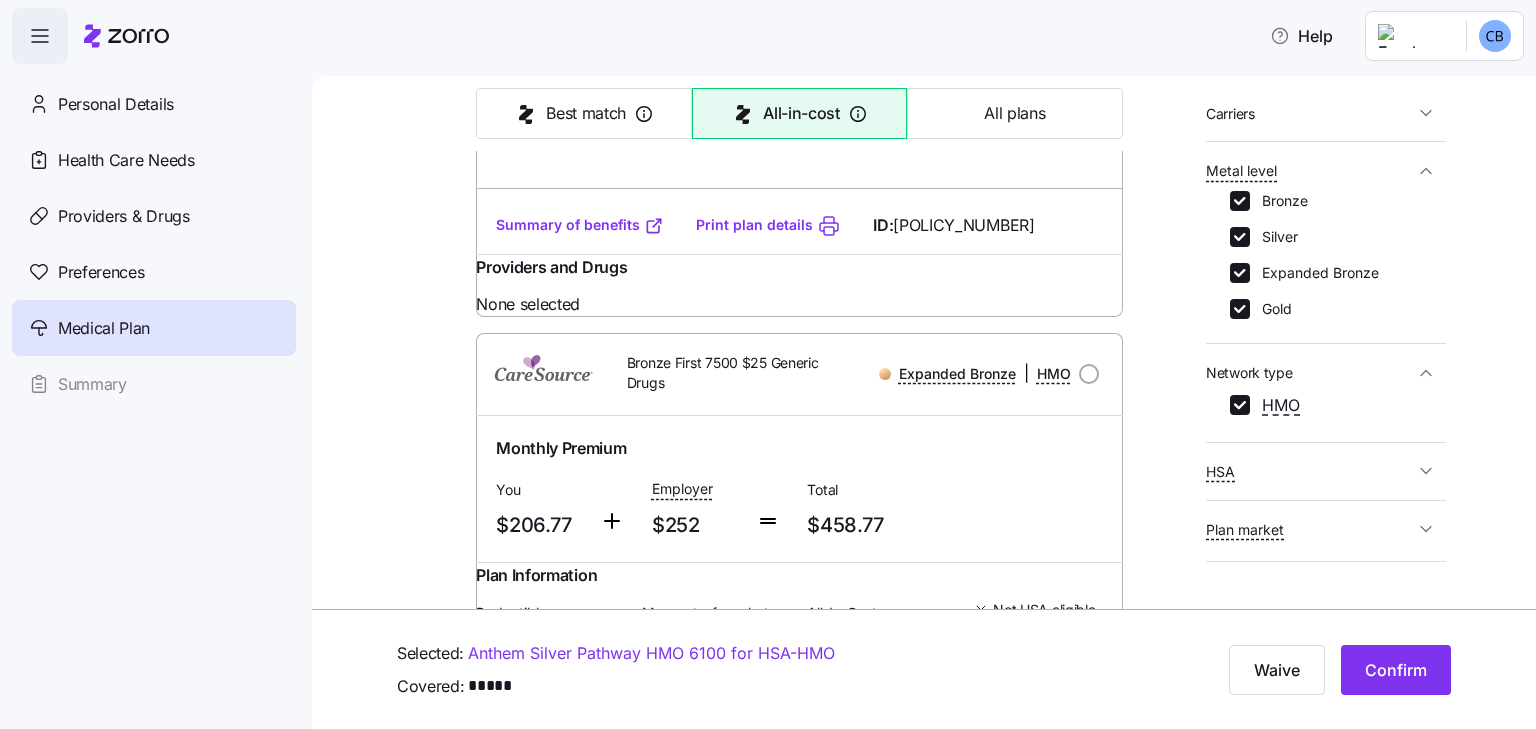 click 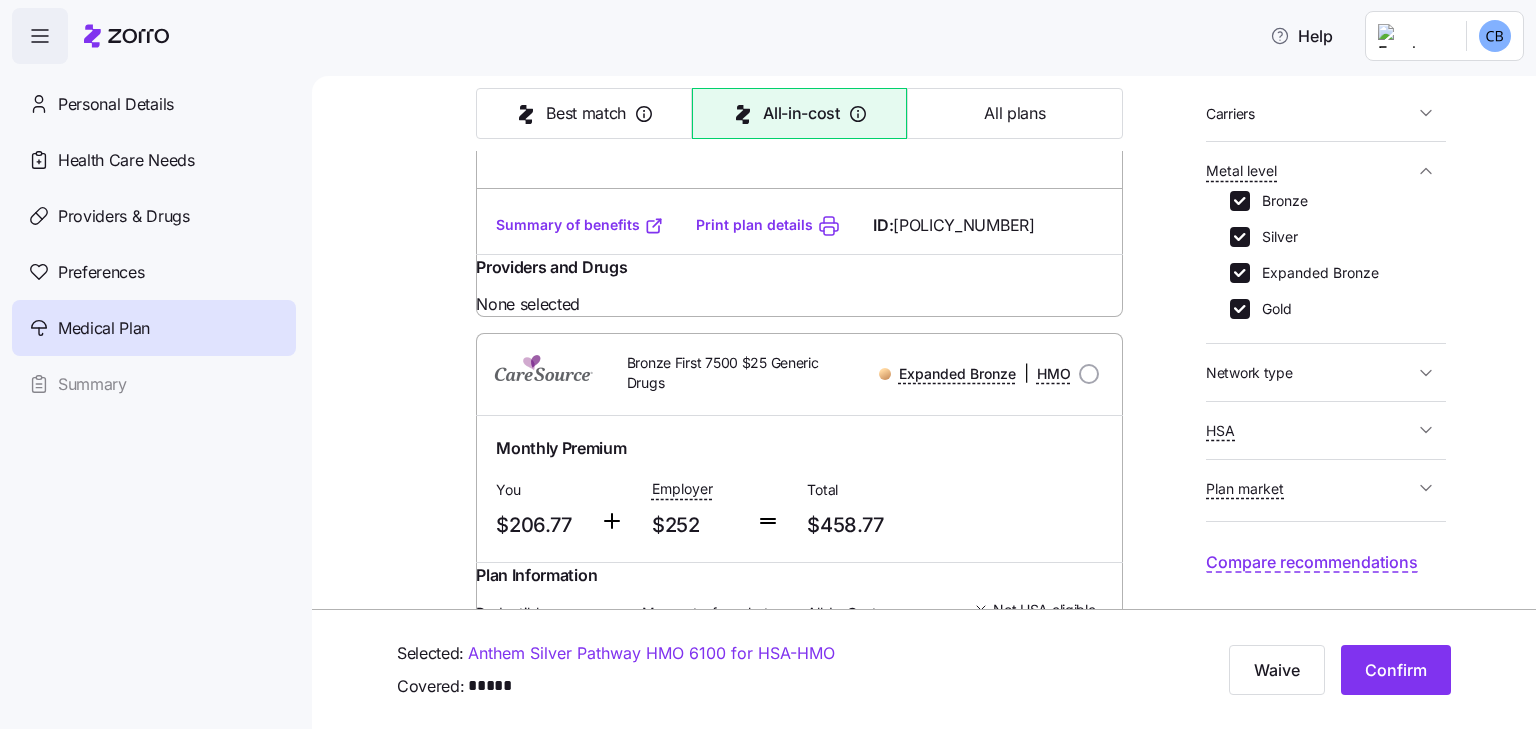 click 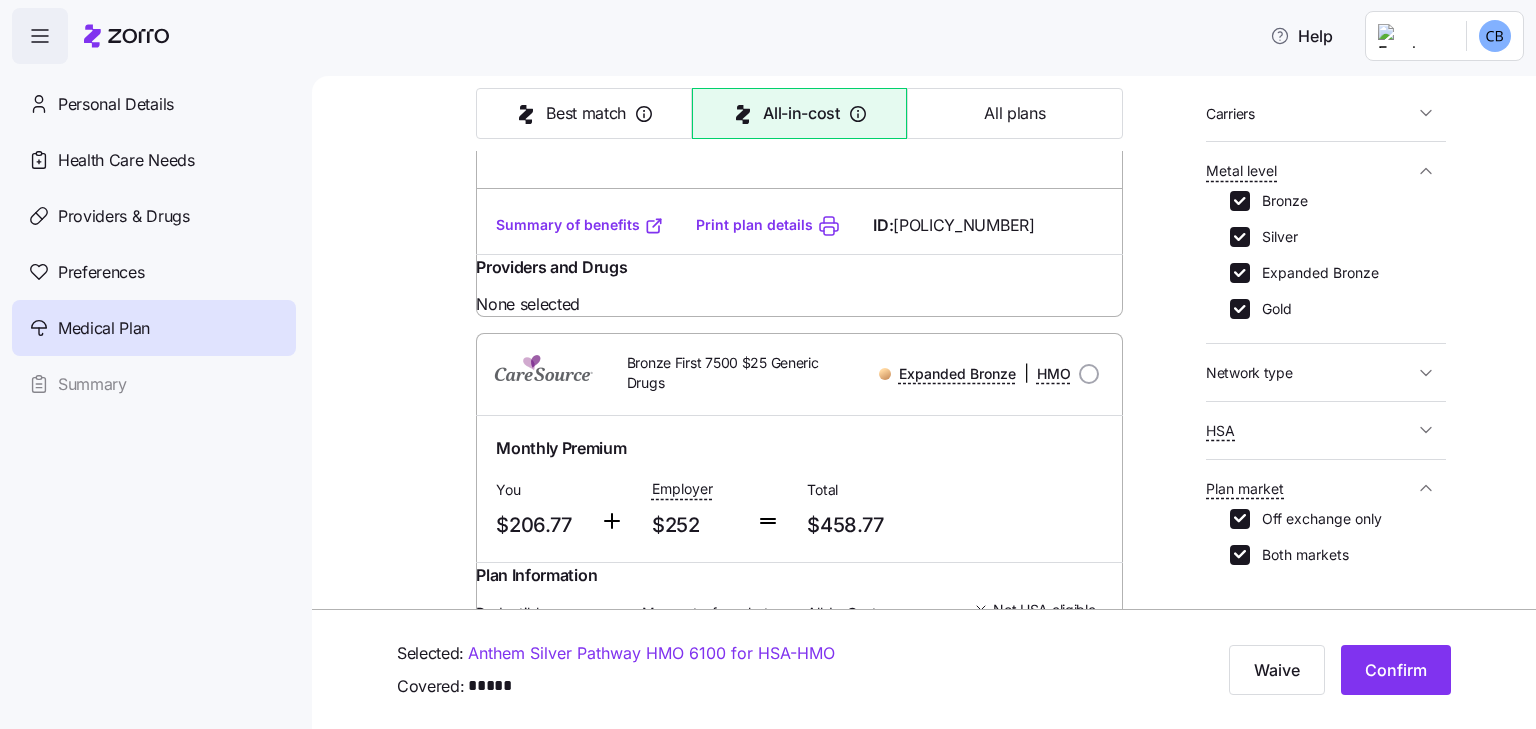 scroll, scrollTop: 308, scrollLeft: 0, axis: vertical 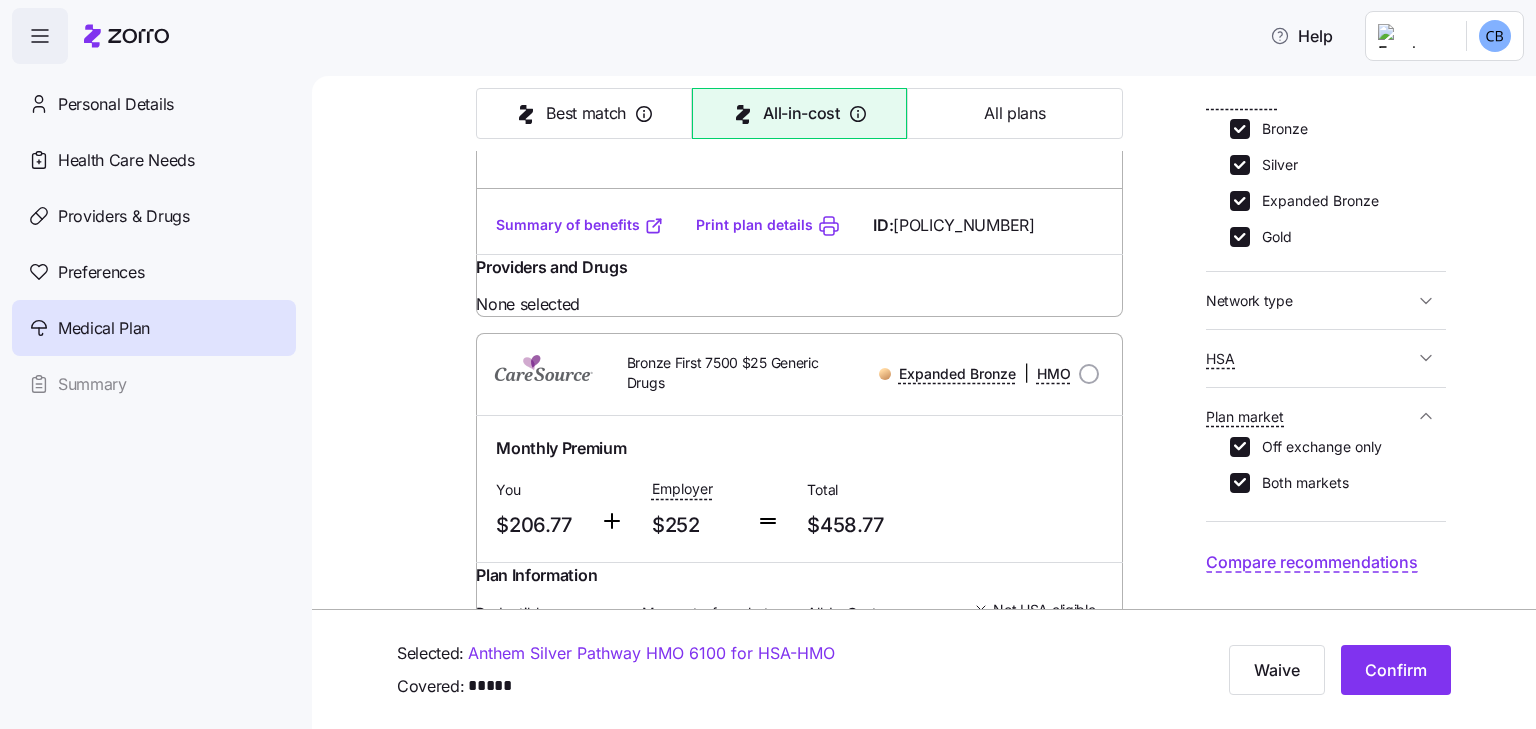 click 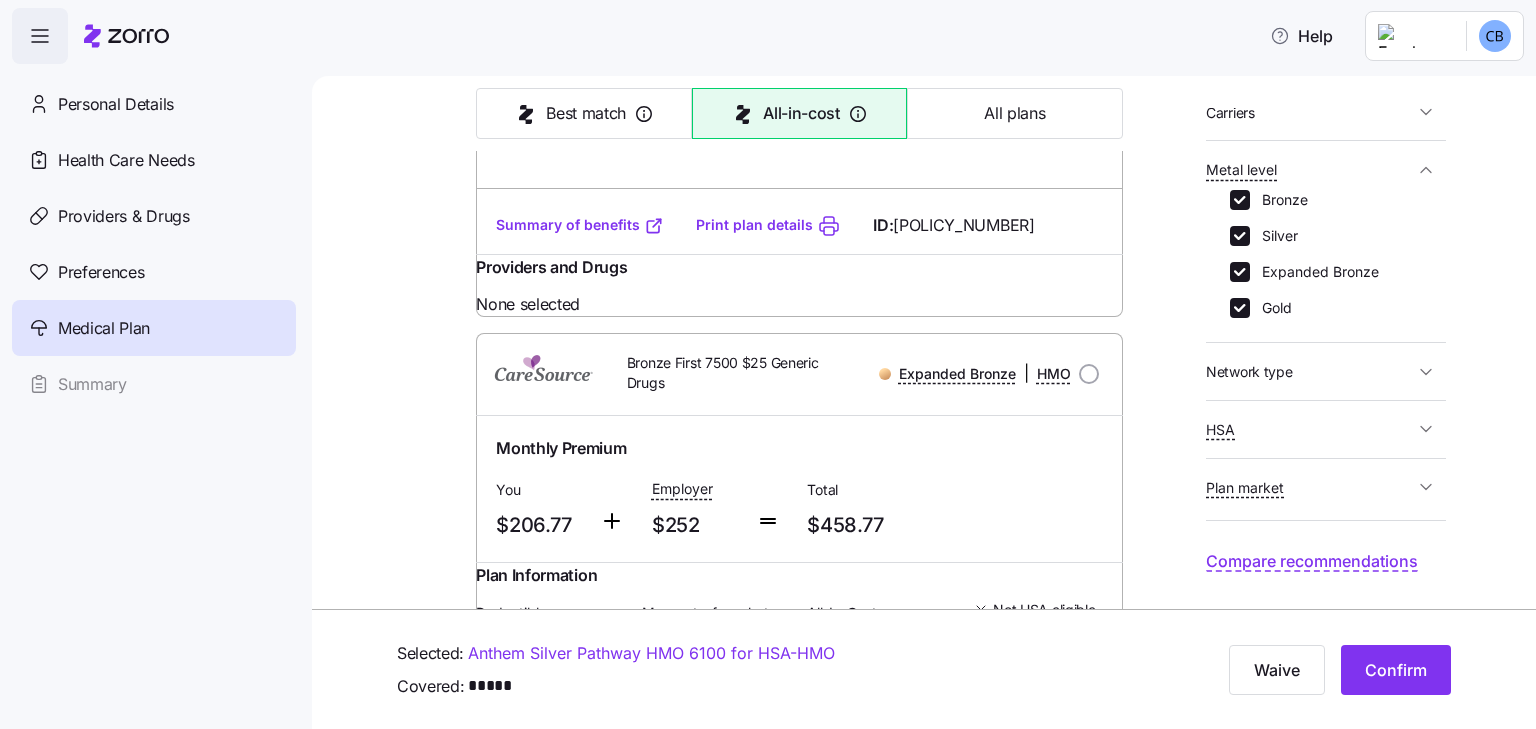 scroll, scrollTop: 236, scrollLeft: 0, axis: vertical 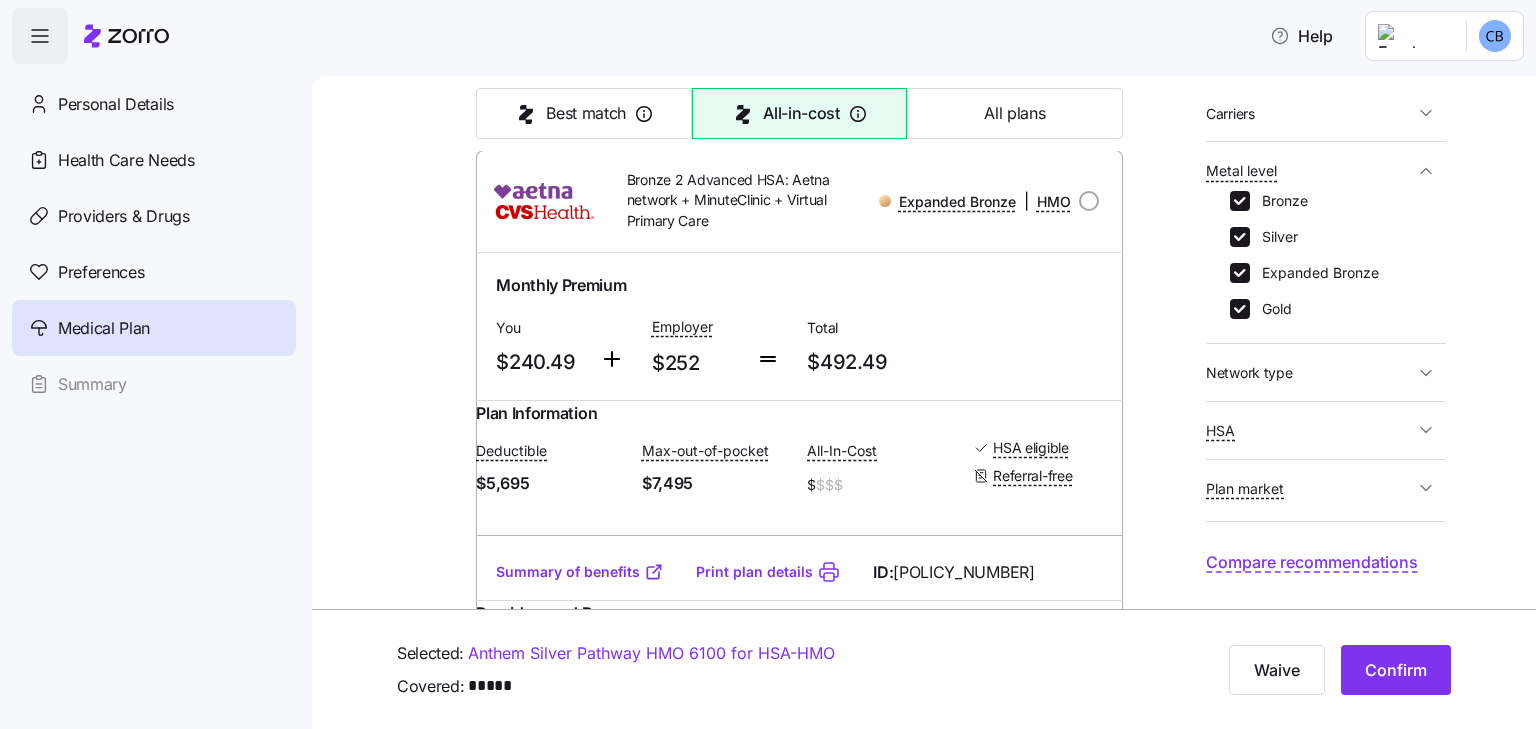 click on "Summary of benefits" at bounding box center (580, 43) 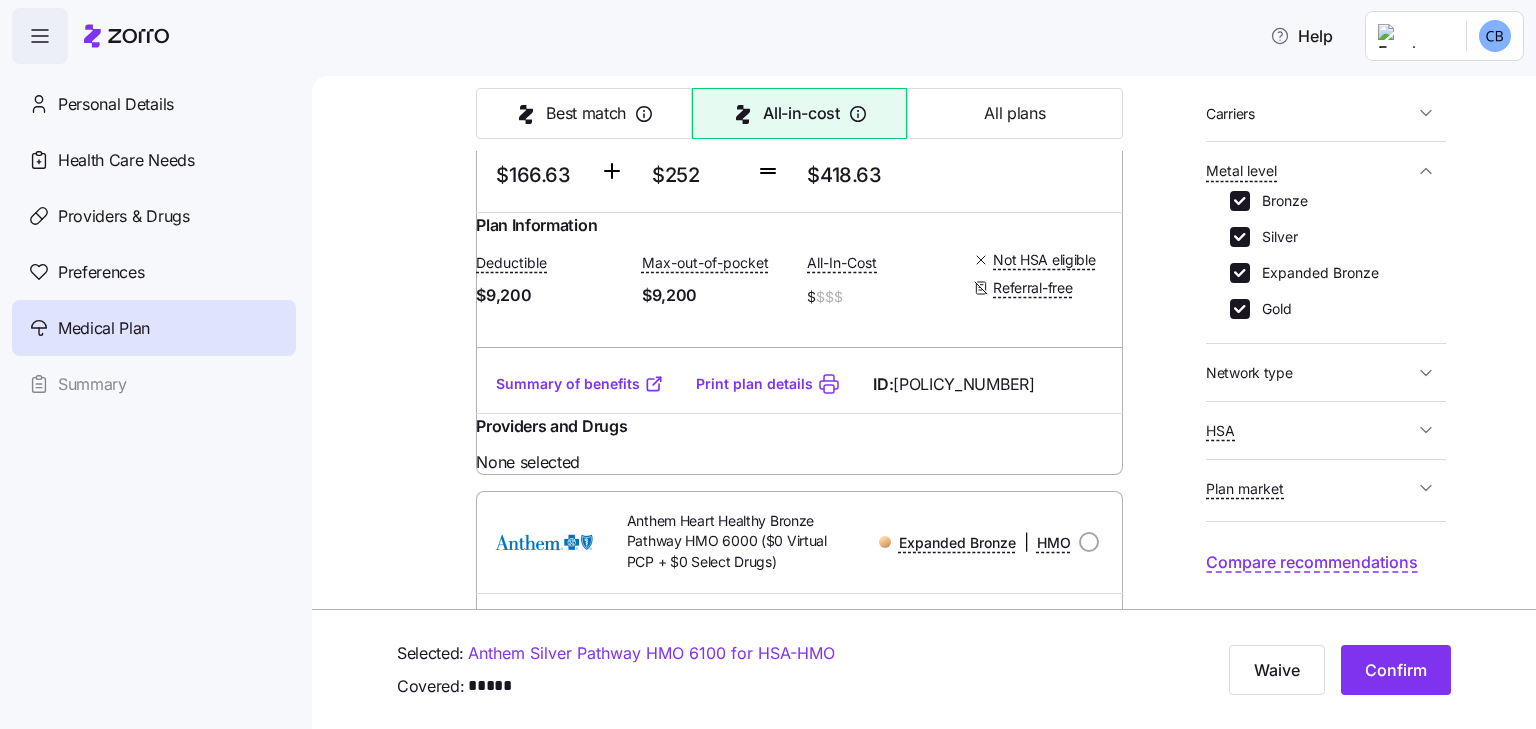 scroll, scrollTop: 1400, scrollLeft: 0, axis: vertical 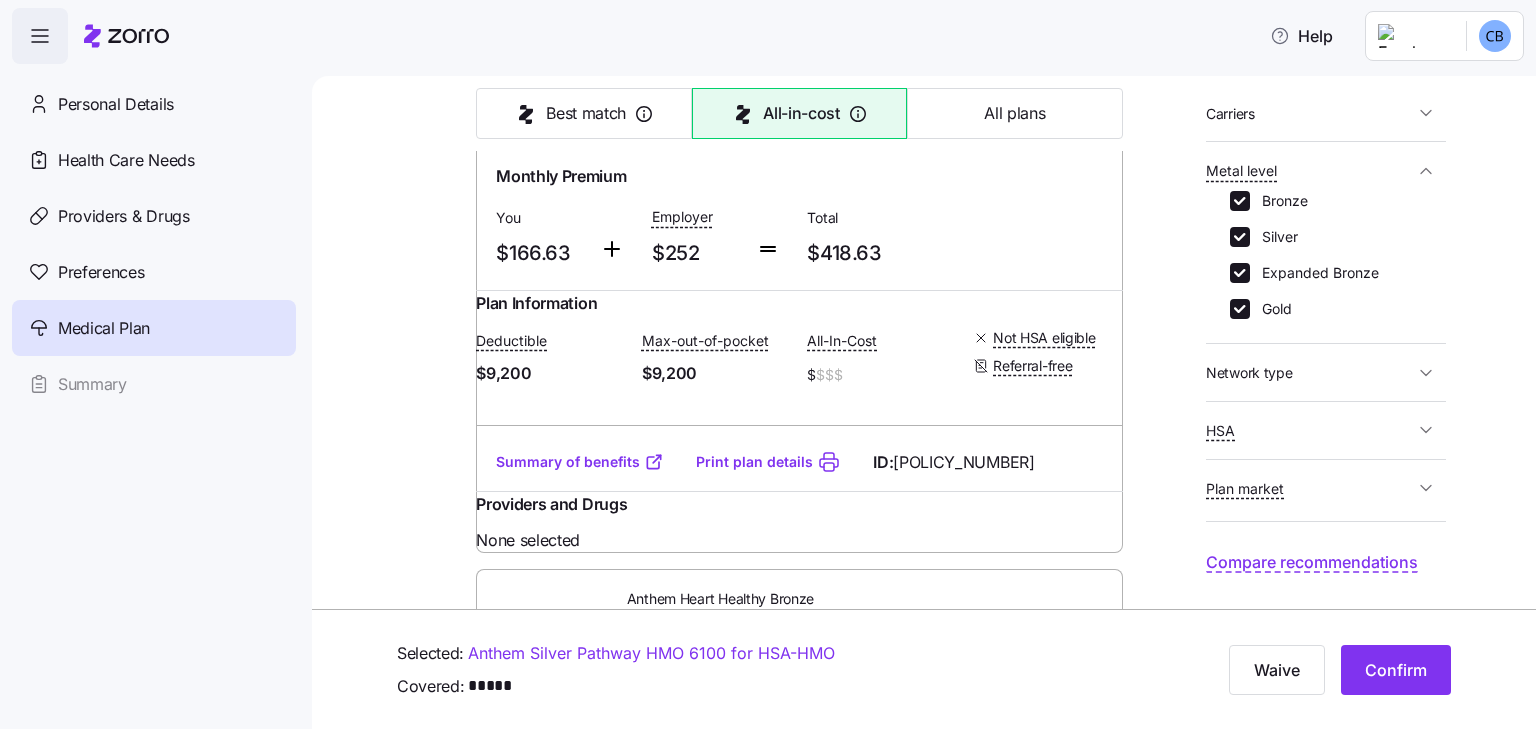 click on "All plans" at bounding box center (1014, 113) 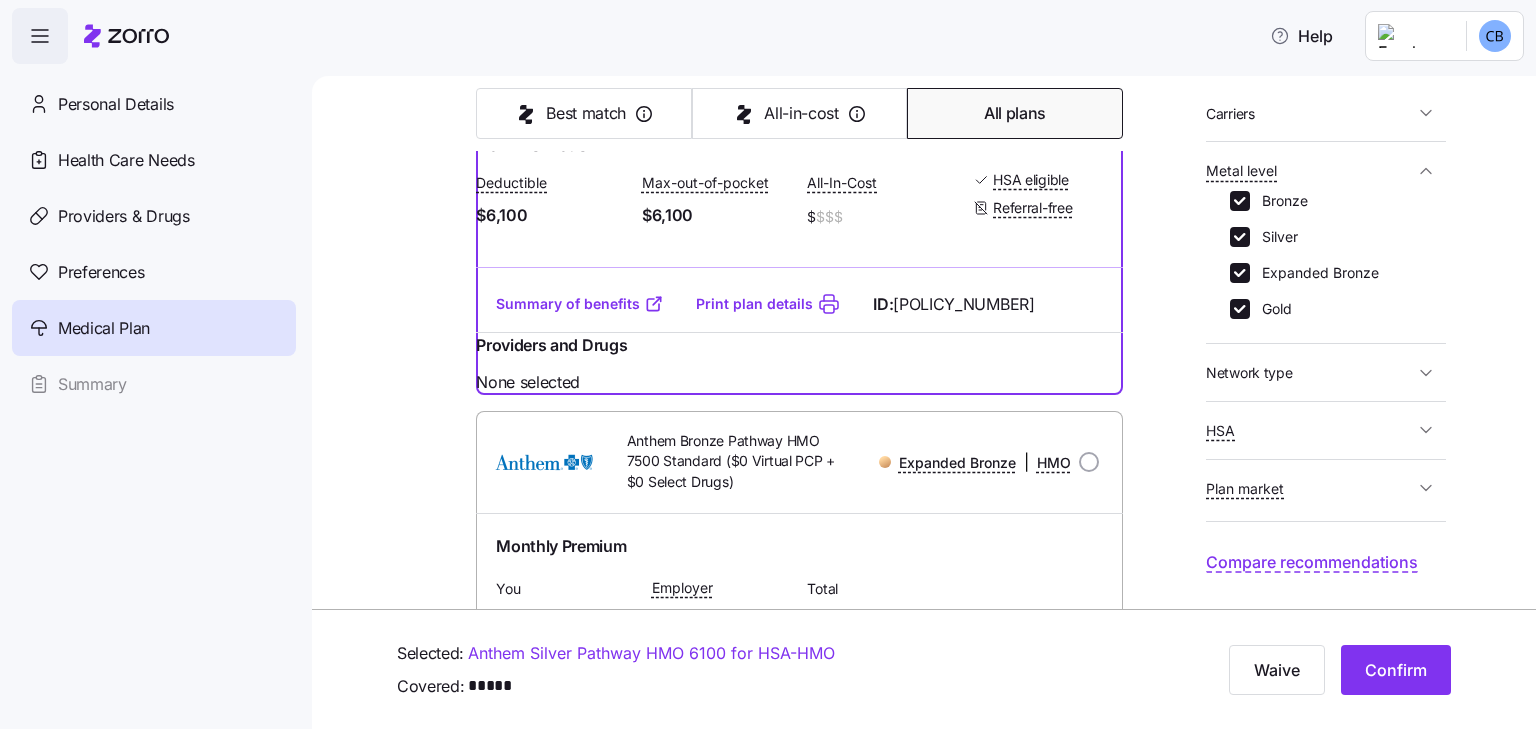 scroll, scrollTop: 2624, scrollLeft: 0, axis: vertical 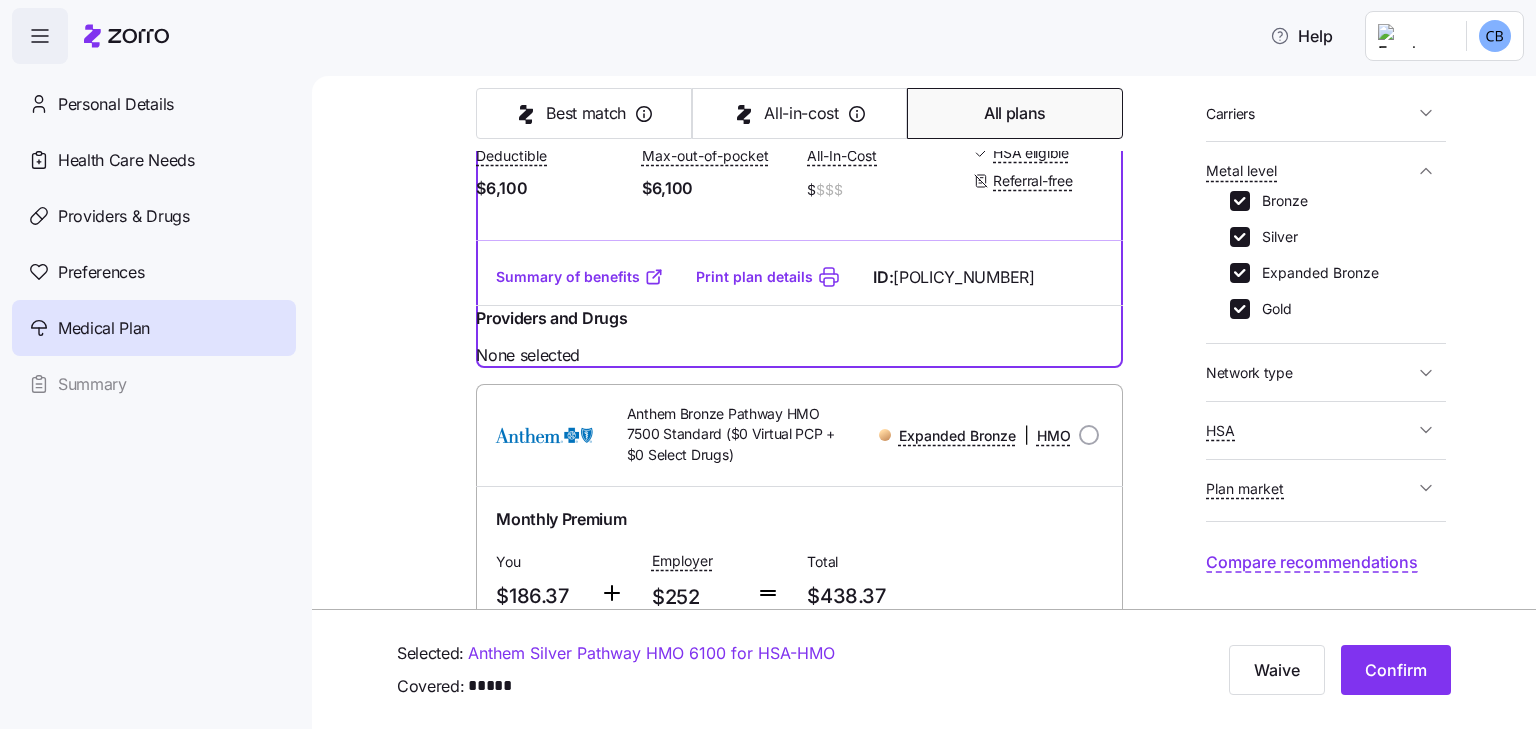 click on "Summary of benefits" at bounding box center [580, 277] 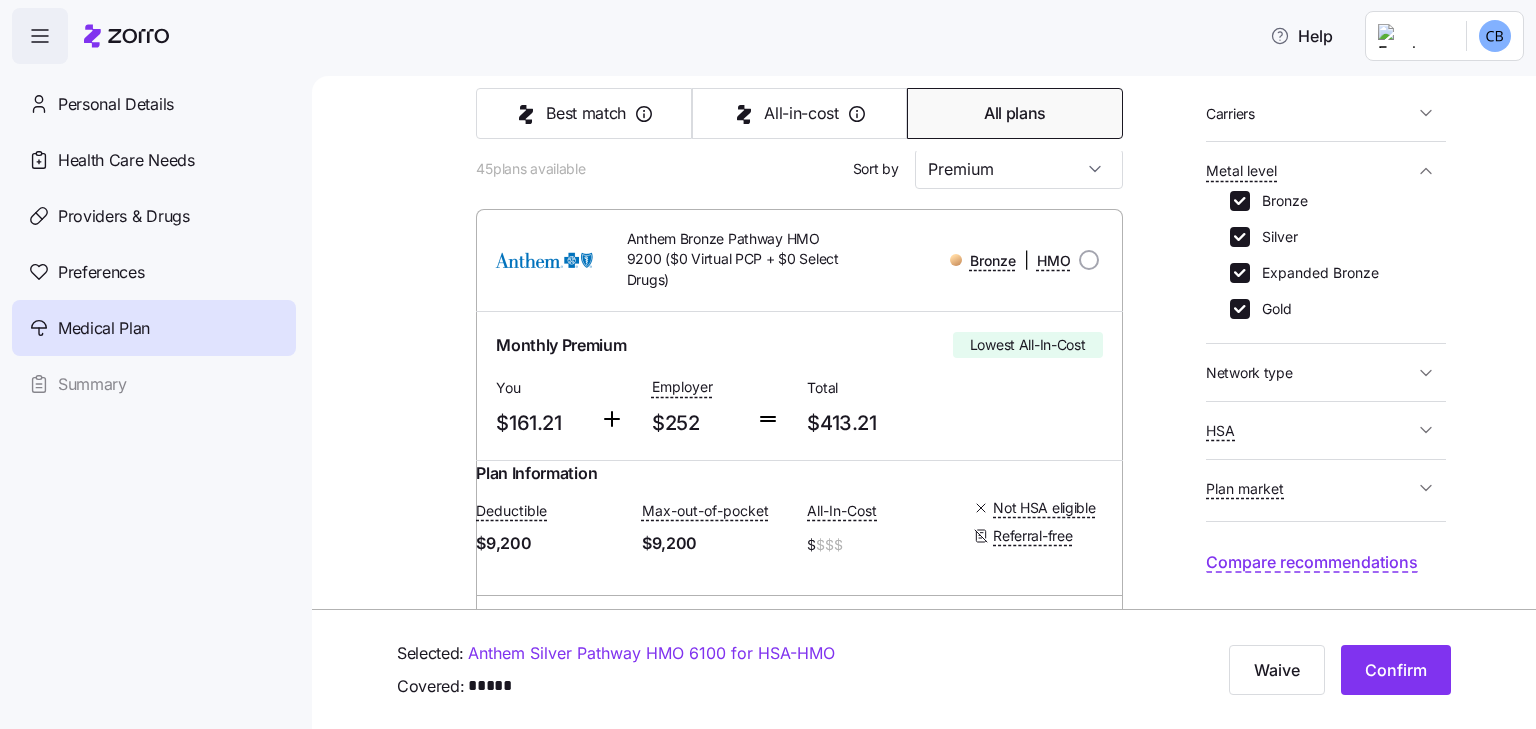 scroll, scrollTop: 0, scrollLeft: 0, axis: both 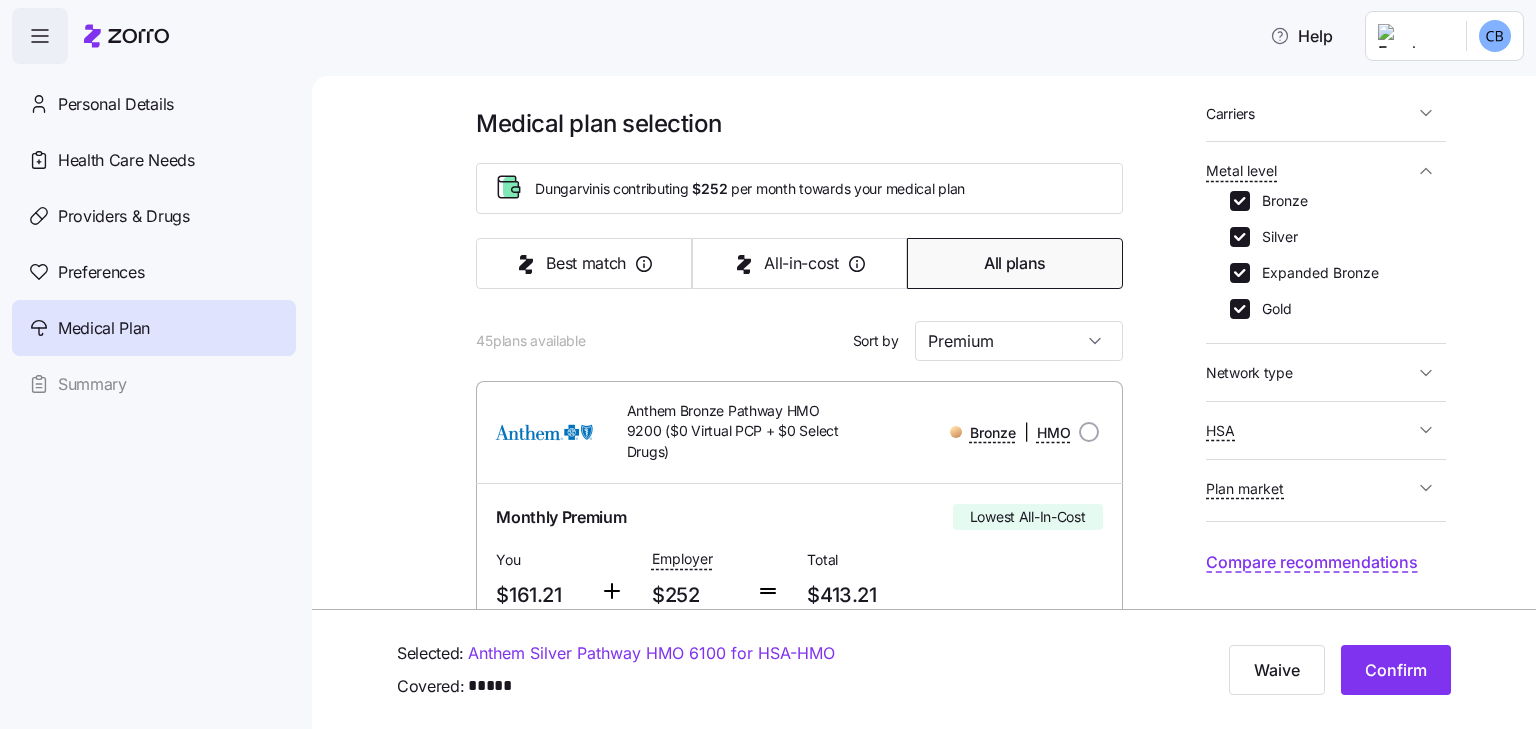 click on "Premium" at bounding box center [1019, 341] 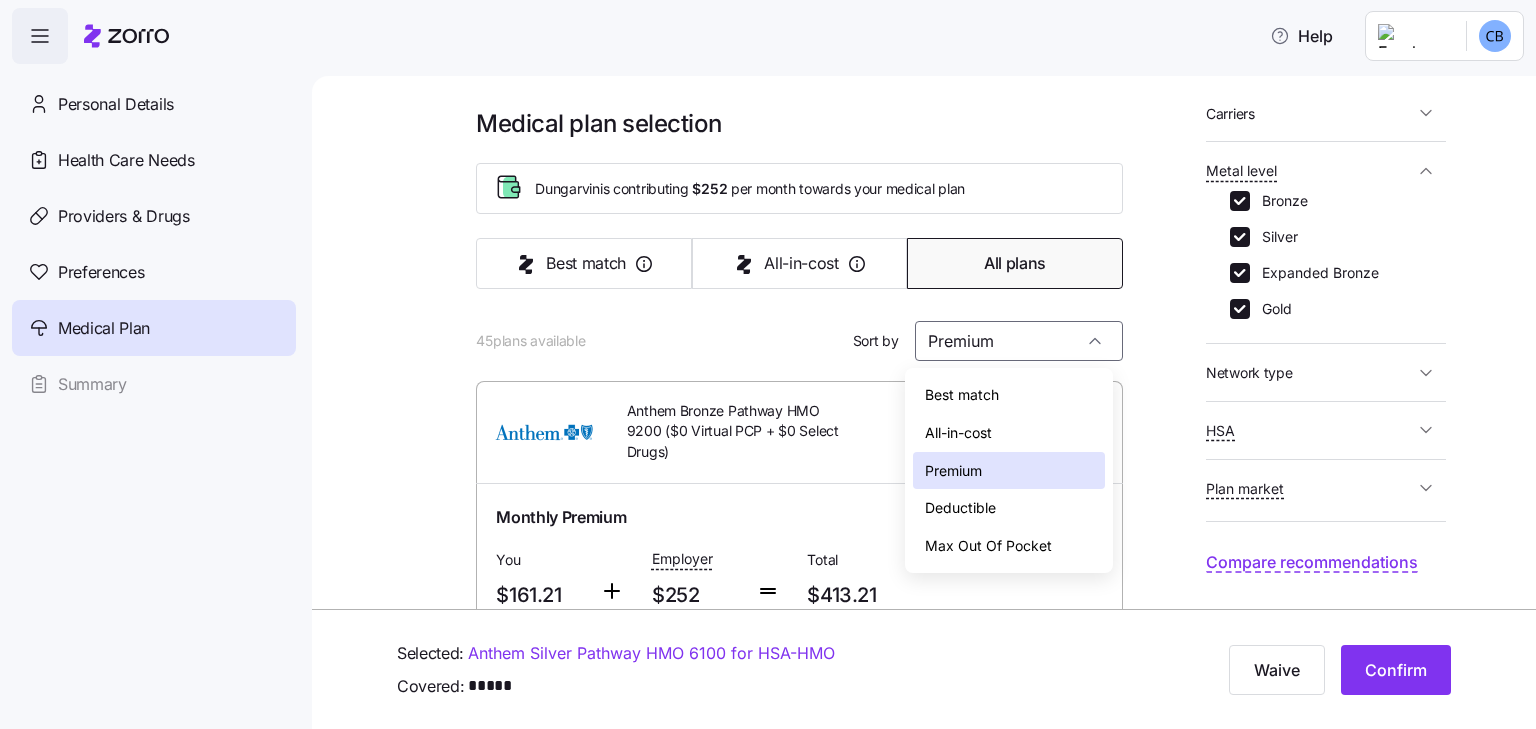 click on "Deductible" at bounding box center (1009, 508) 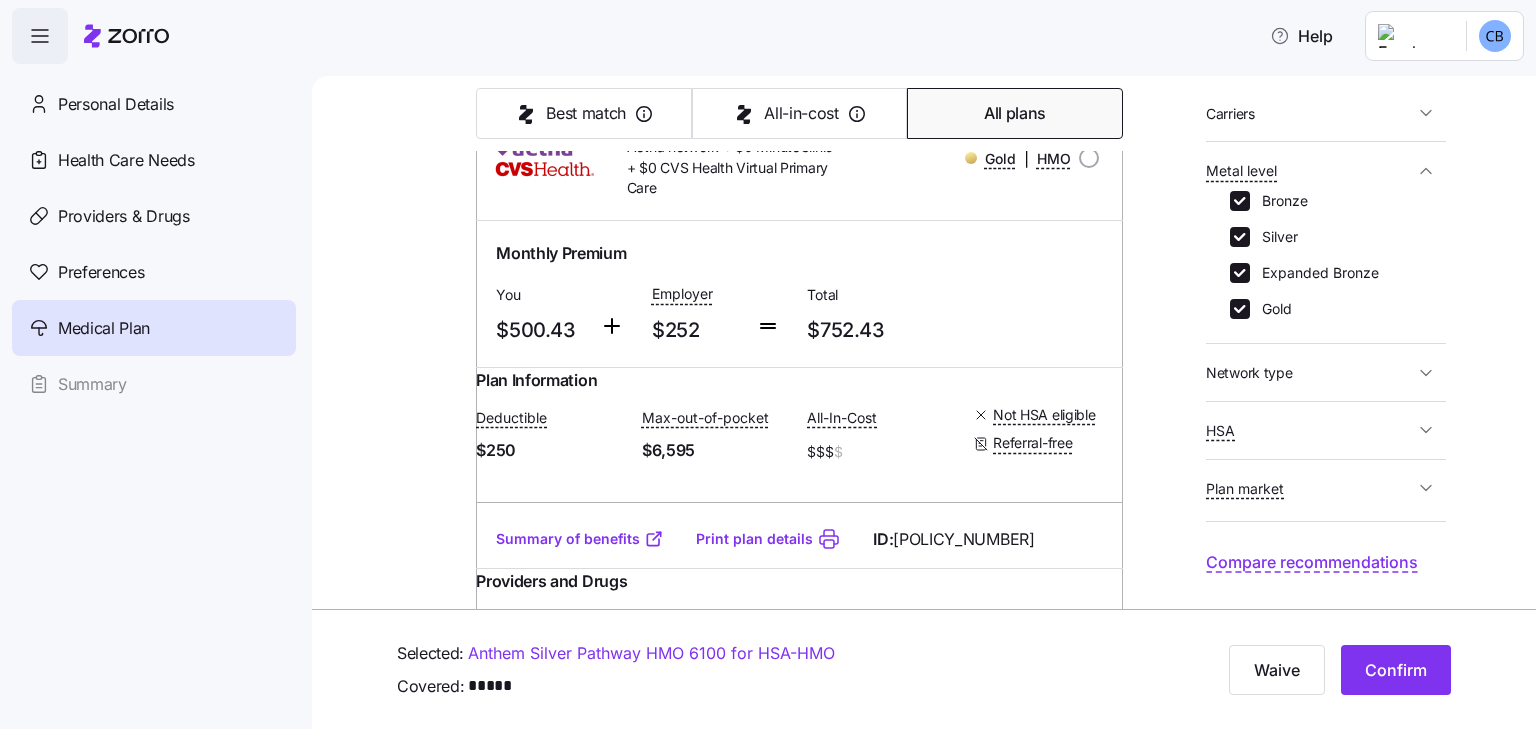 scroll, scrollTop: 0, scrollLeft: 0, axis: both 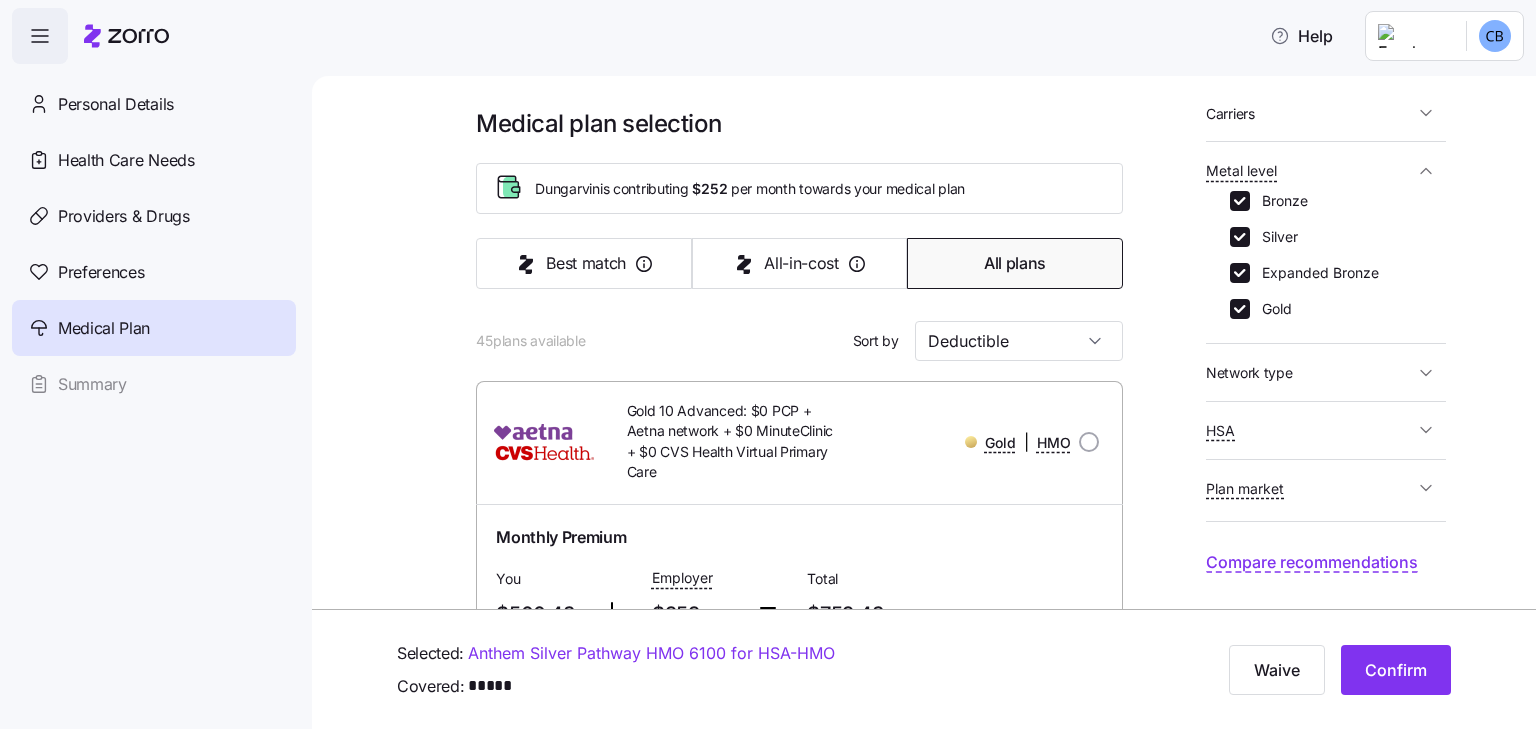 click on "Deductible" at bounding box center [1019, 341] 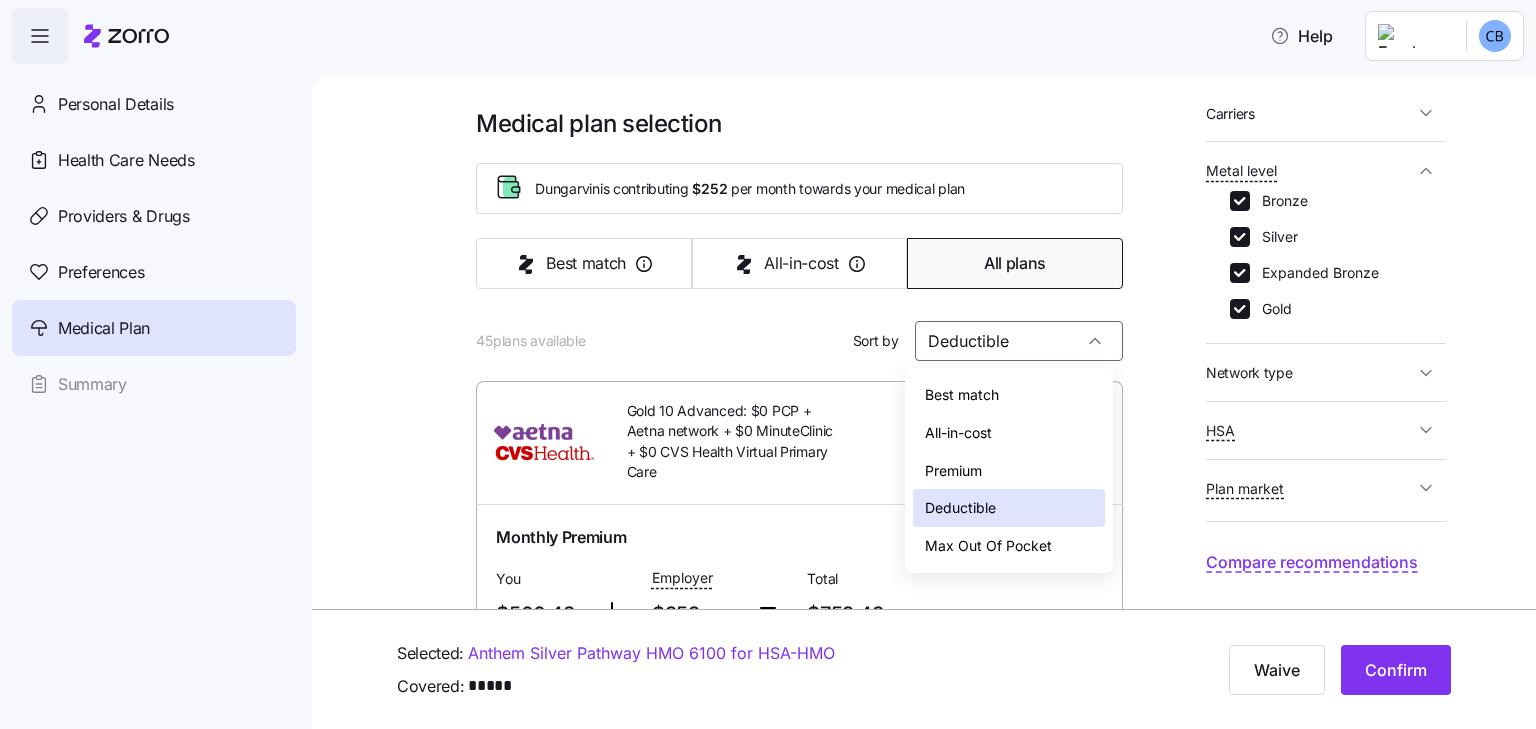 click on "Premium" at bounding box center (953, 471) 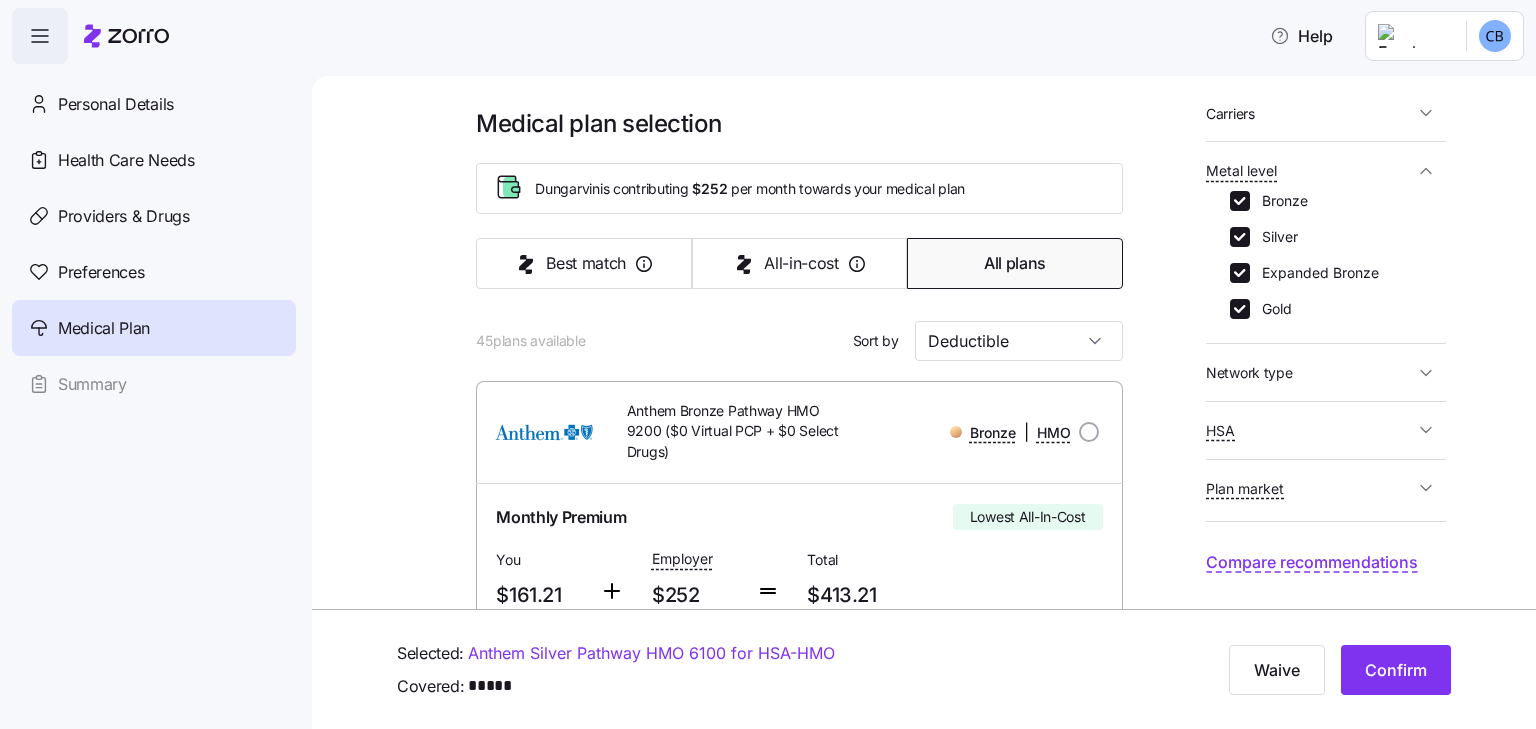 type on "Premium" 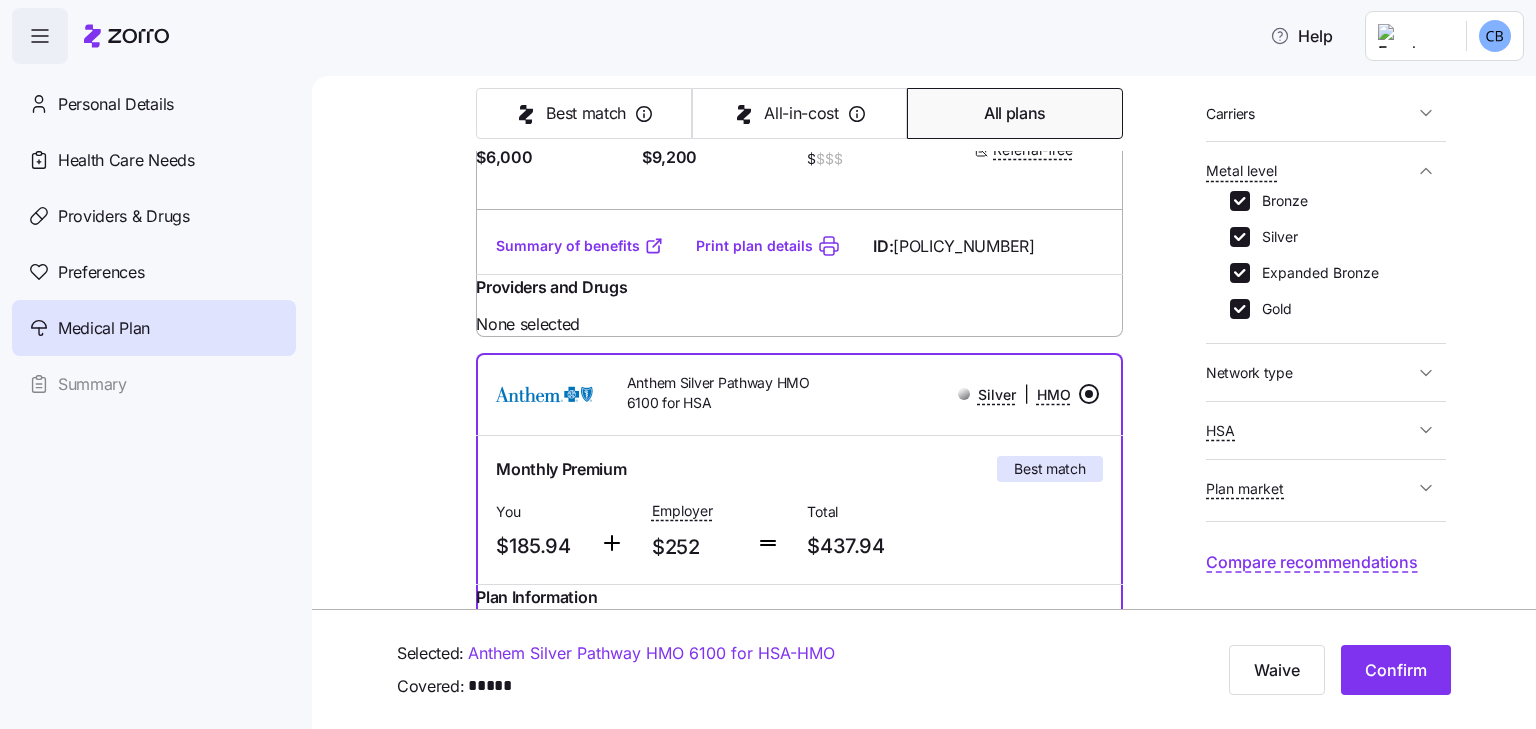 scroll, scrollTop: 2679, scrollLeft: 0, axis: vertical 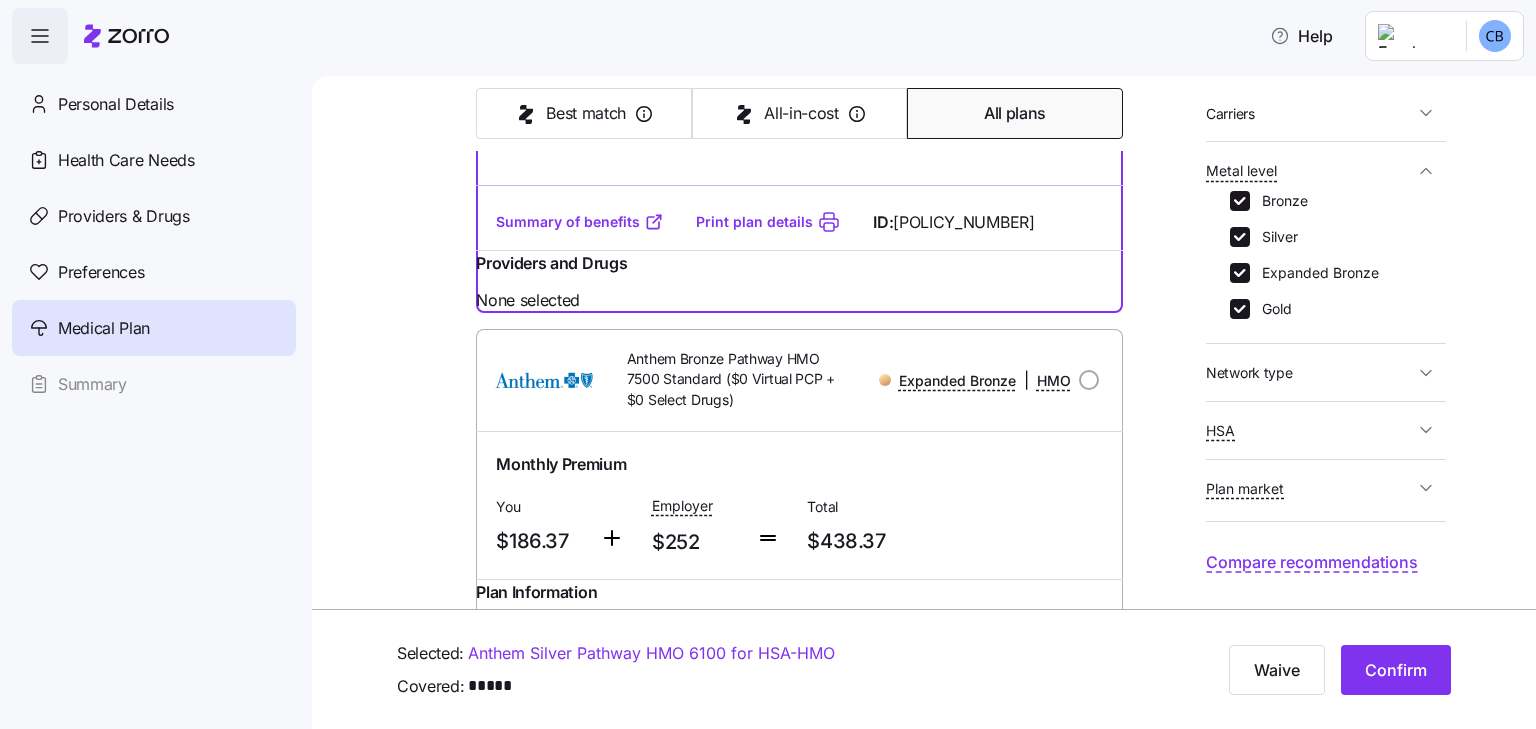 click on "Deductible $6,100 Max-out-of-pocket $6,100 All-In-Cost $ $$$ HSA eligible Referral-free" at bounding box center (799, 118) 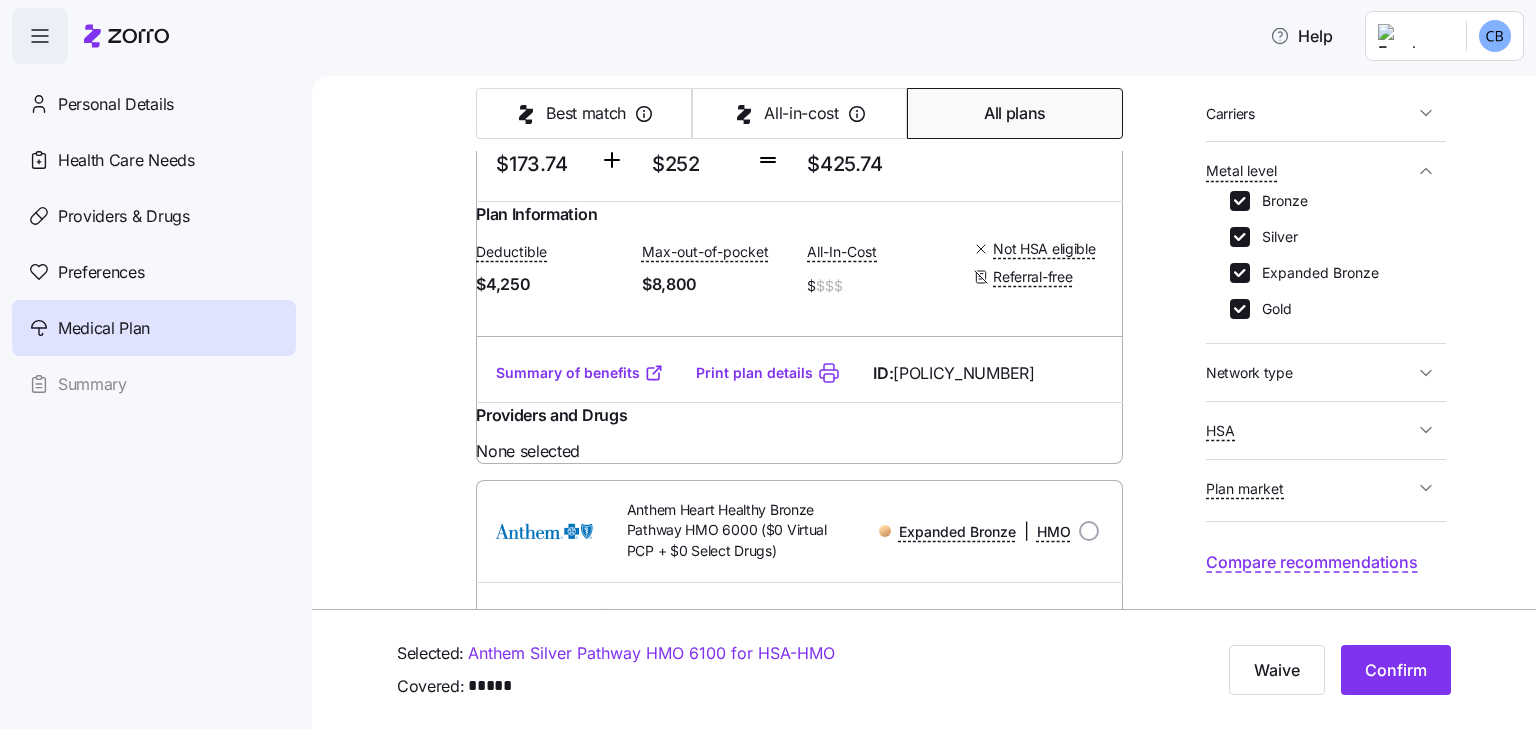 scroll, scrollTop: 1500, scrollLeft: 0, axis: vertical 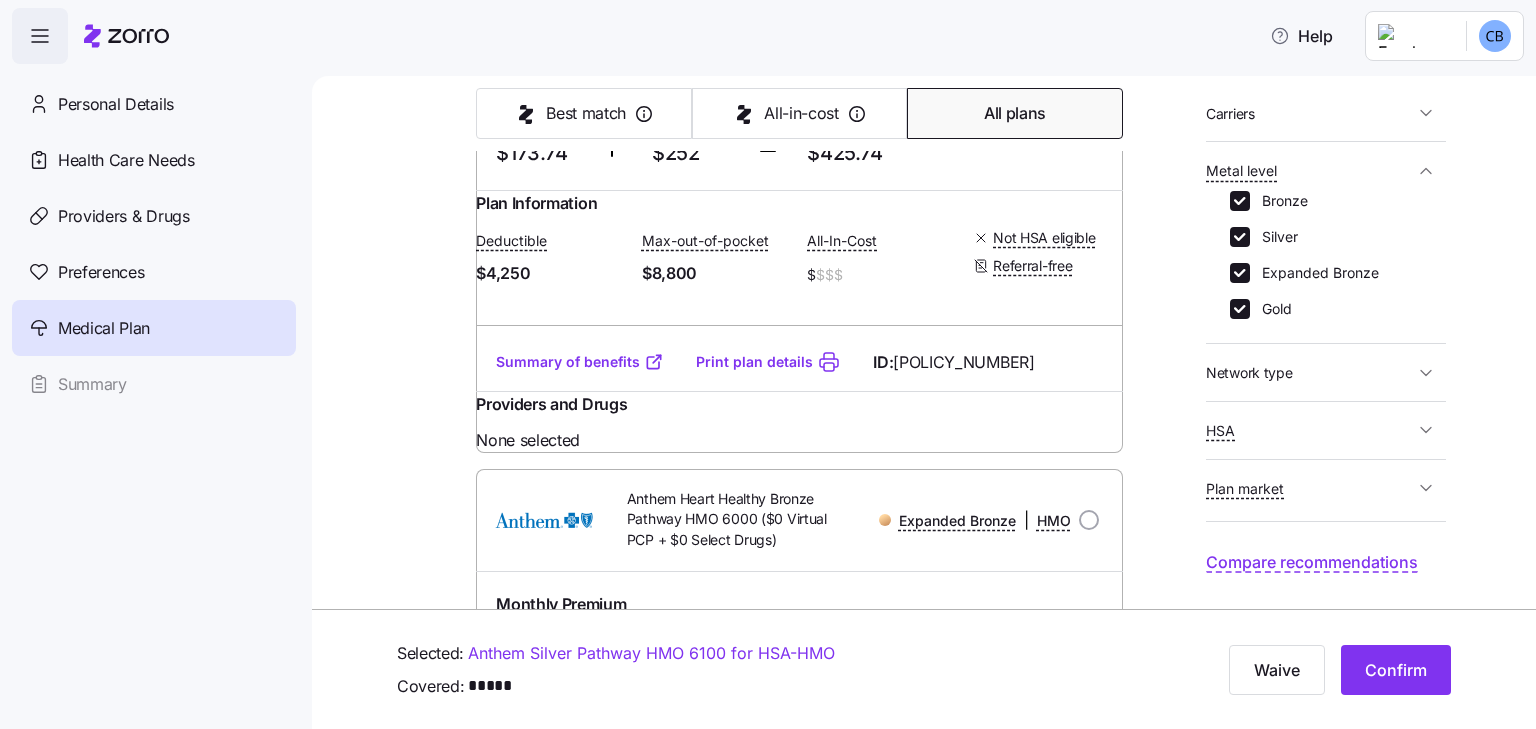 click on "Summary of benefits" at bounding box center [580, 362] 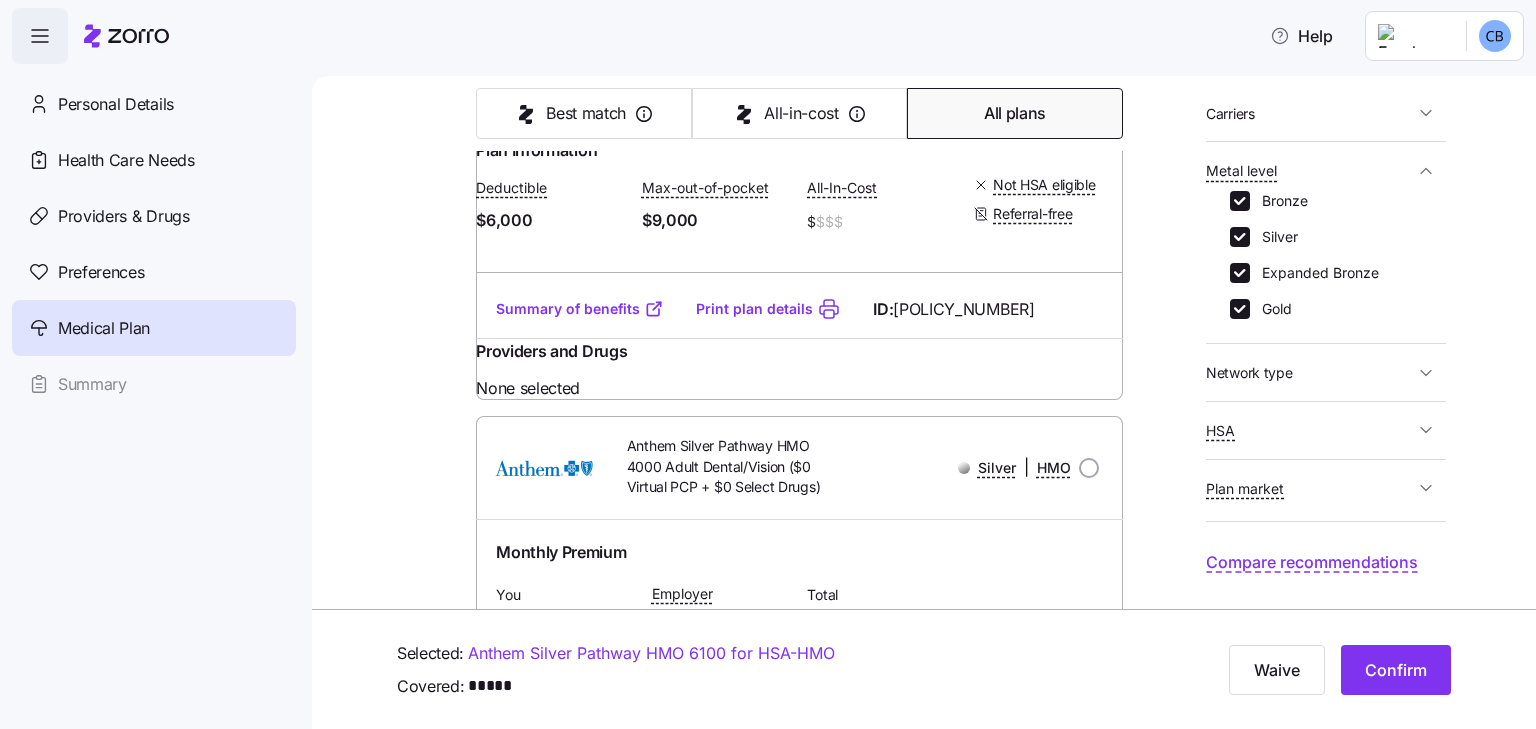 scroll, scrollTop: 7900, scrollLeft: 0, axis: vertical 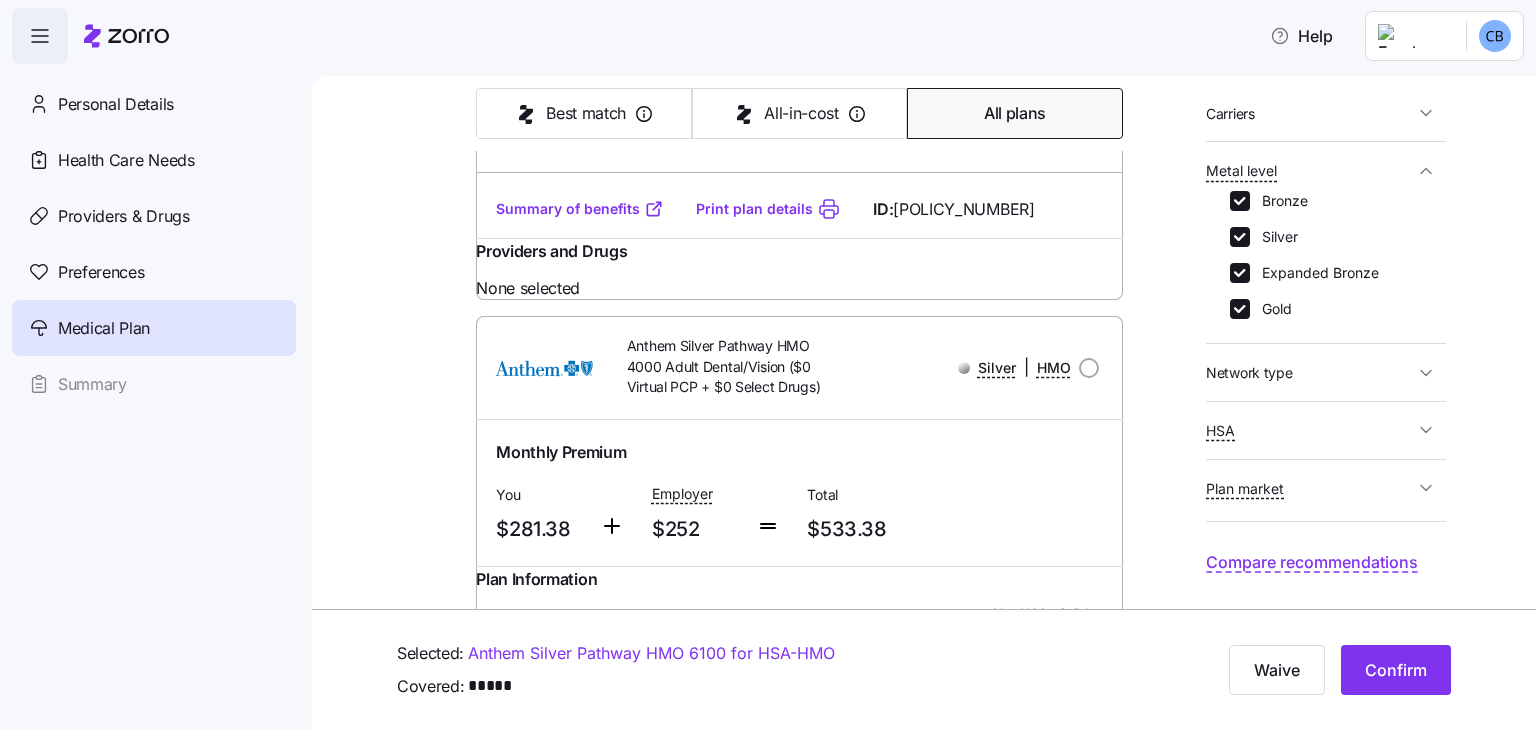 click on "Summary of benefits" at bounding box center [580, -320] 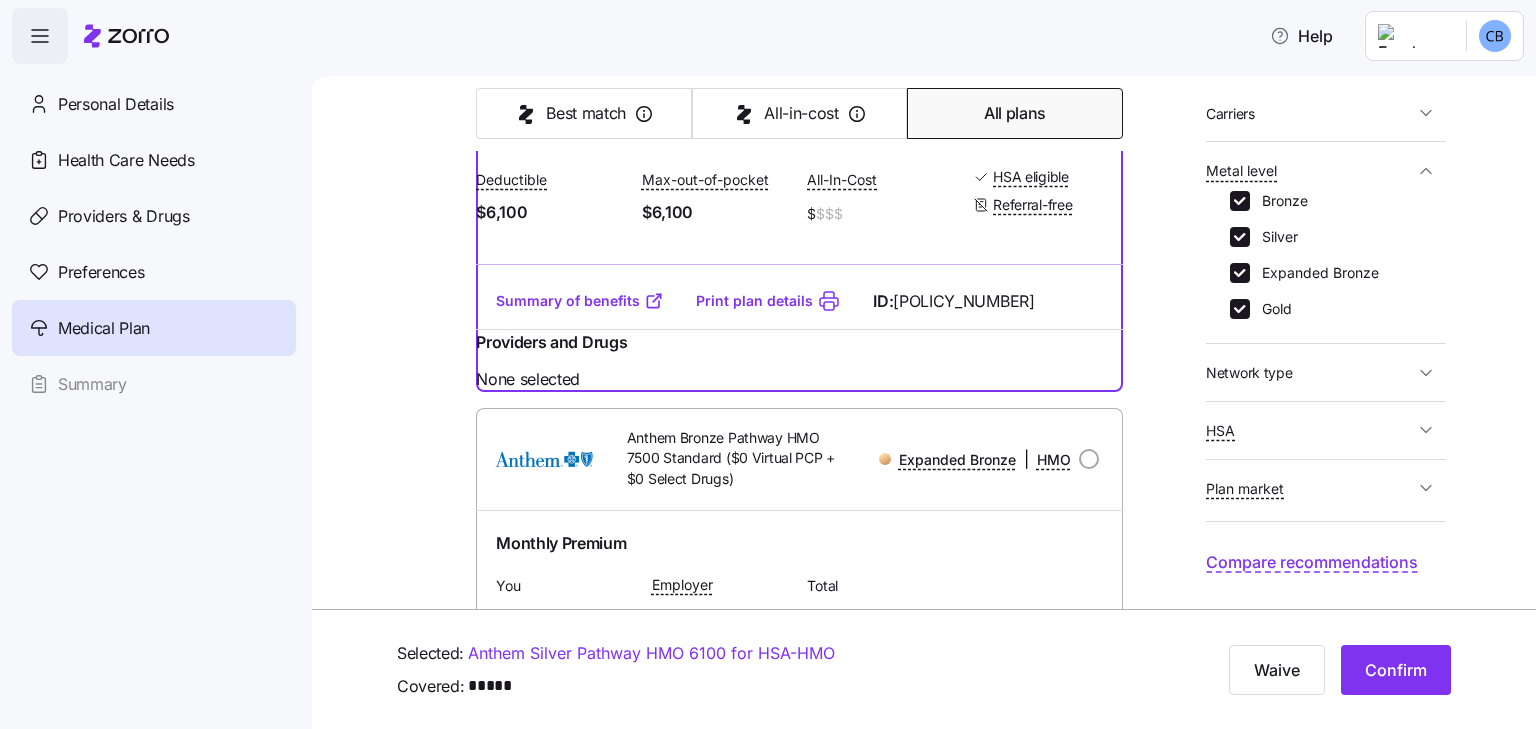 scroll, scrollTop: 2500, scrollLeft: 0, axis: vertical 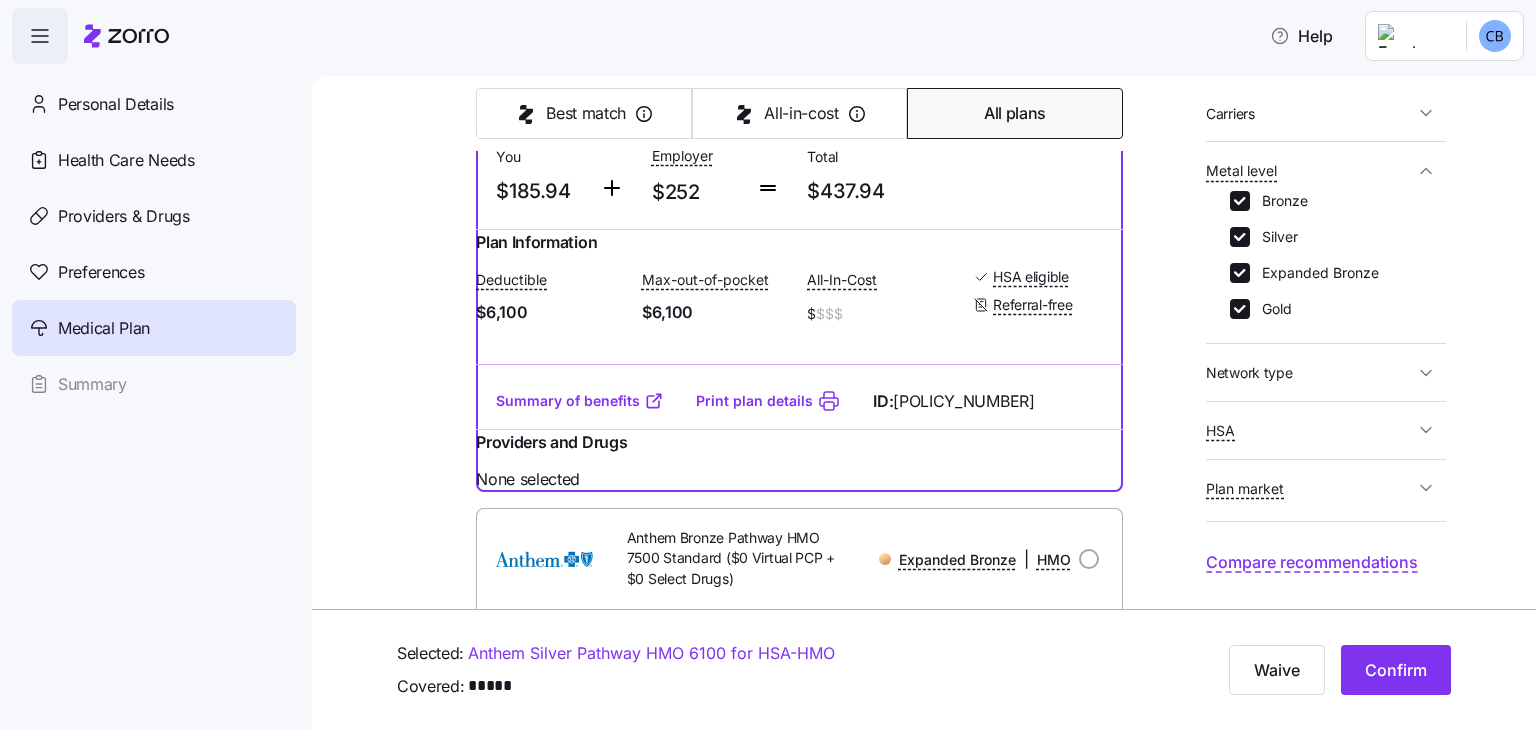 click on "Confirm" at bounding box center [1396, 670] 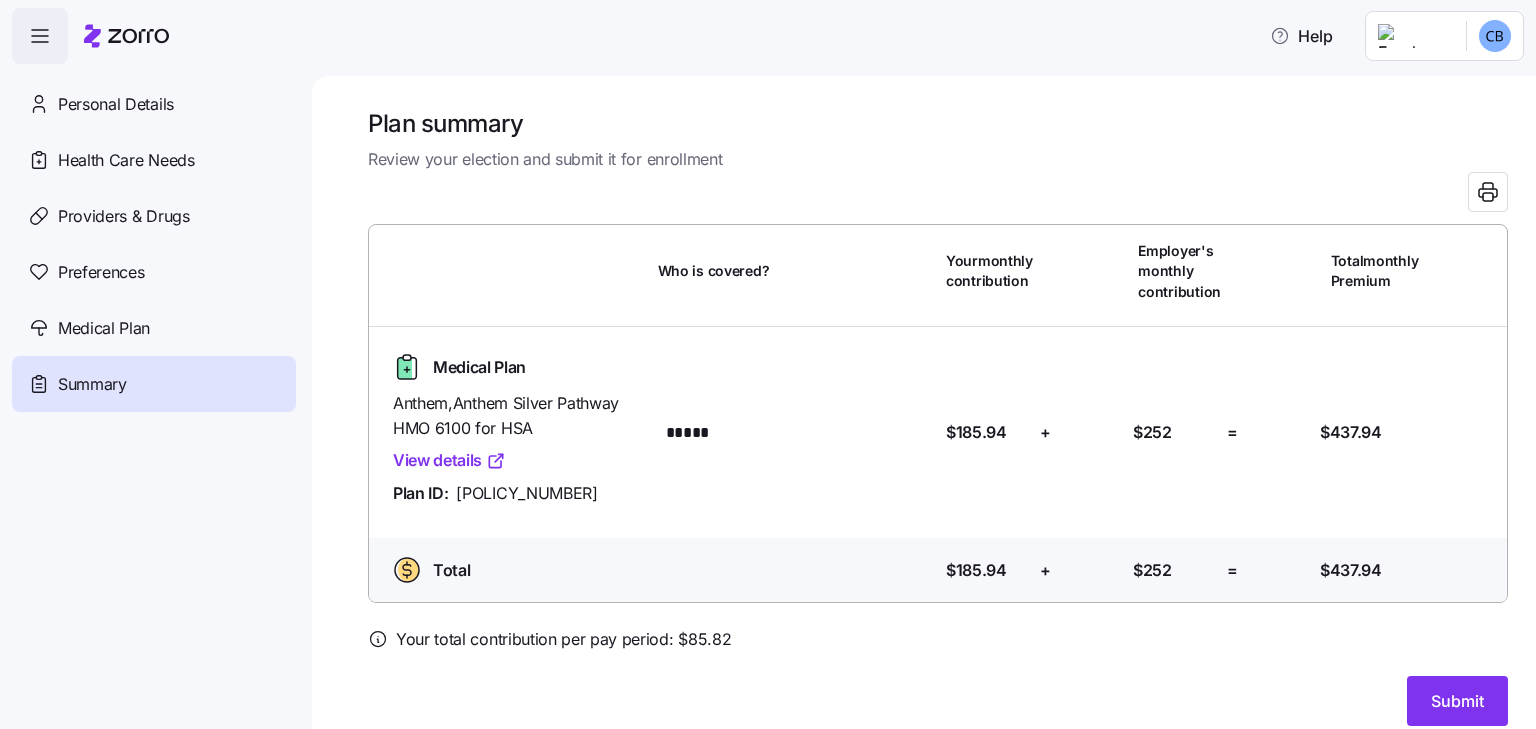 scroll, scrollTop: 20, scrollLeft: 0, axis: vertical 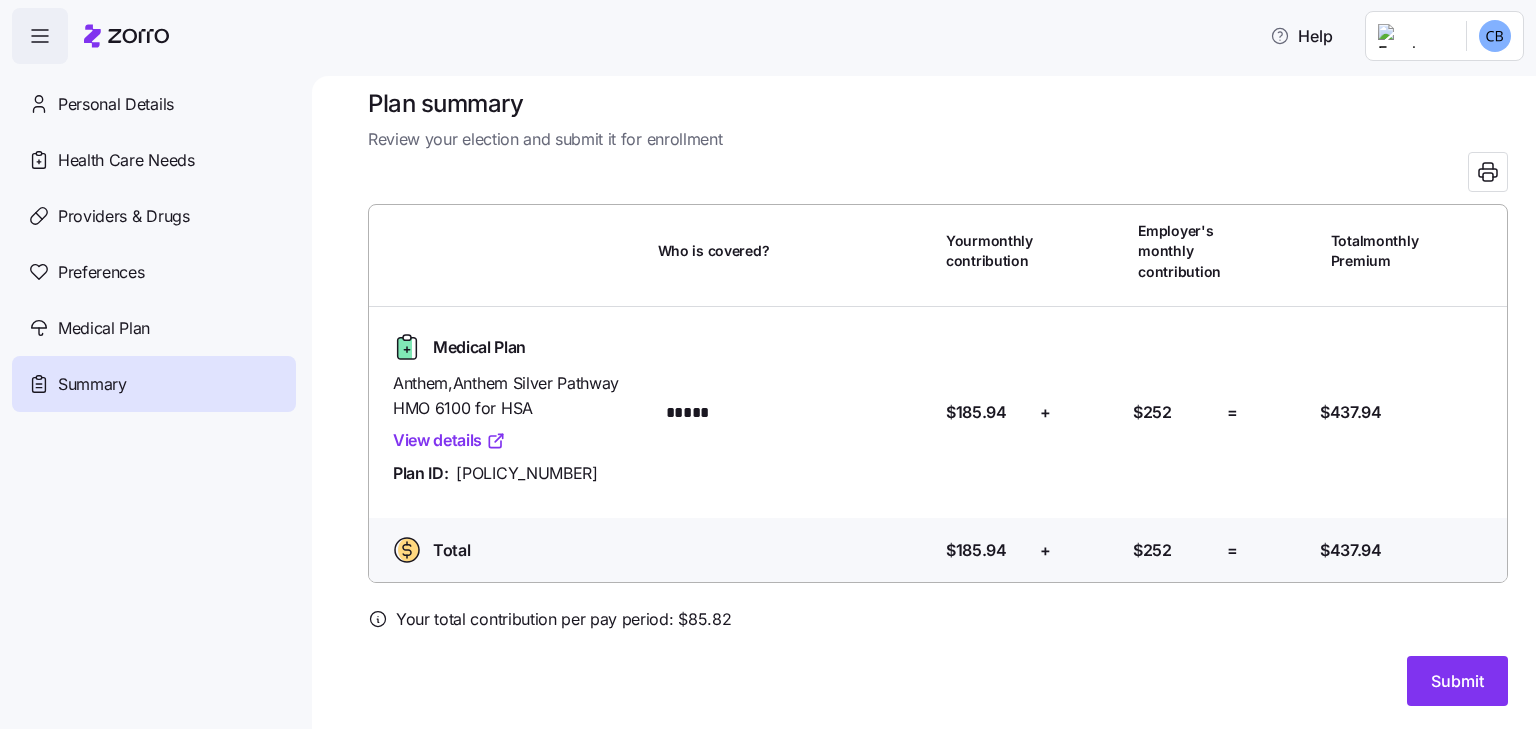 click on "Submit" at bounding box center [1457, 681] 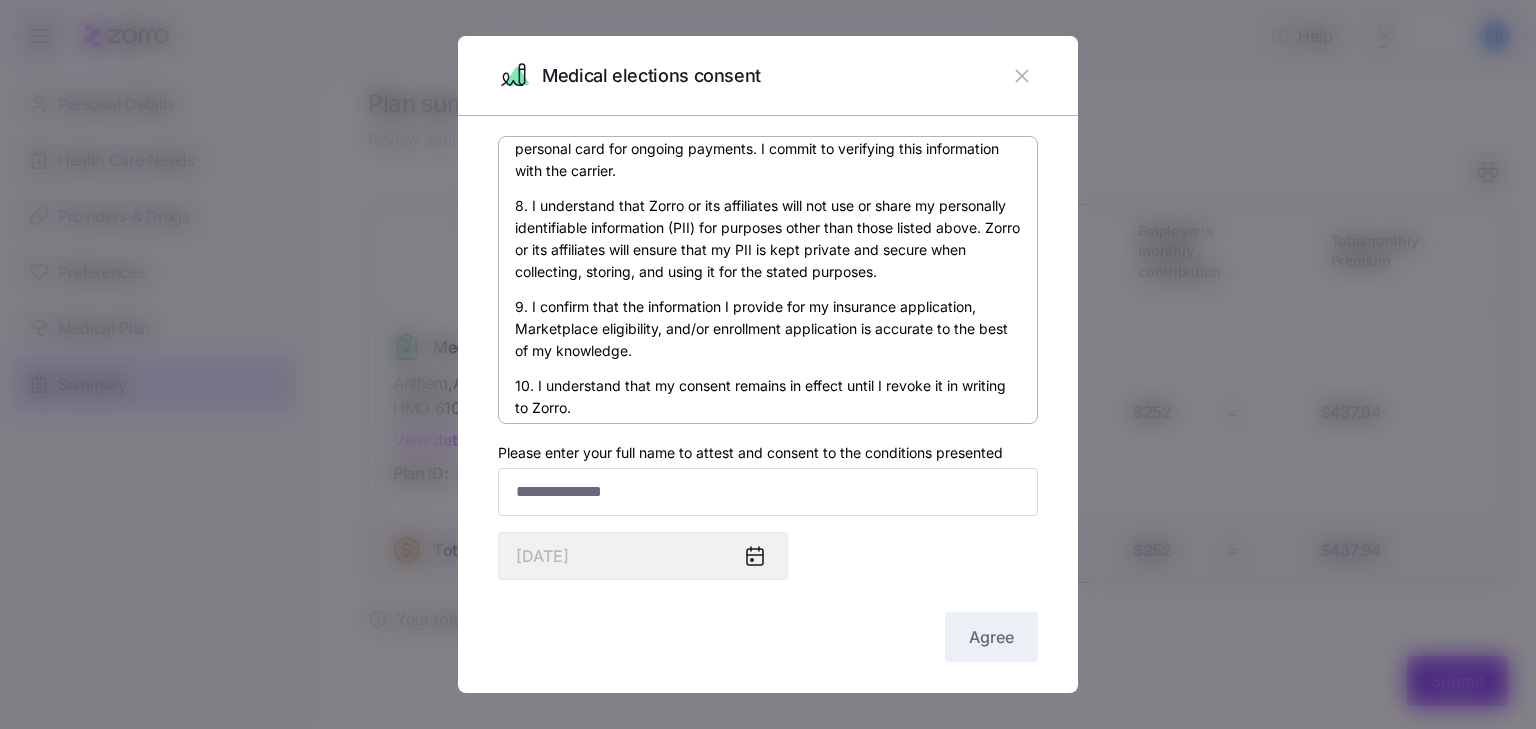 scroll, scrollTop: 1235, scrollLeft: 0, axis: vertical 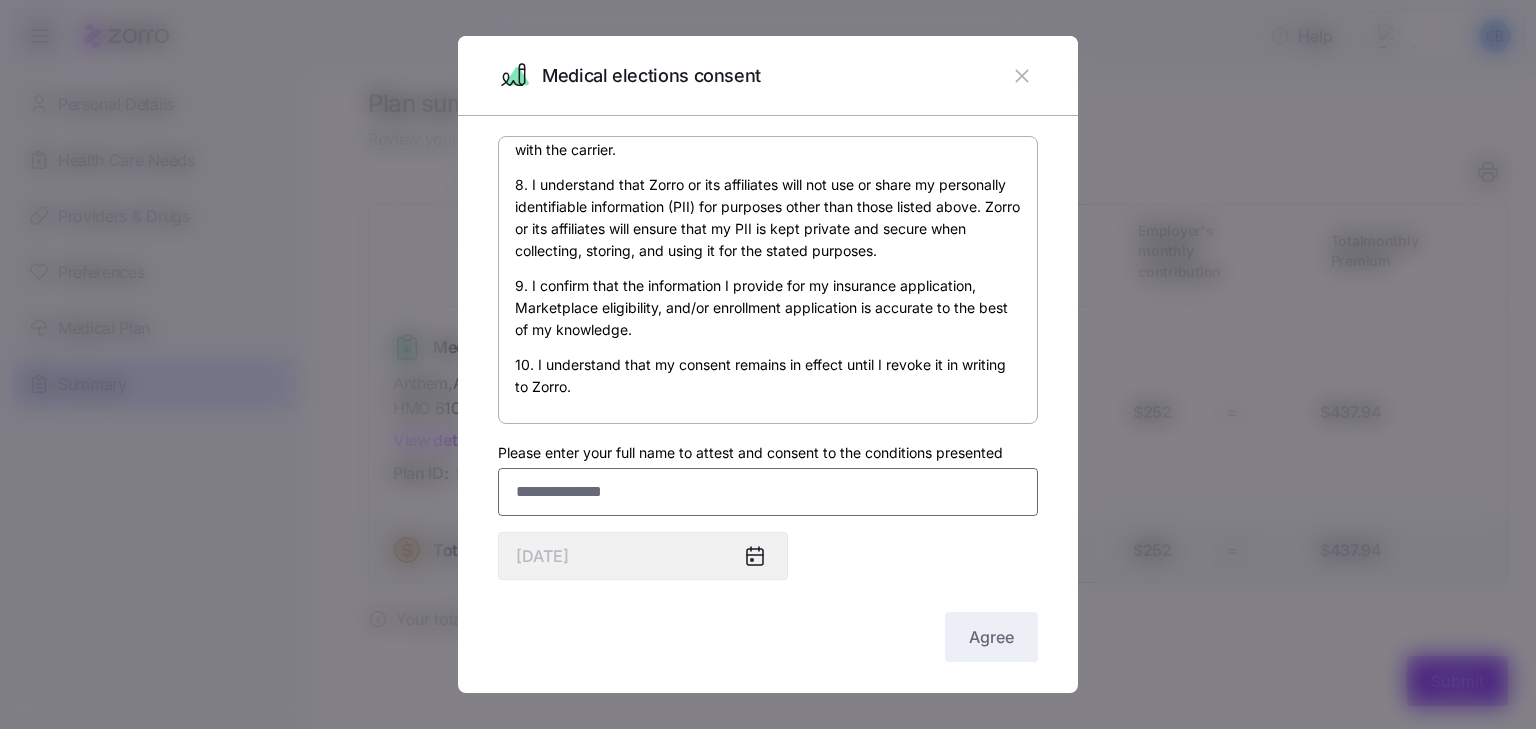 click on "Please enter your full name to attest and consent to the conditions presented" at bounding box center [768, 492] 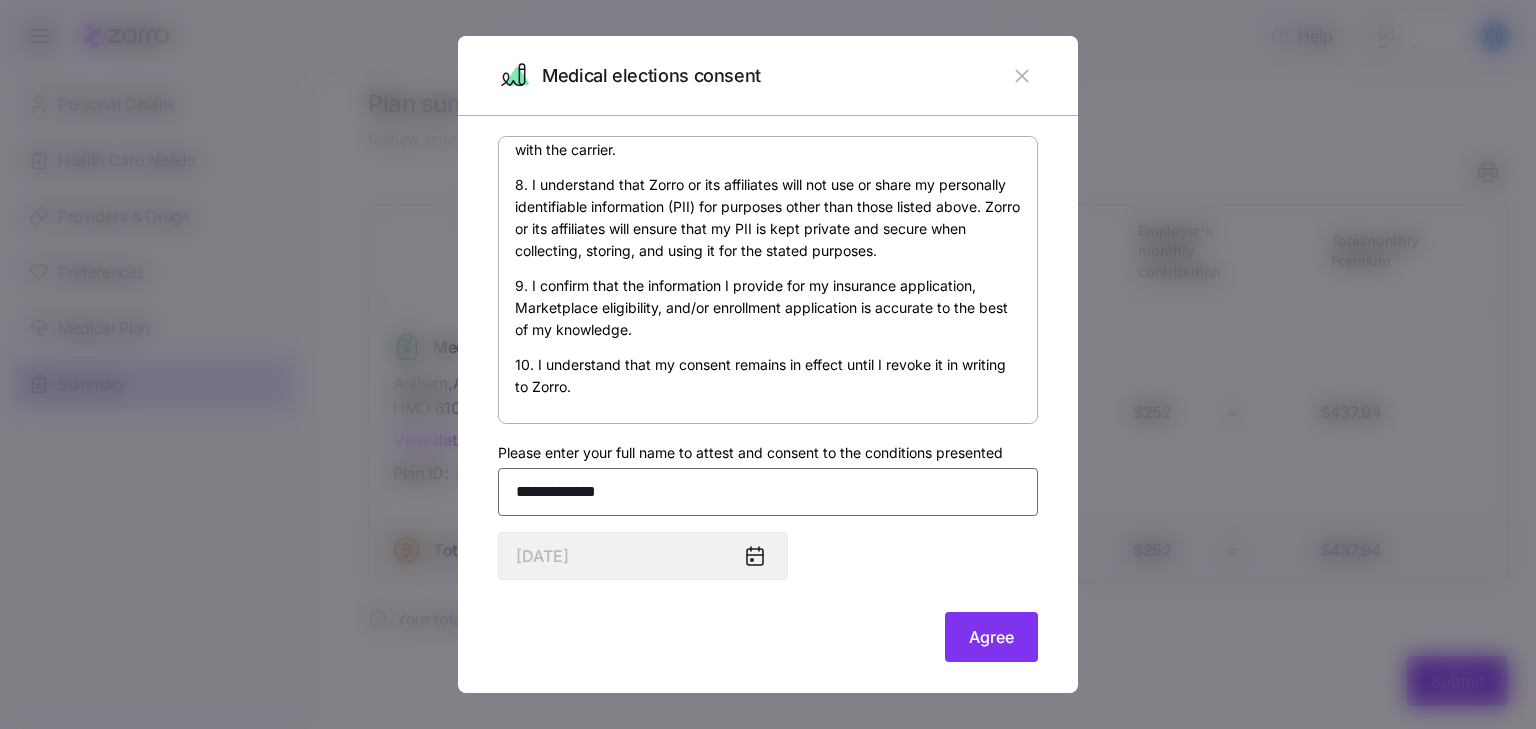 type on "**********" 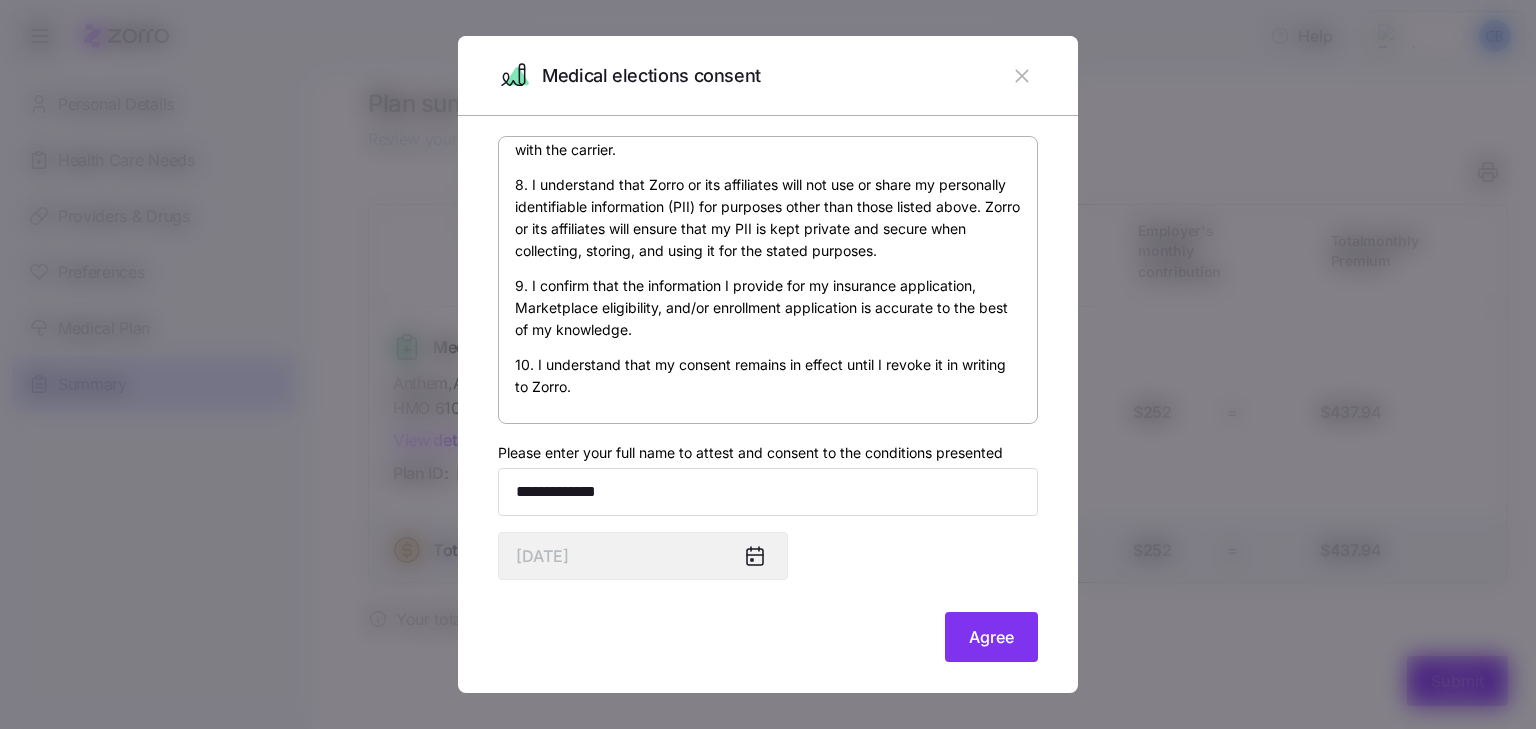 click 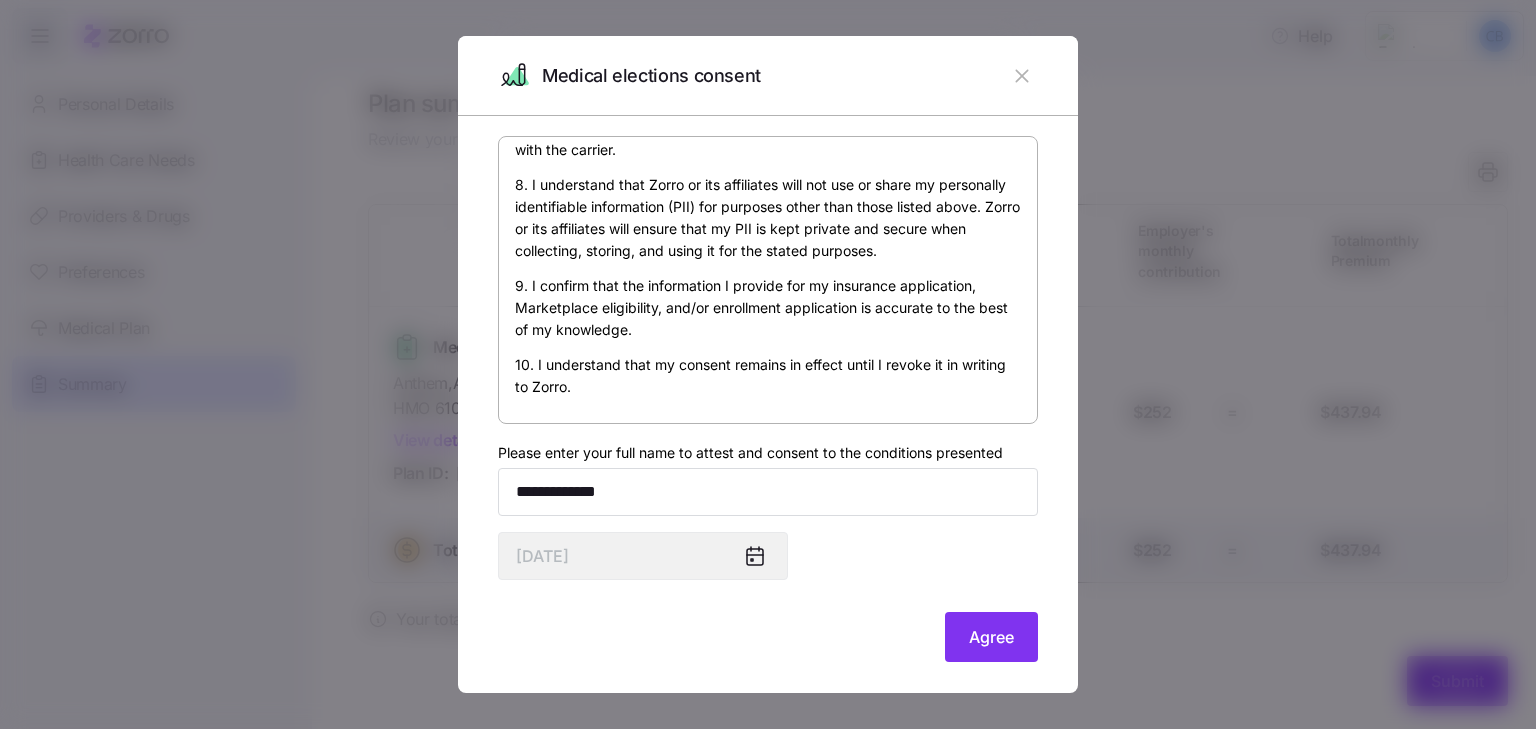 scroll, scrollTop: 1235, scrollLeft: 0, axis: vertical 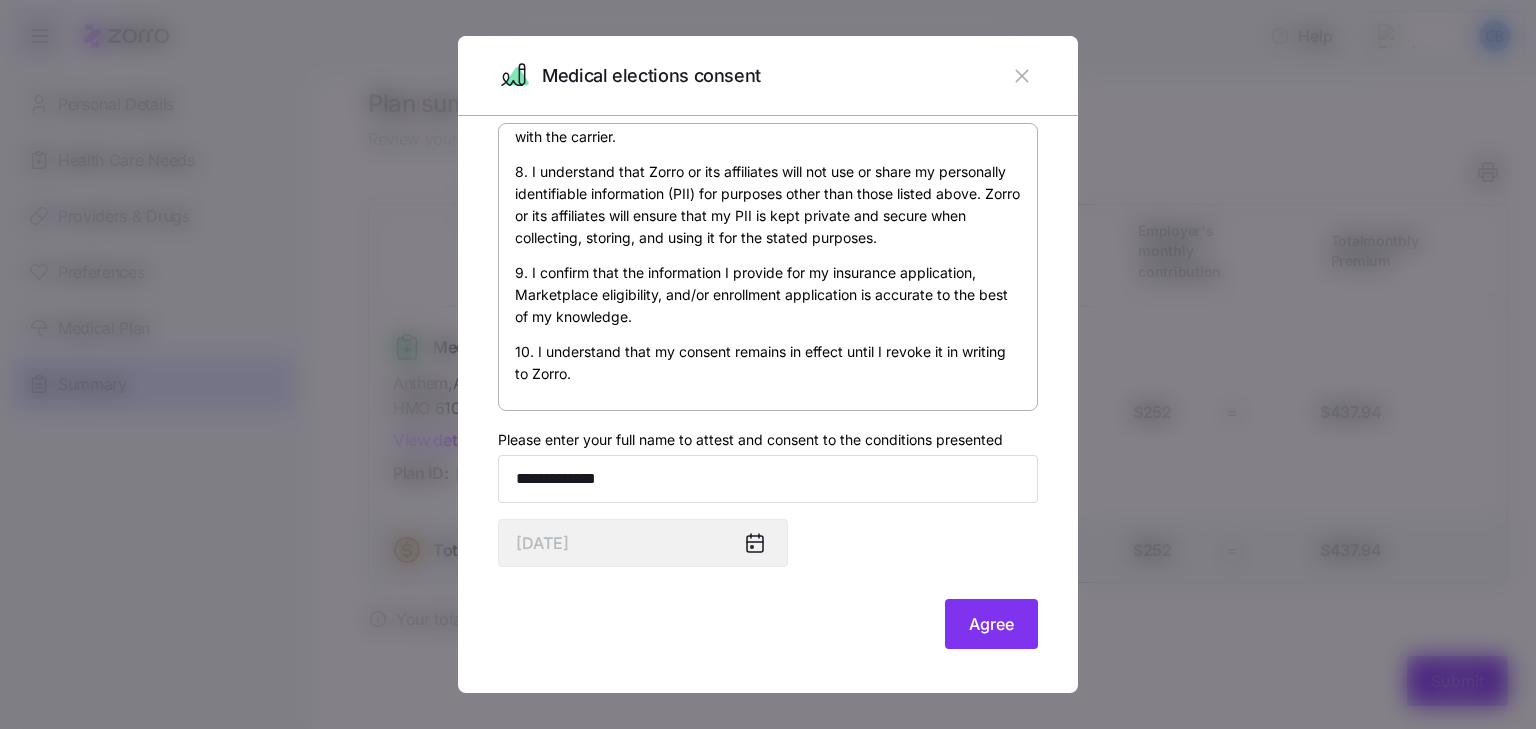 click on "Agree" at bounding box center (991, 624) 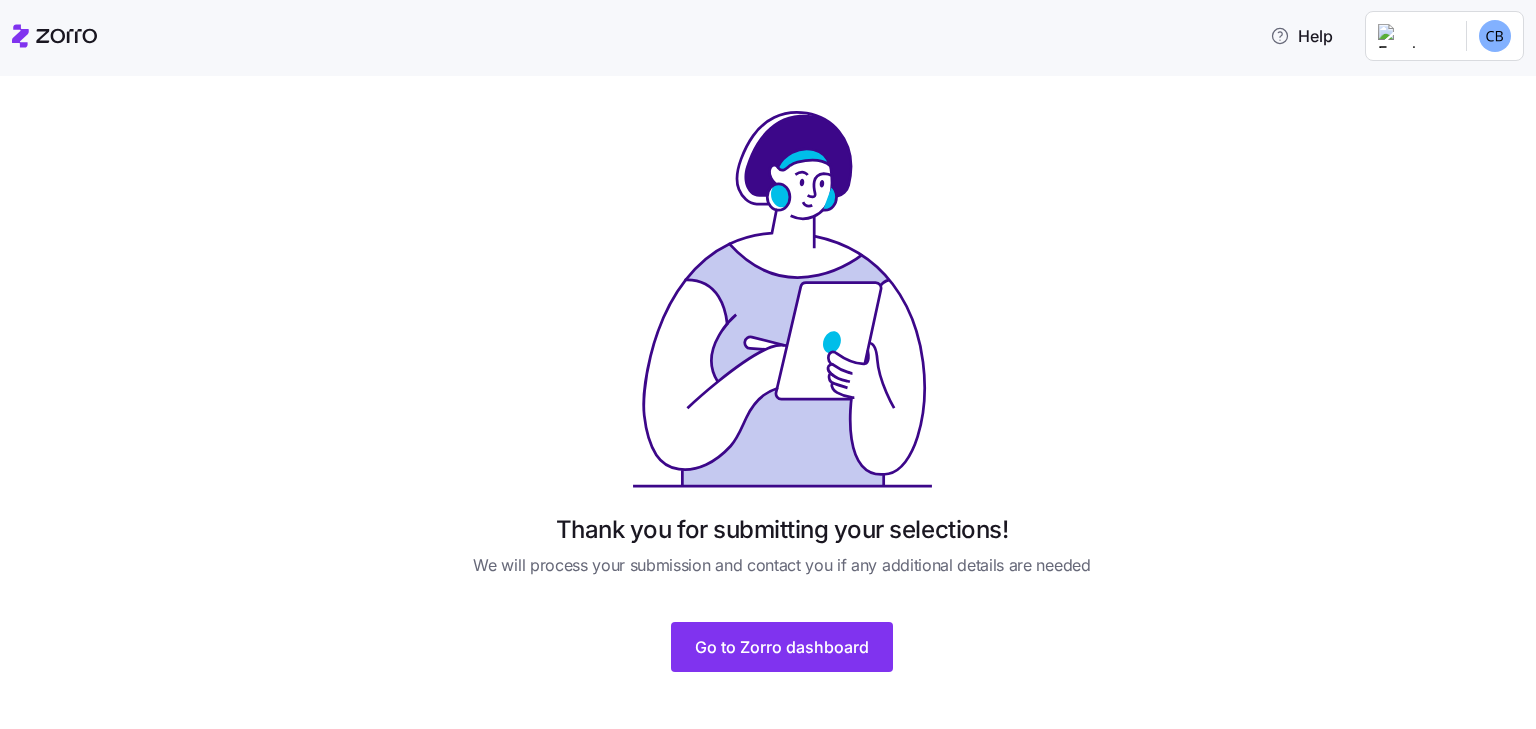 drag, startPoint x: 734, startPoint y: 640, endPoint x: 923, endPoint y: 663, distance: 190.39433 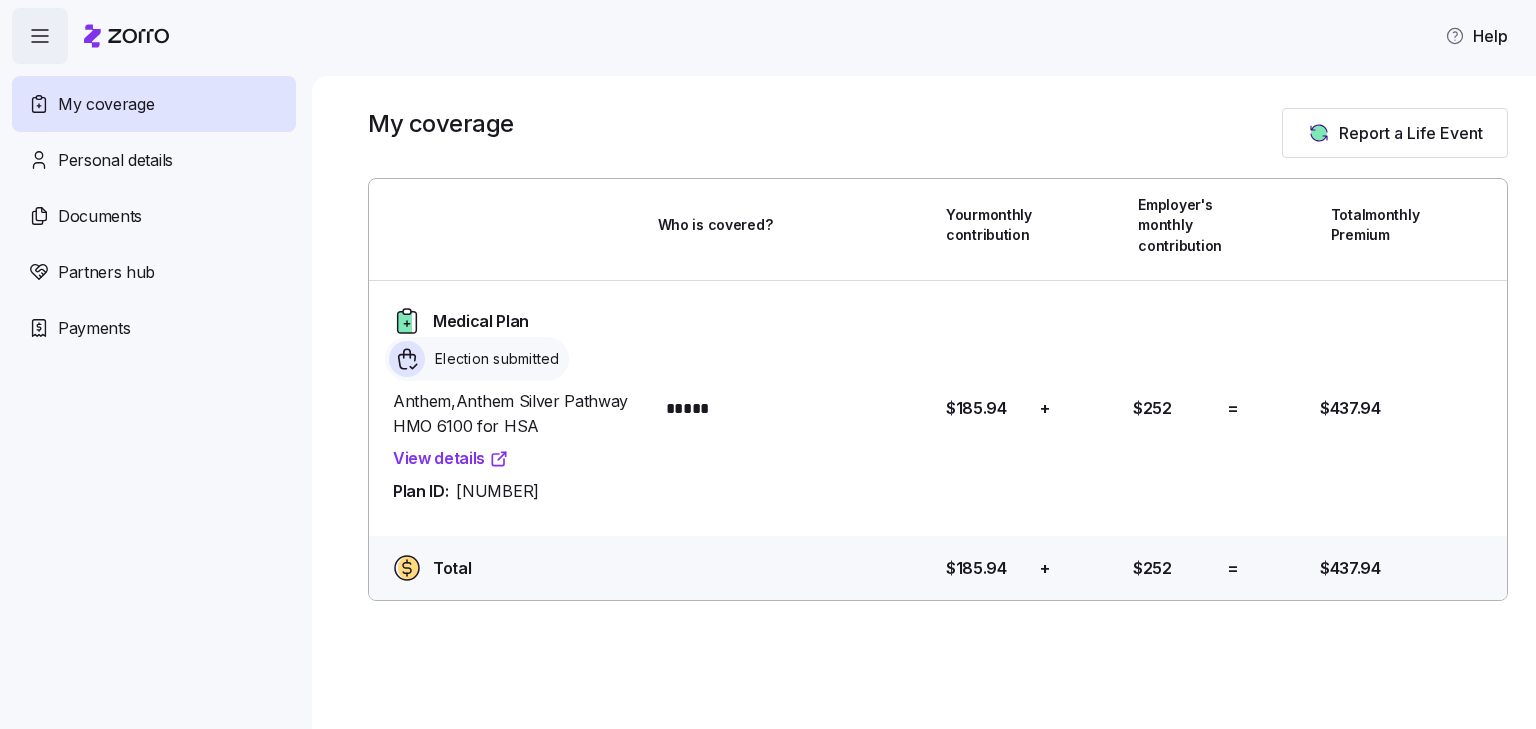scroll, scrollTop: 0, scrollLeft: 0, axis: both 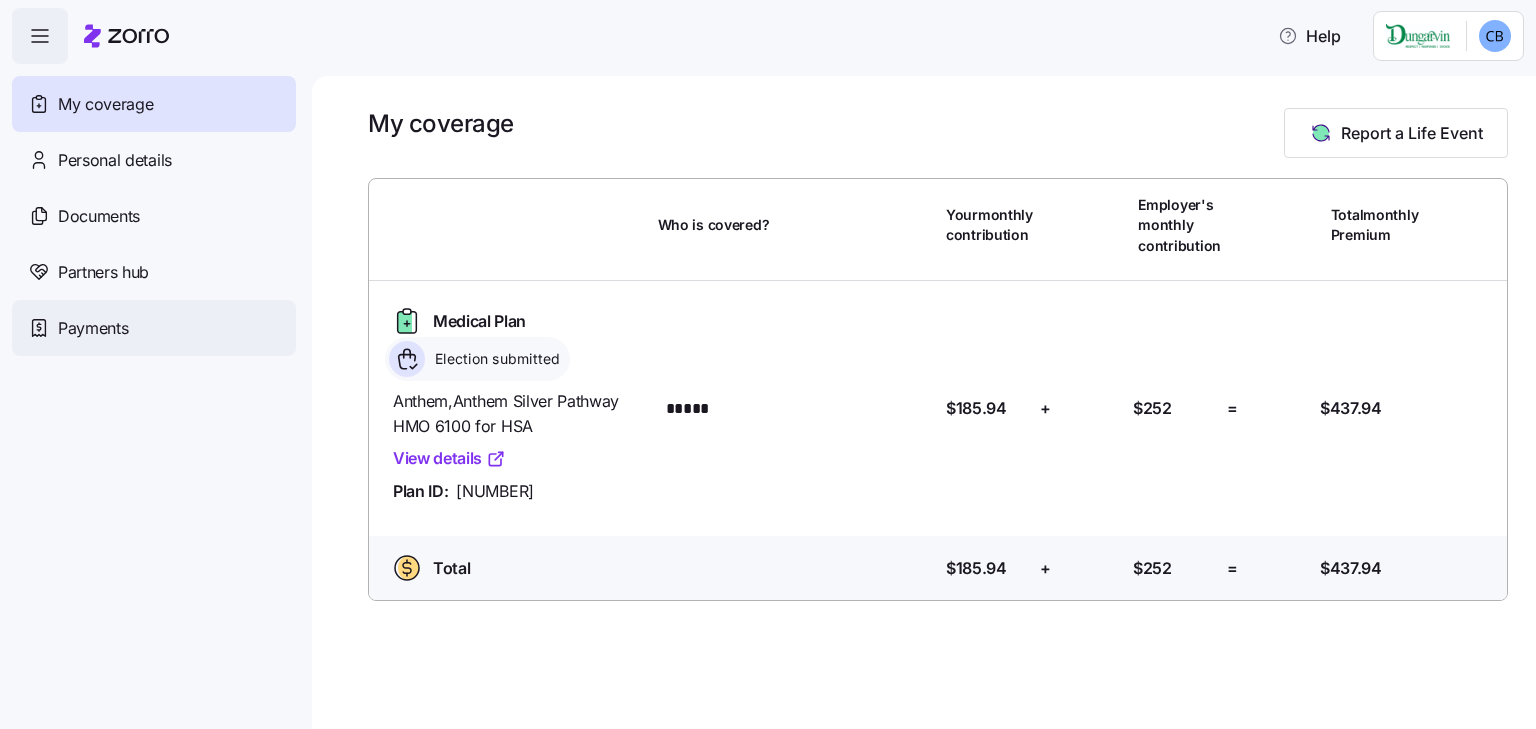 drag, startPoint x: 64, startPoint y: 319, endPoint x: 242, endPoint y: 337, distance: 178.90779 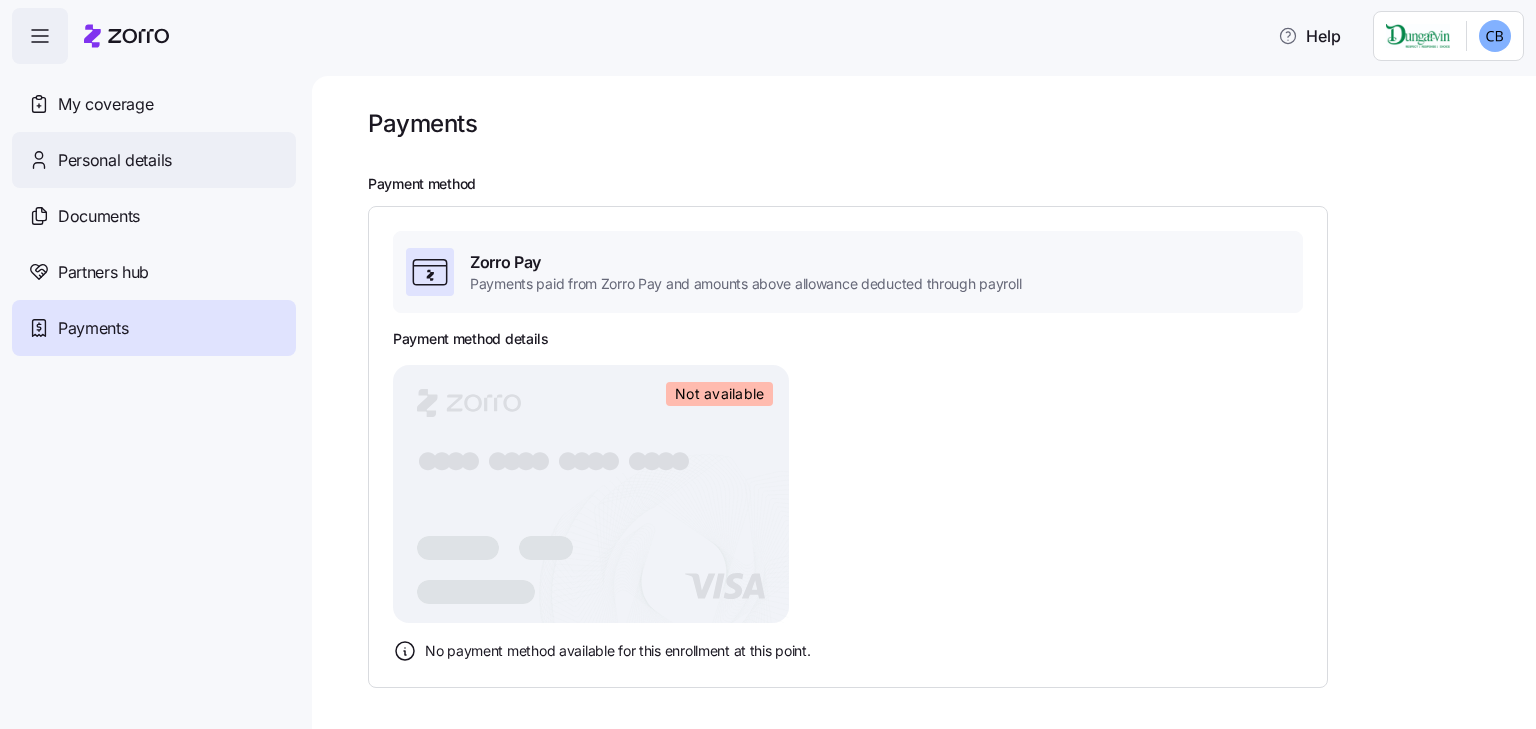 click on "Personal details" at bounding box center [115, 160] 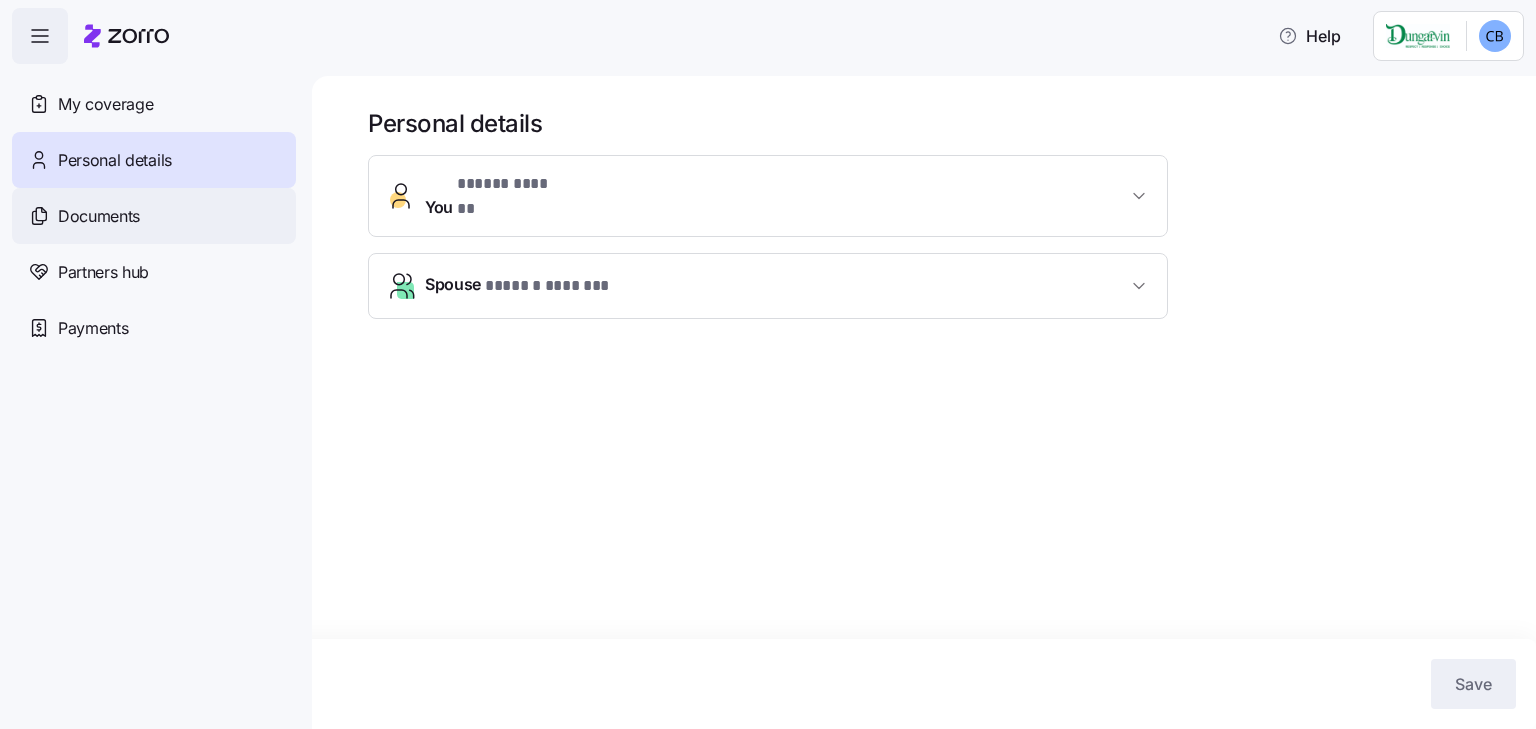 click on "Documents" at bounding box center [154, 216] 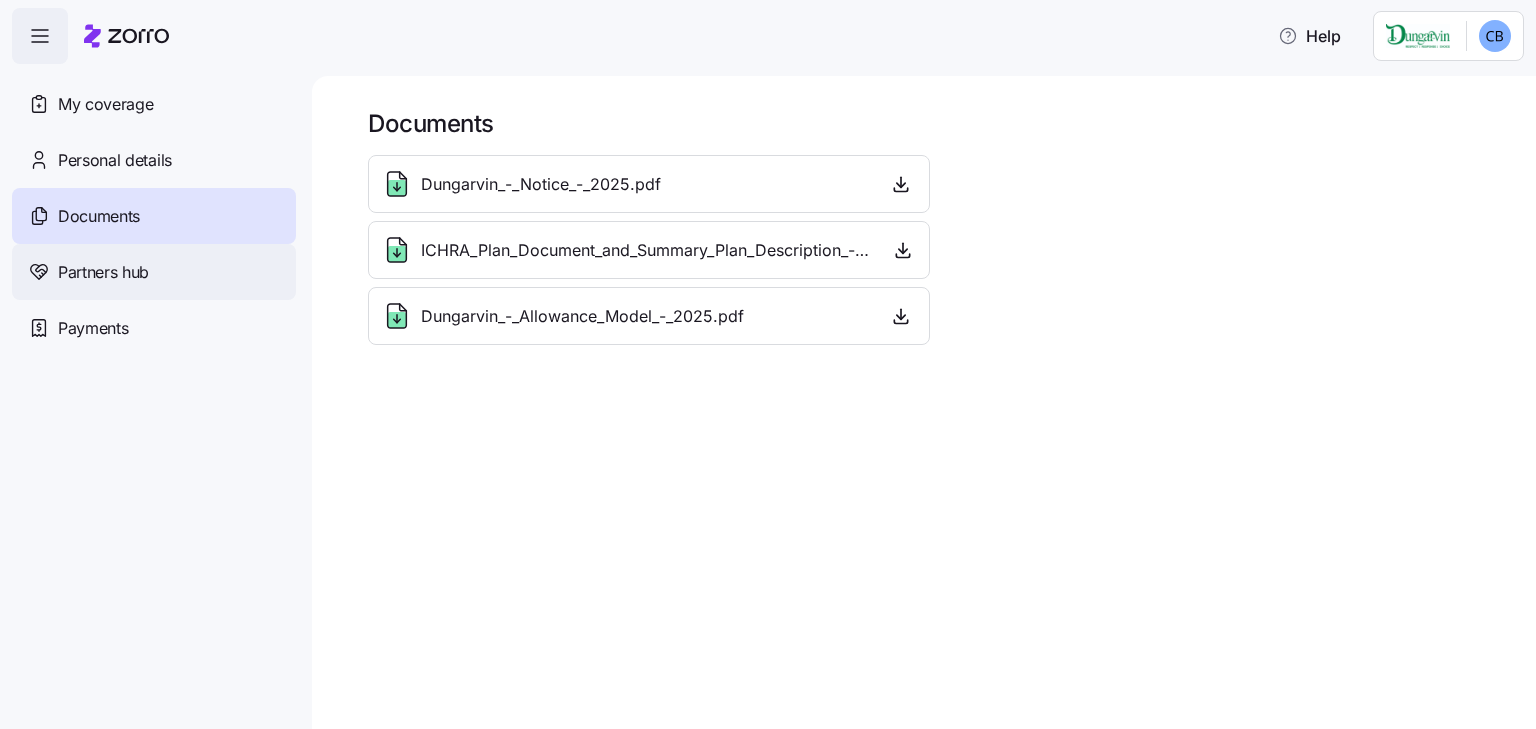click on "Partners hub" at bounding box center (154, 272) 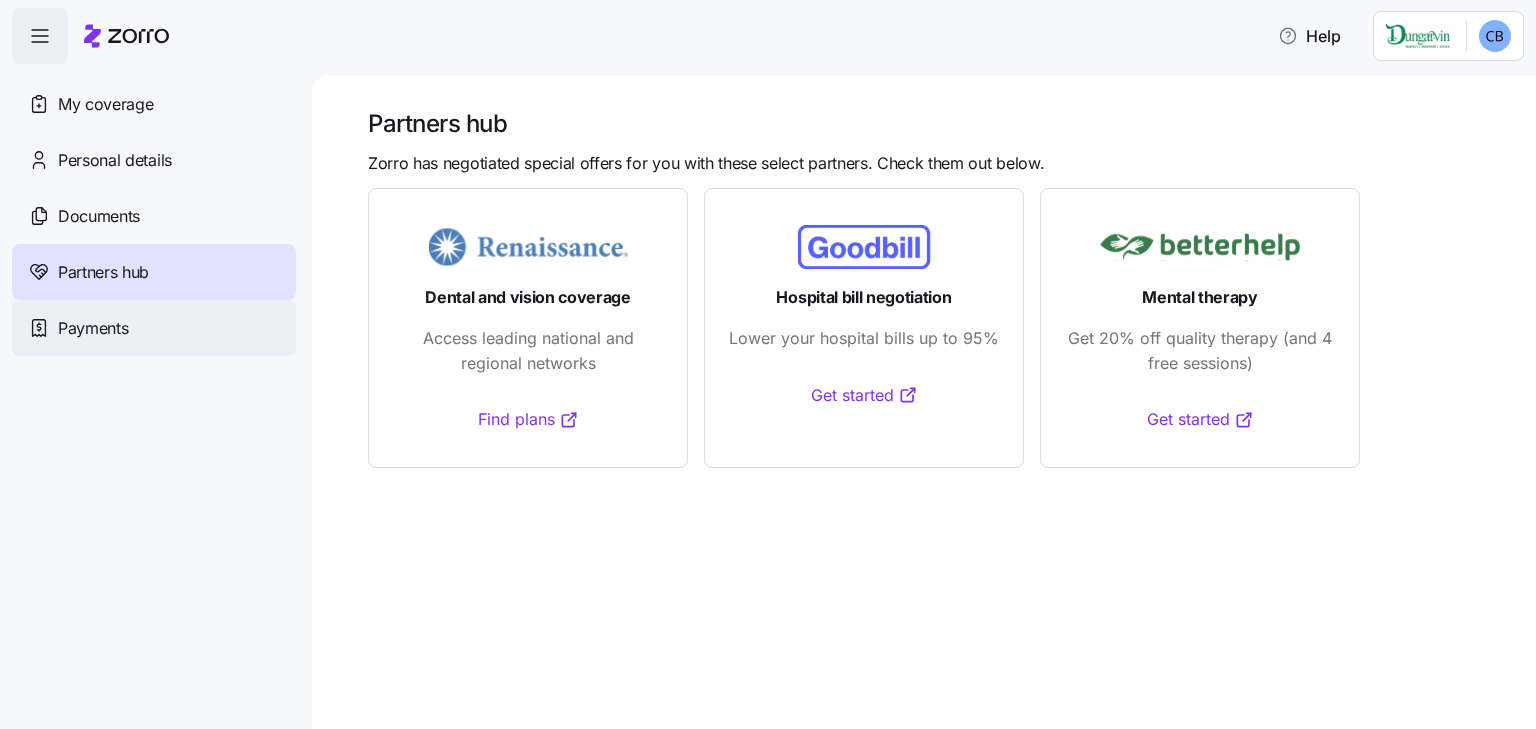 click on "Payments" at bounding box center [154, 328] 